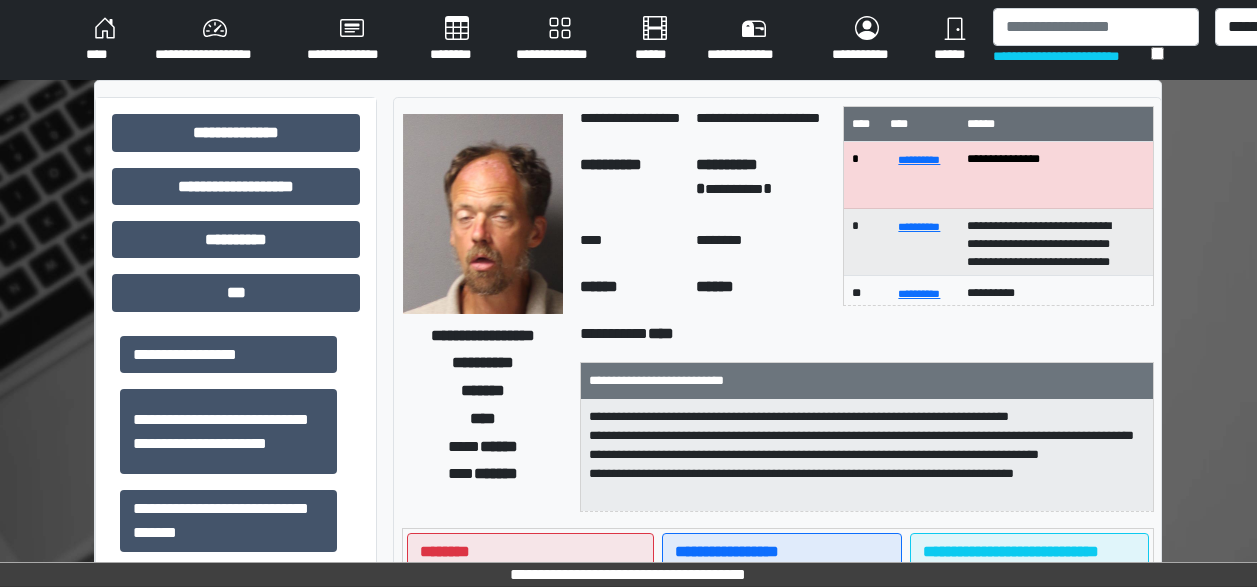 scroll, scrollTop: 536, scrollLeft: 0, axis: vertical 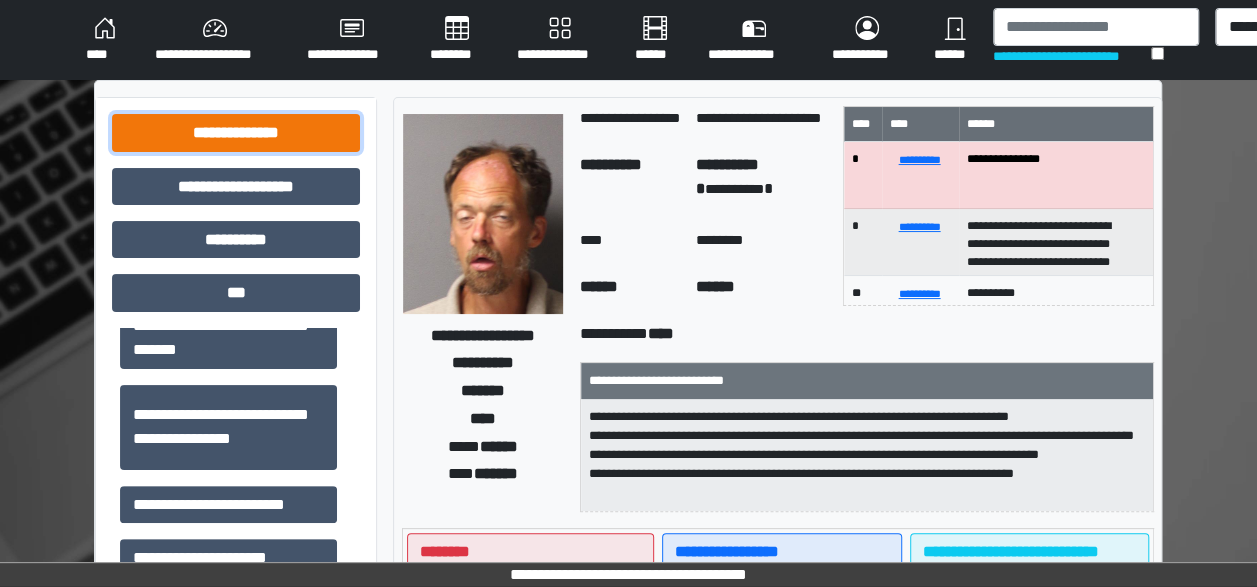 click on "**********" at bounding box center [236, 132] 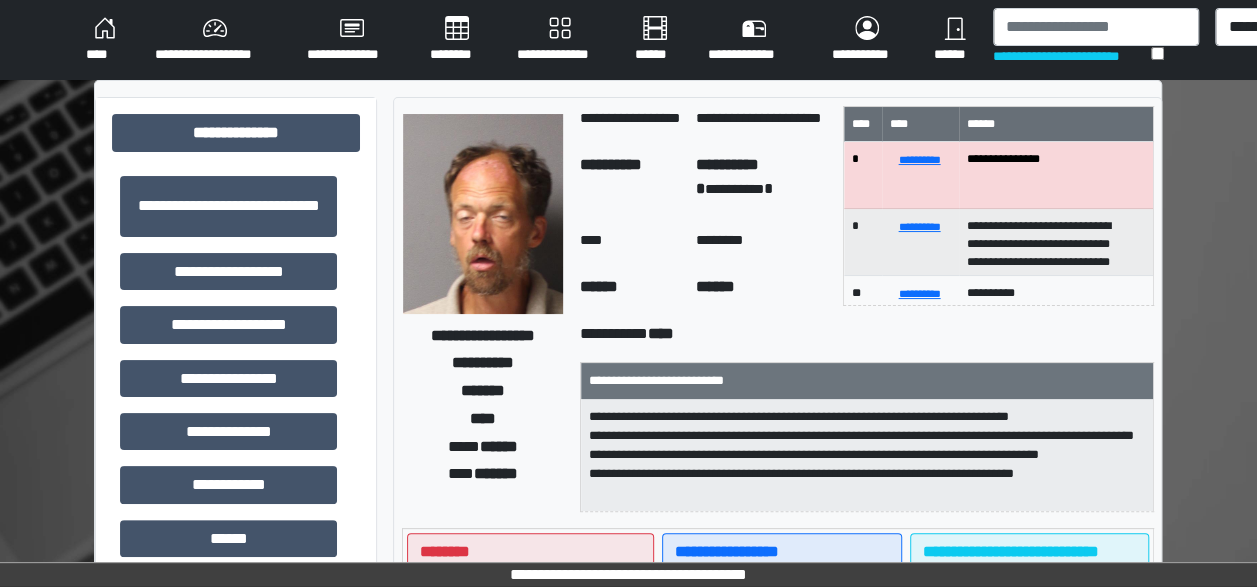 click on "****" at bounding box center [104, 40] 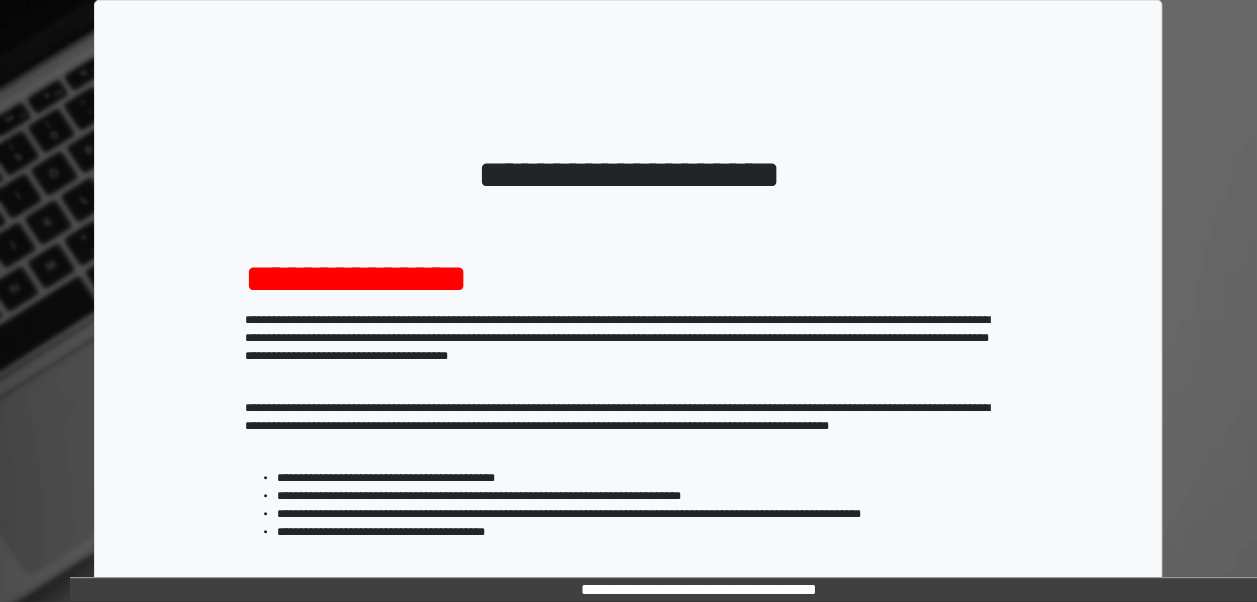 scroll, scrollTop: 324, scrollLeft: 0, axis: vertical 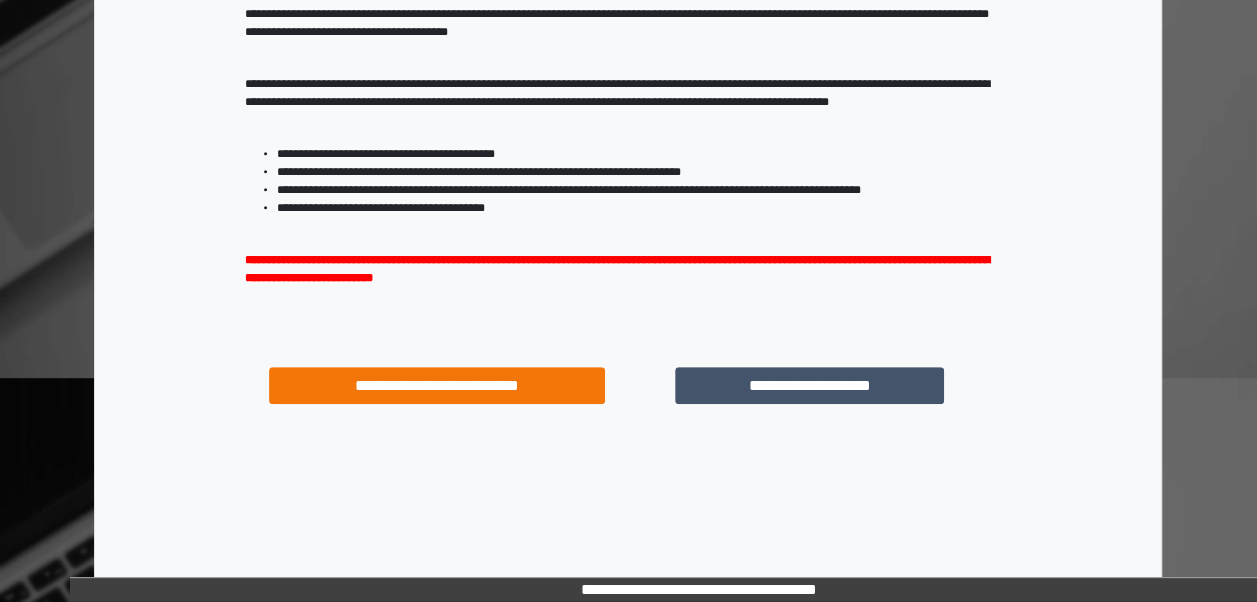 click on "**********" at bounding box center [809, 385] 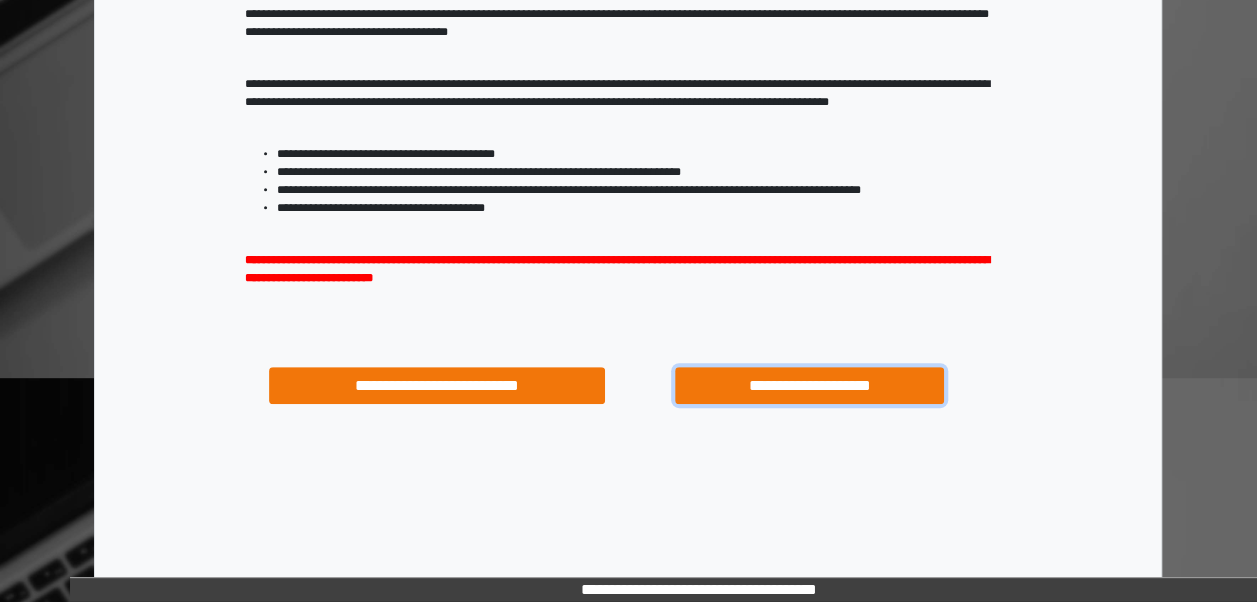 click on "**********" at bounding box center [809, 385] 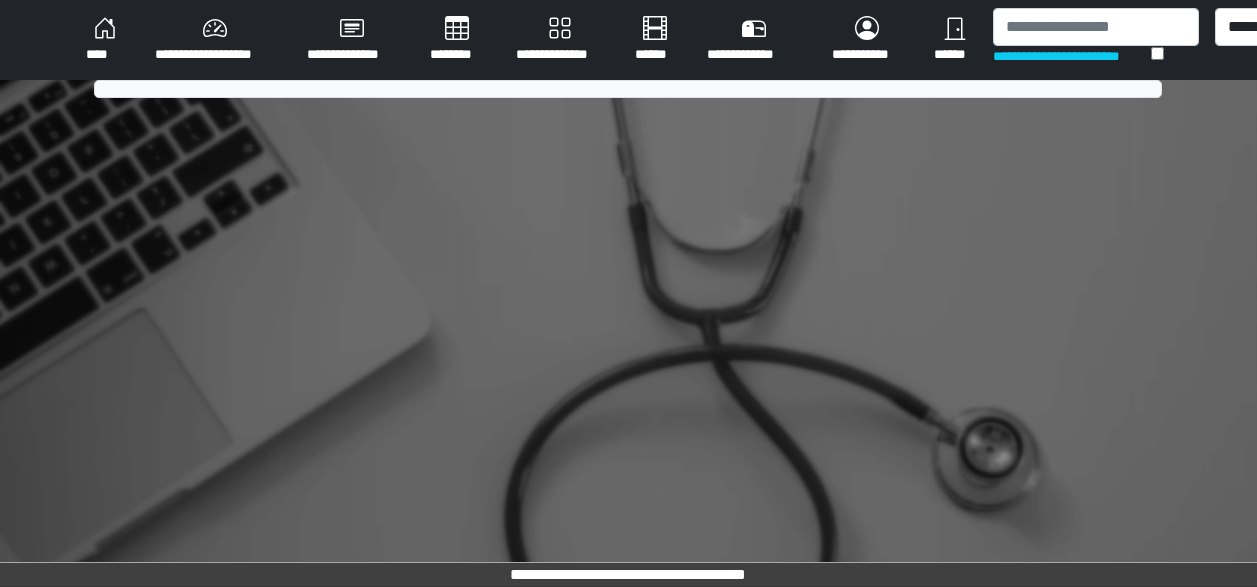 scroll, scrollTop: 0, scrollLeft: 0, axis: both 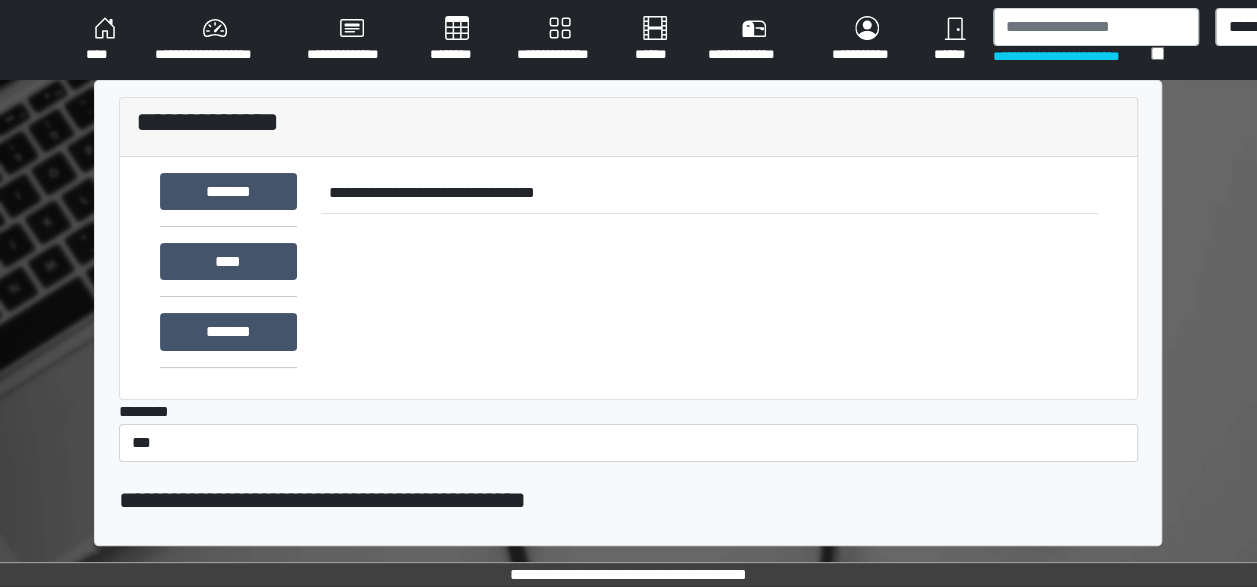 click on "****" at bounding box center (104, 40) 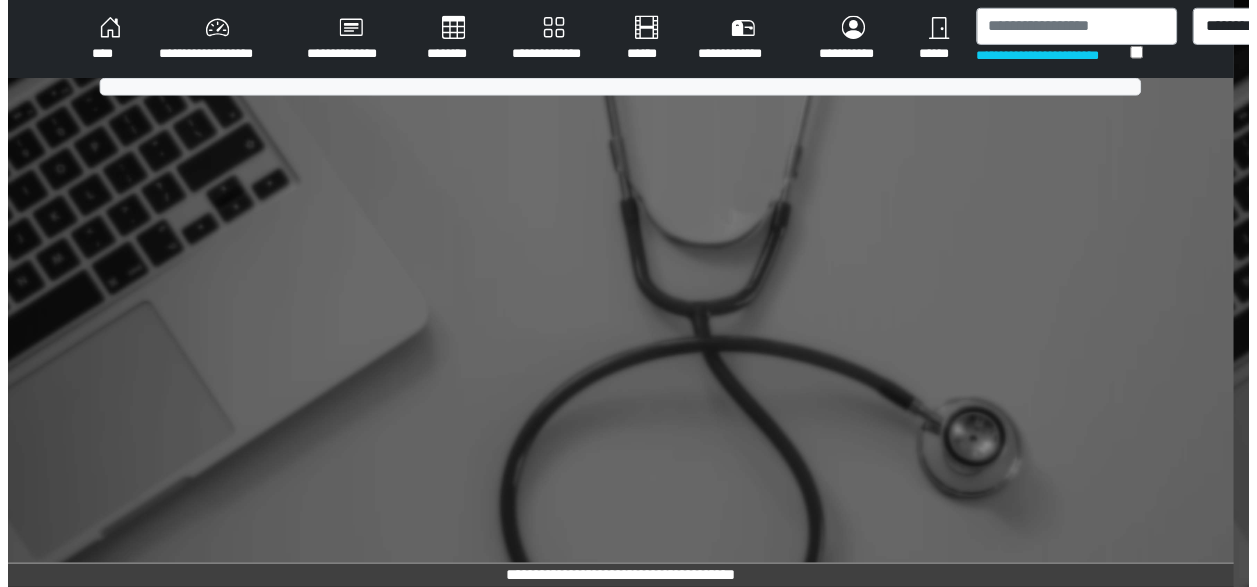 scroll, scrollTop: 0, scrollLeft: 0, axis: both 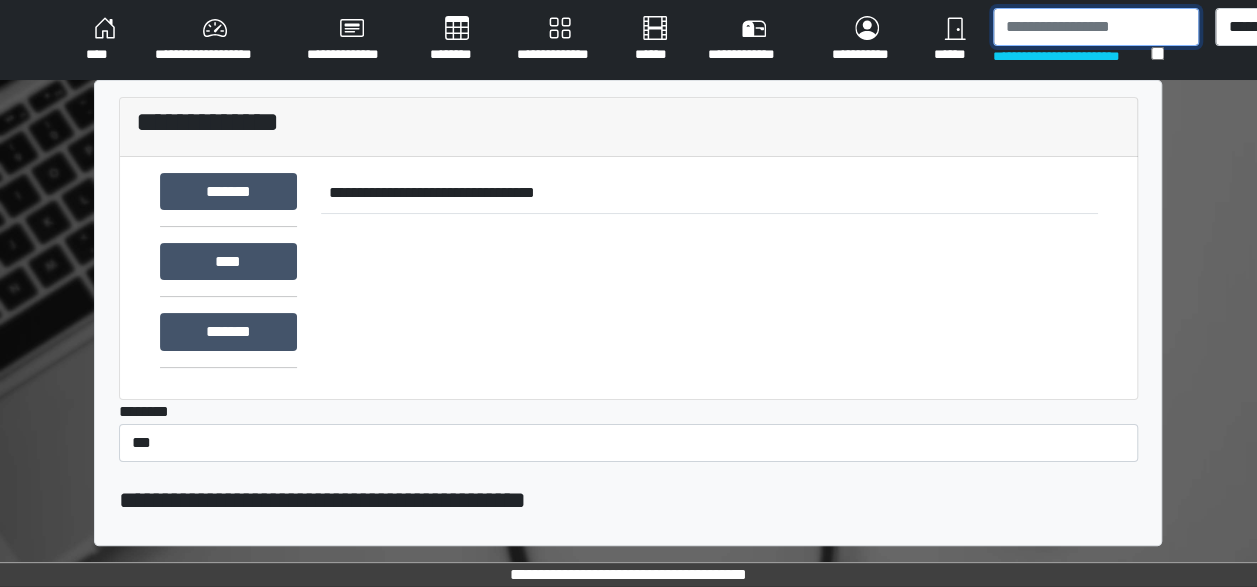 click at bounding box center (1096, 27) 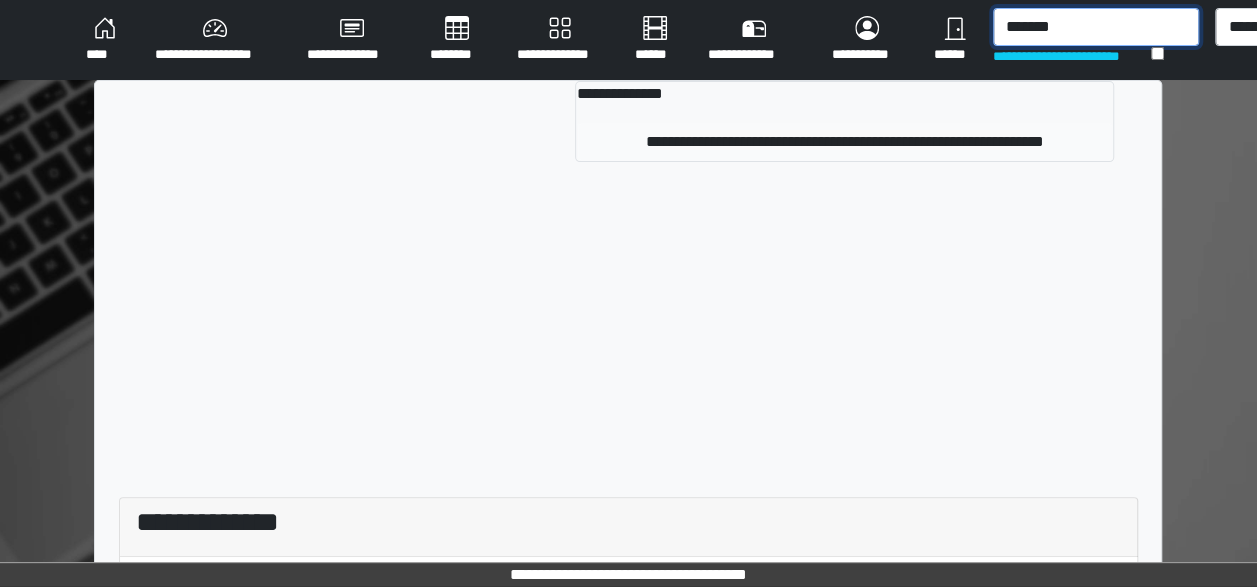 type on "*******" 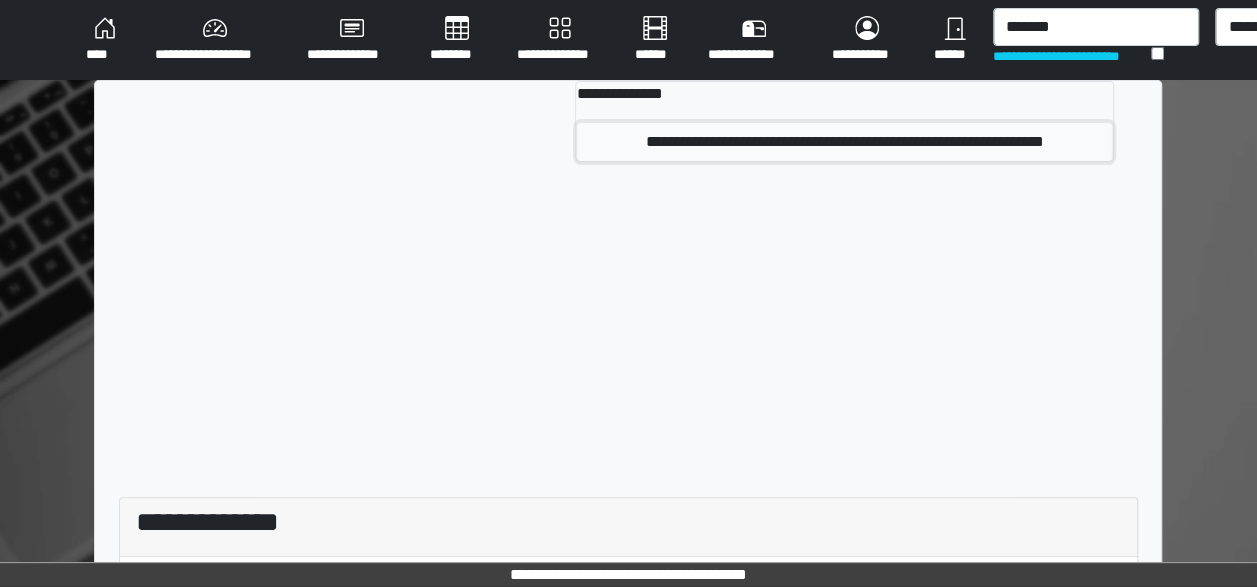 click on "**********" at bounding box center (844, 142) 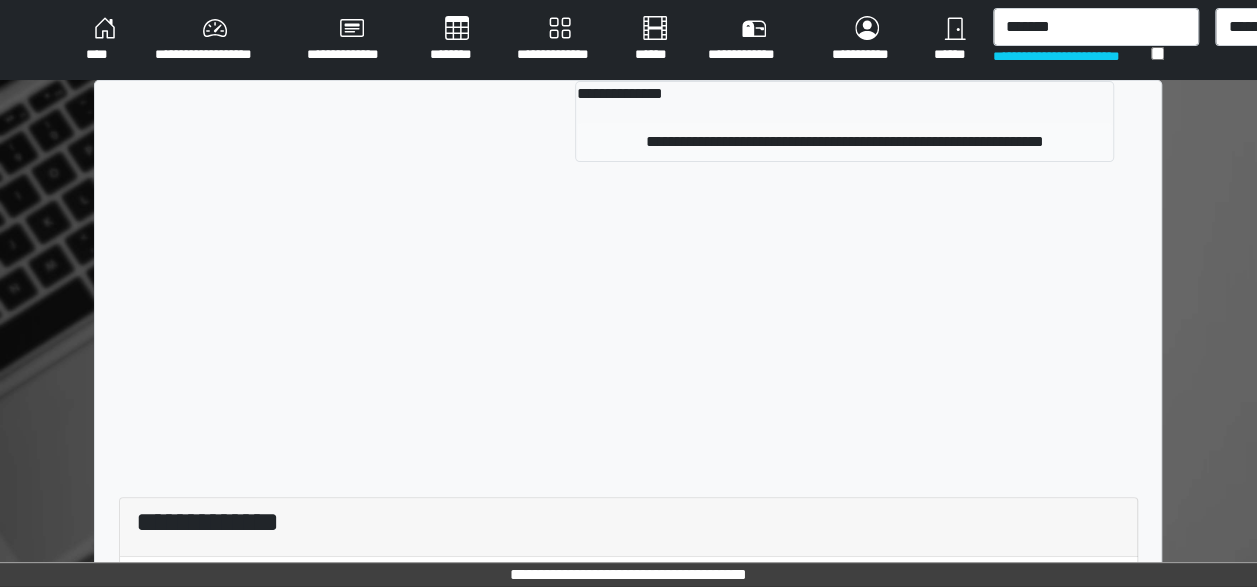 type 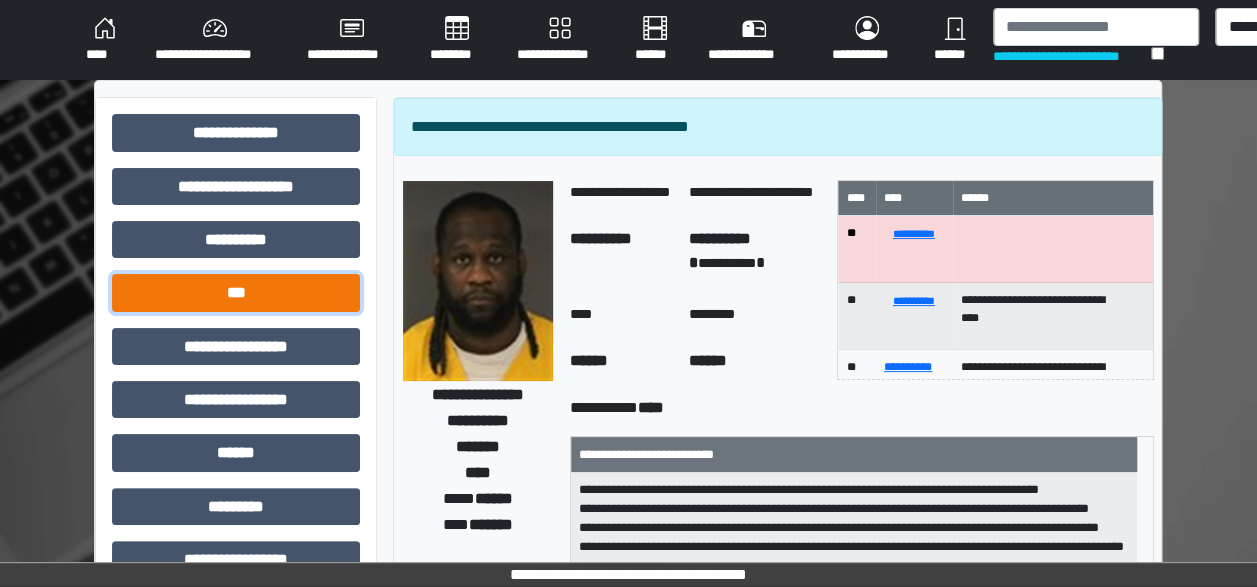 click on "***" at bounding box center (236, 292) 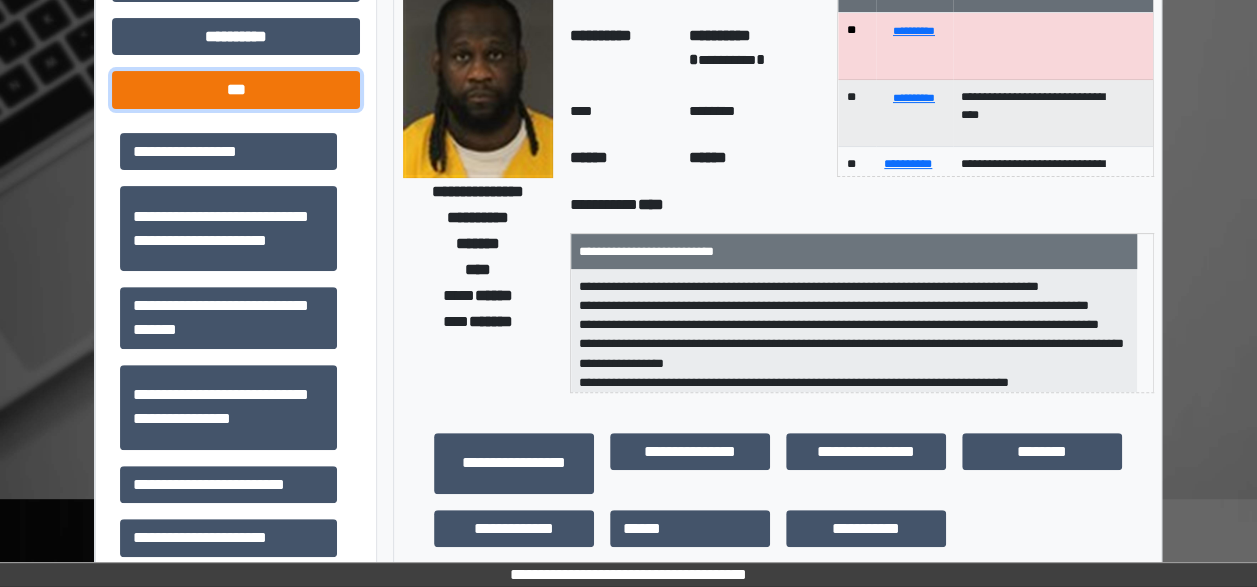 scroll, scrollTop: 221, scrollLeft: 0, axis: vertical 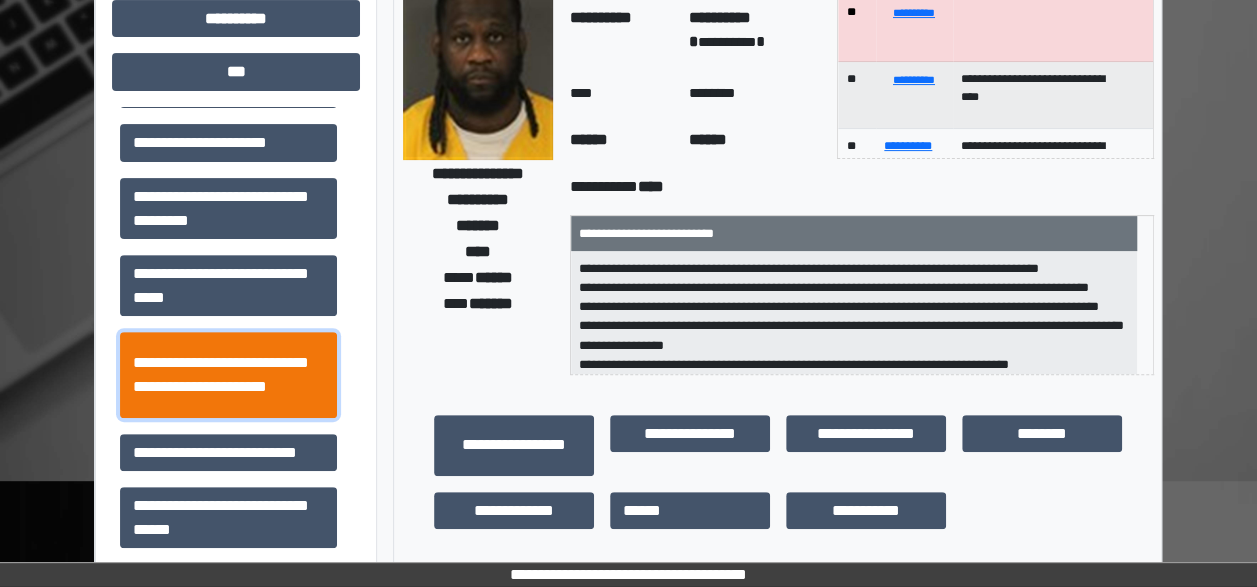 click on "**********" at bounding box center [228, 374] 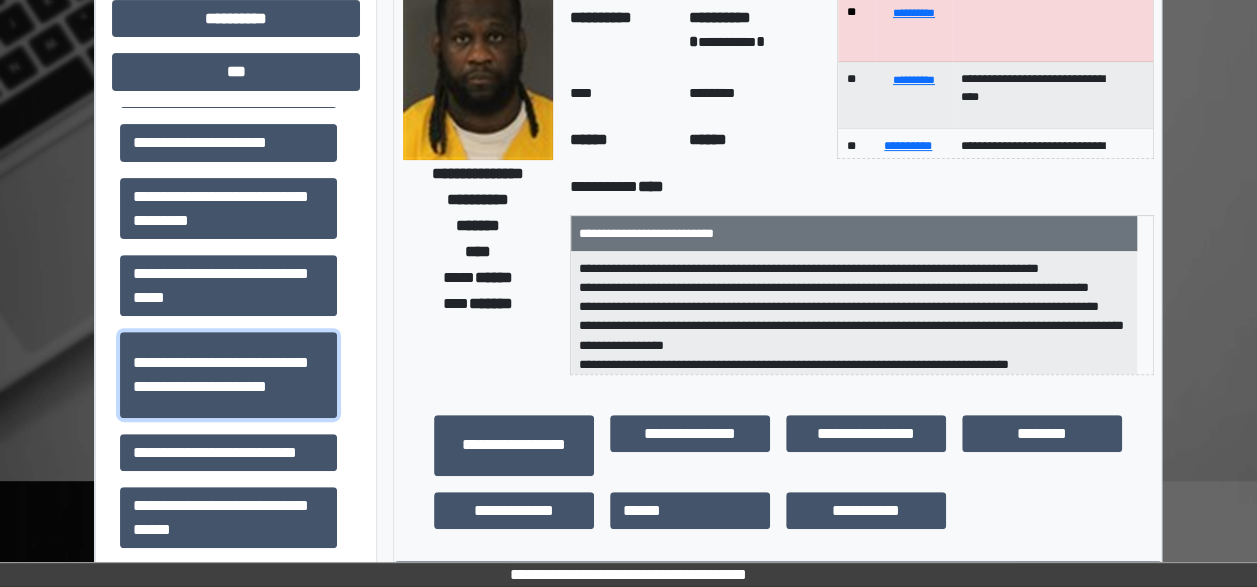 scroll, scrollTop: 236, scrollLeft: 0, axis: vertical 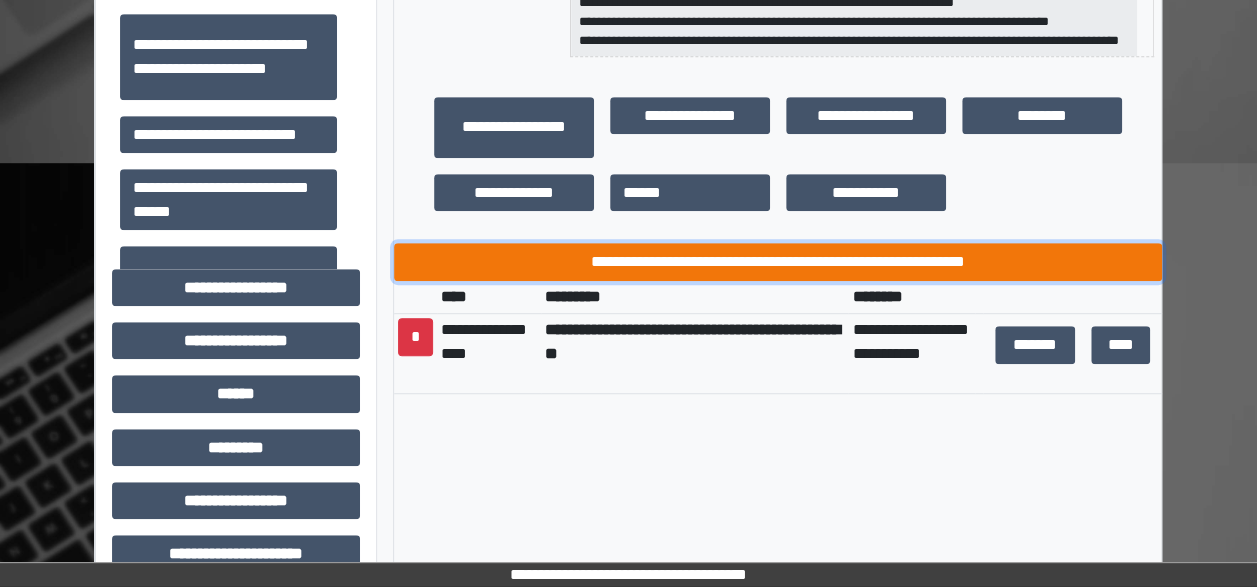 click on "**********" at bounding box center (778, 261) 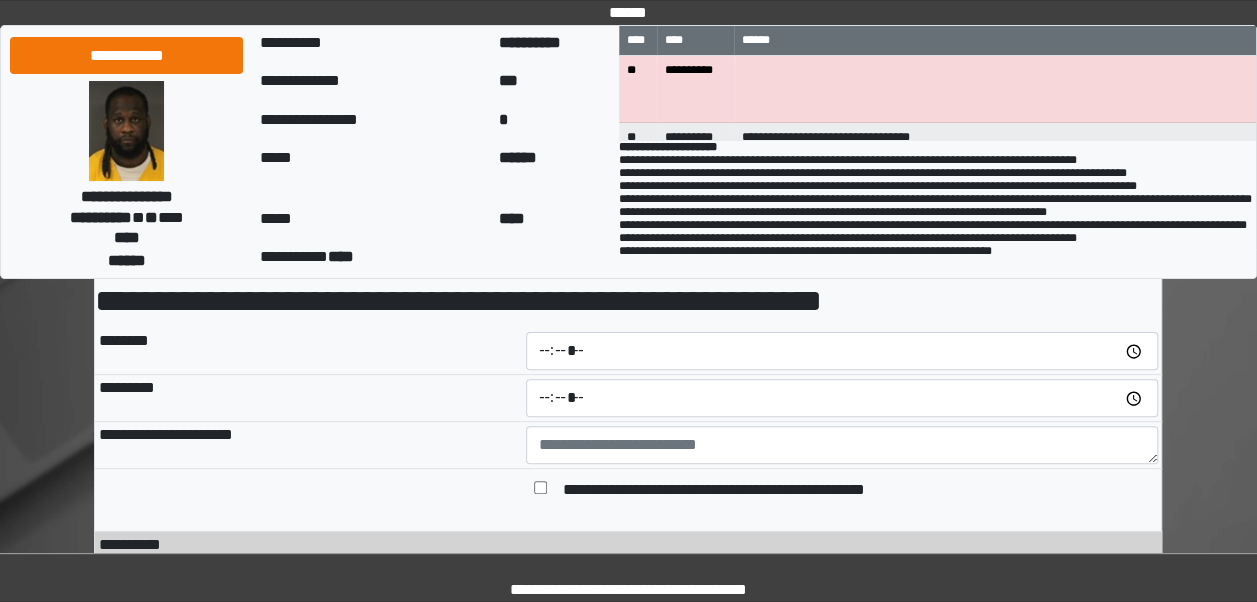 scroll, scrollTop: 100, scrollLeft: 0, axis: vertical 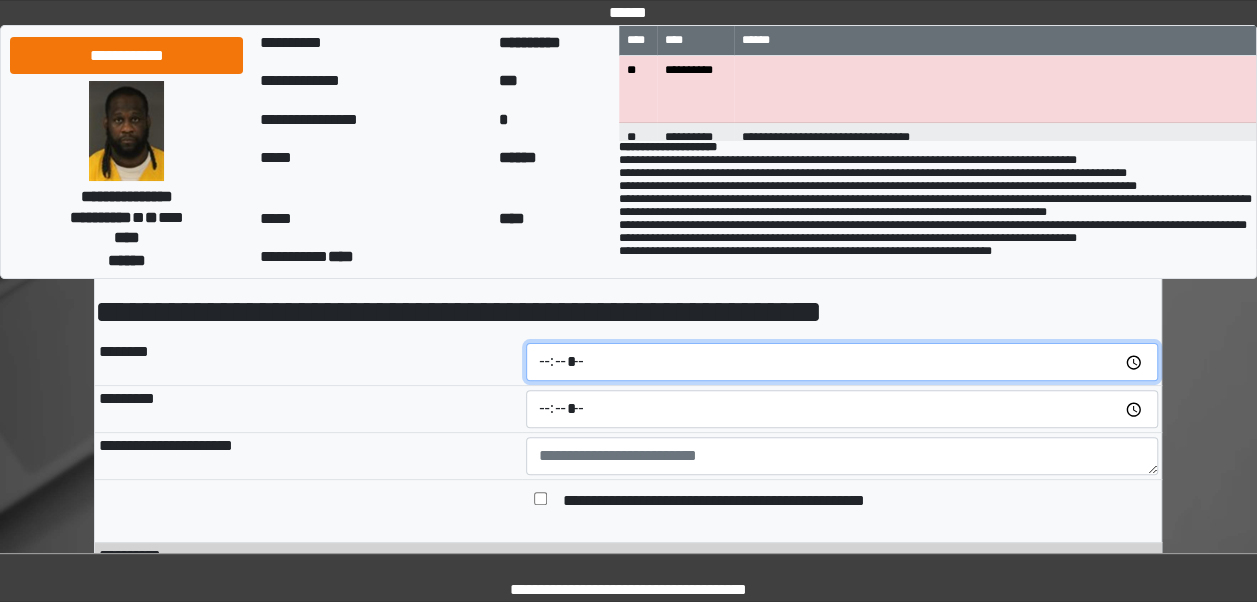 click at bounding box center [842, 362] 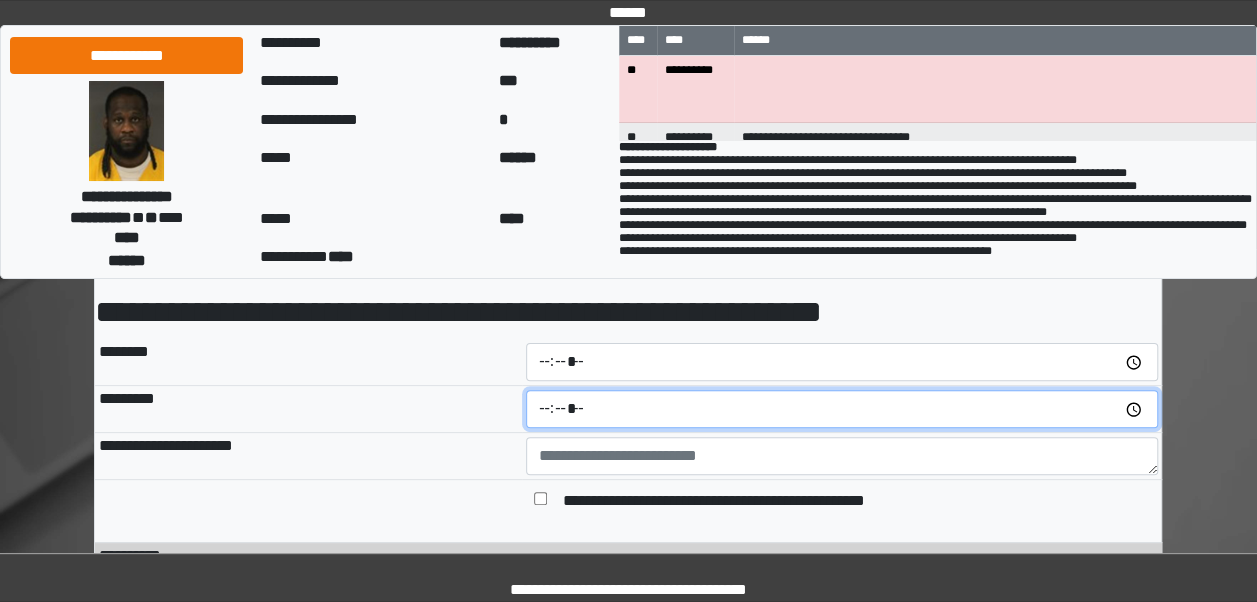 type on "*****" 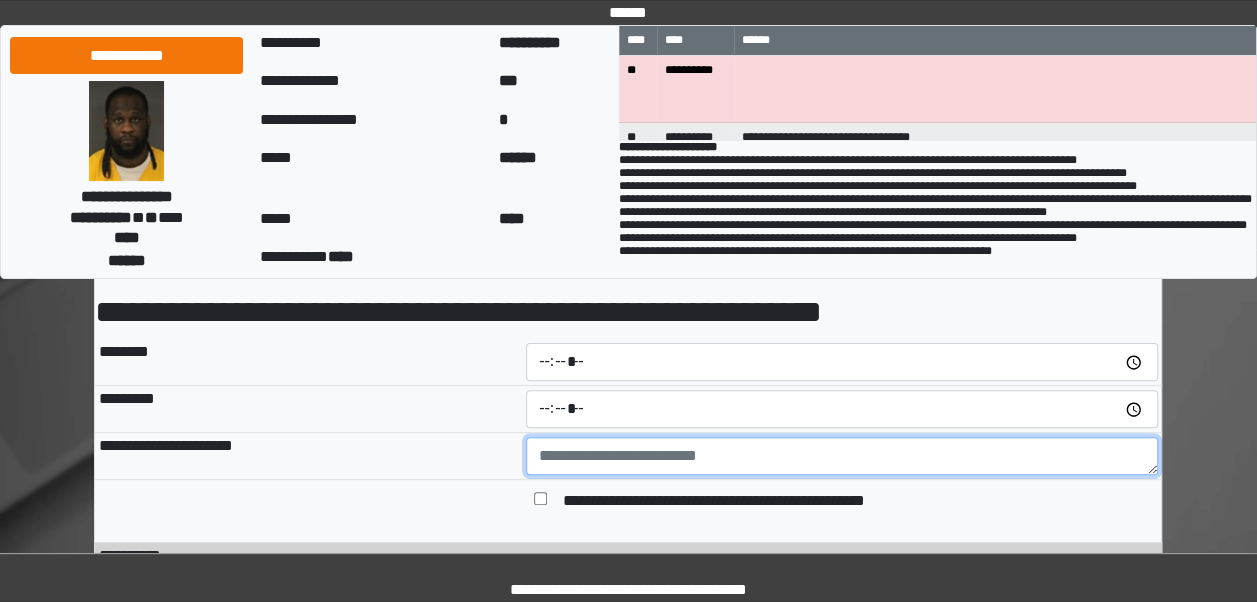 click at bounding box center (842, 456) 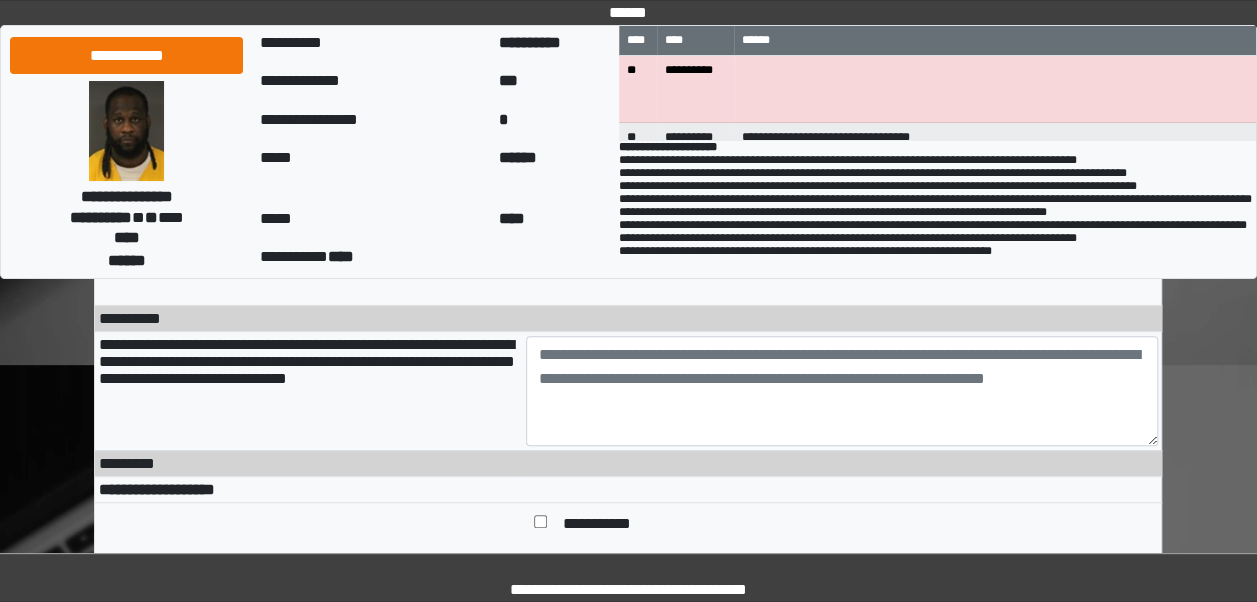 scroll, scrollTop: 339, scrollLeft: 0, axis: vertical 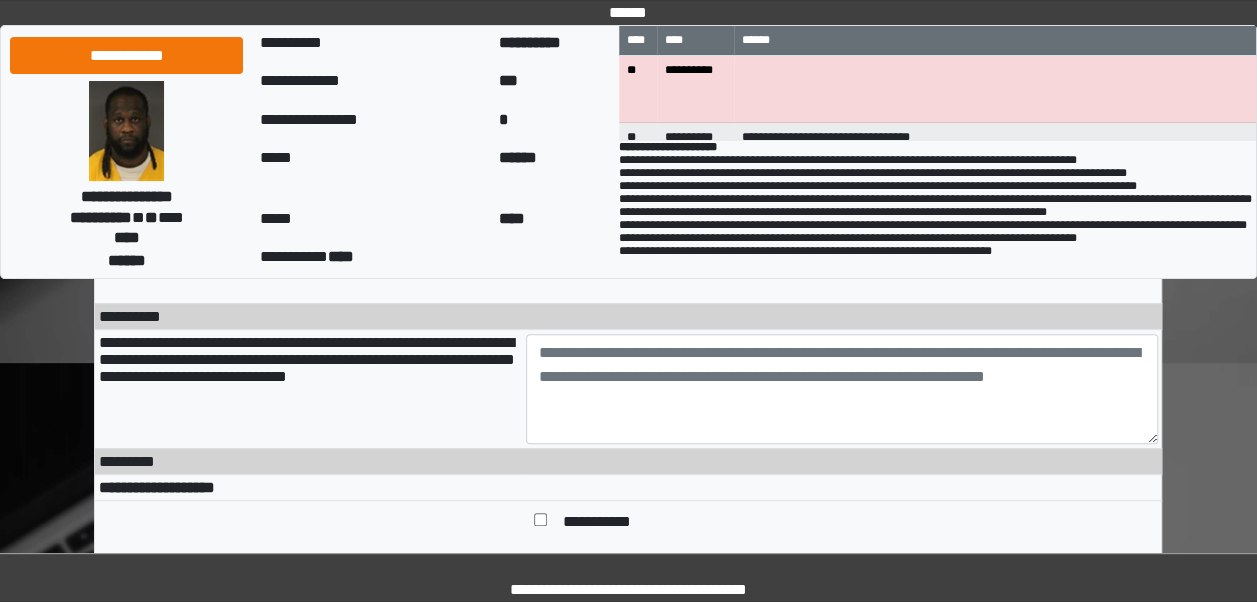 type on "*******" 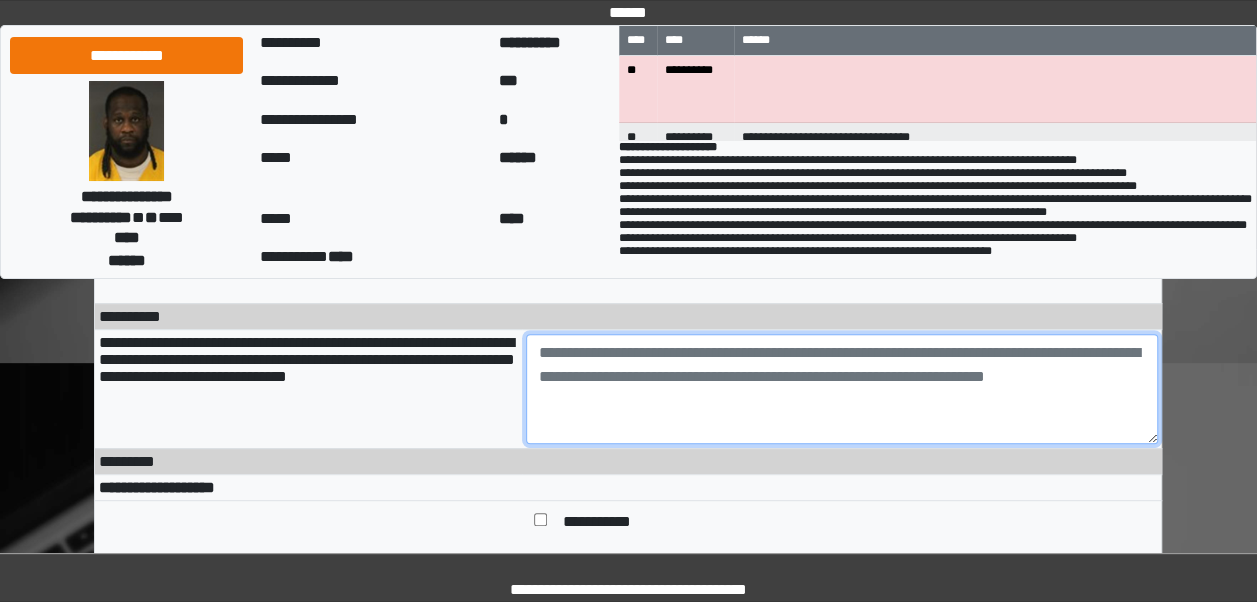 click at bounding box center [842, 389] 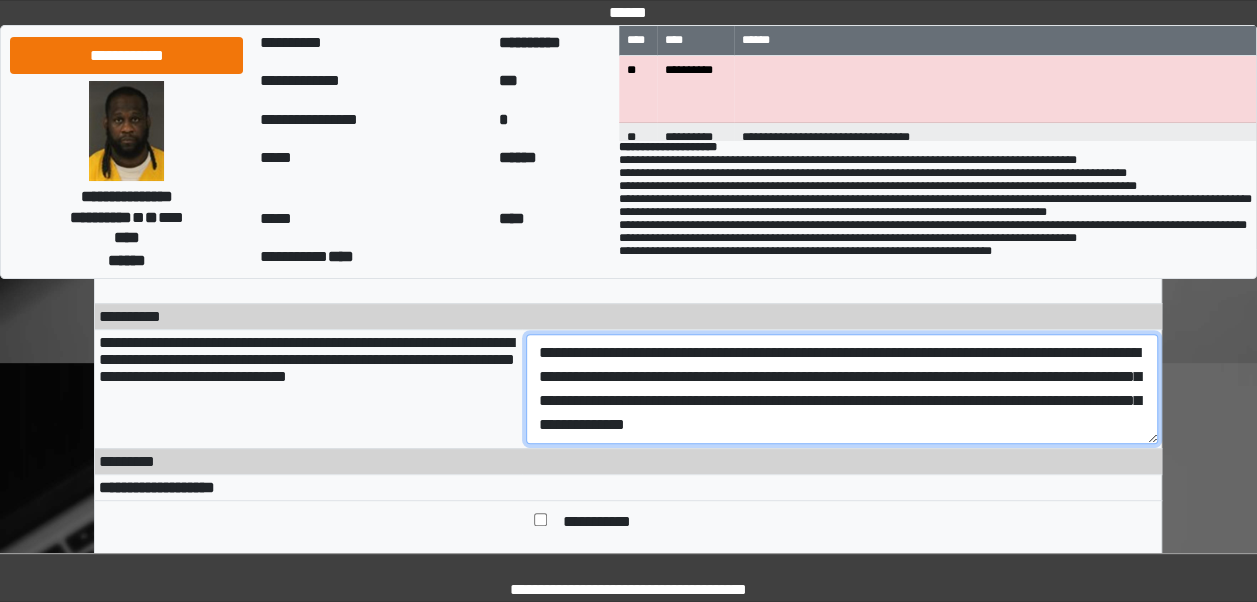 click on "**********" at bounding box center (842, 389) 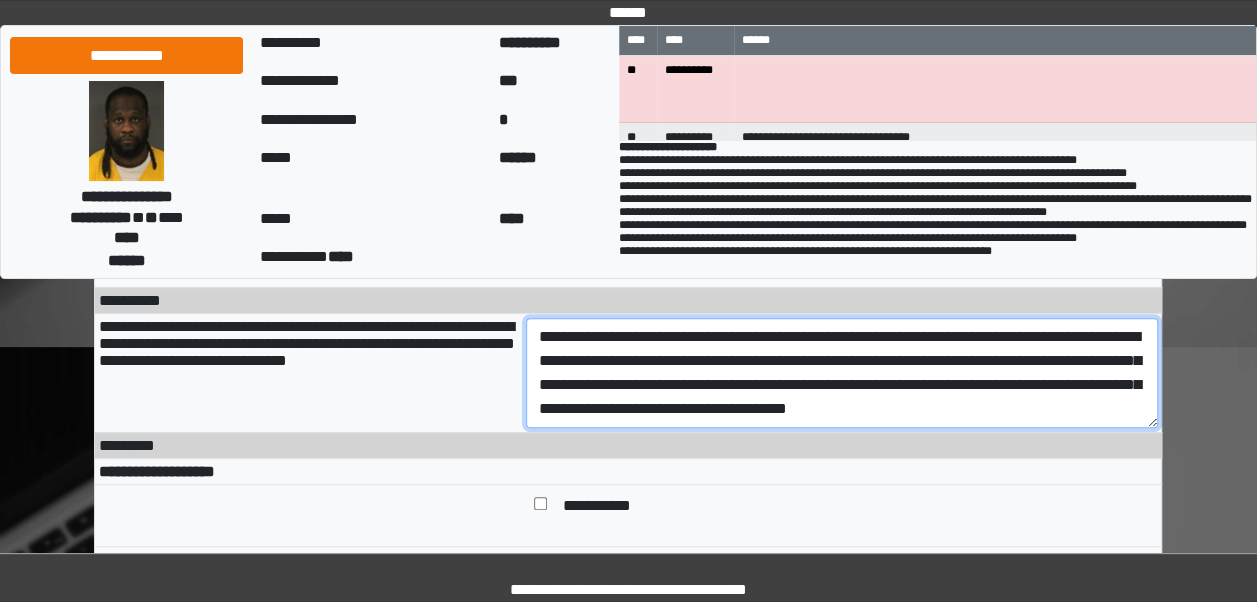 scroll, scrollTop: 357, scrollLeft: 0, axis: vertical 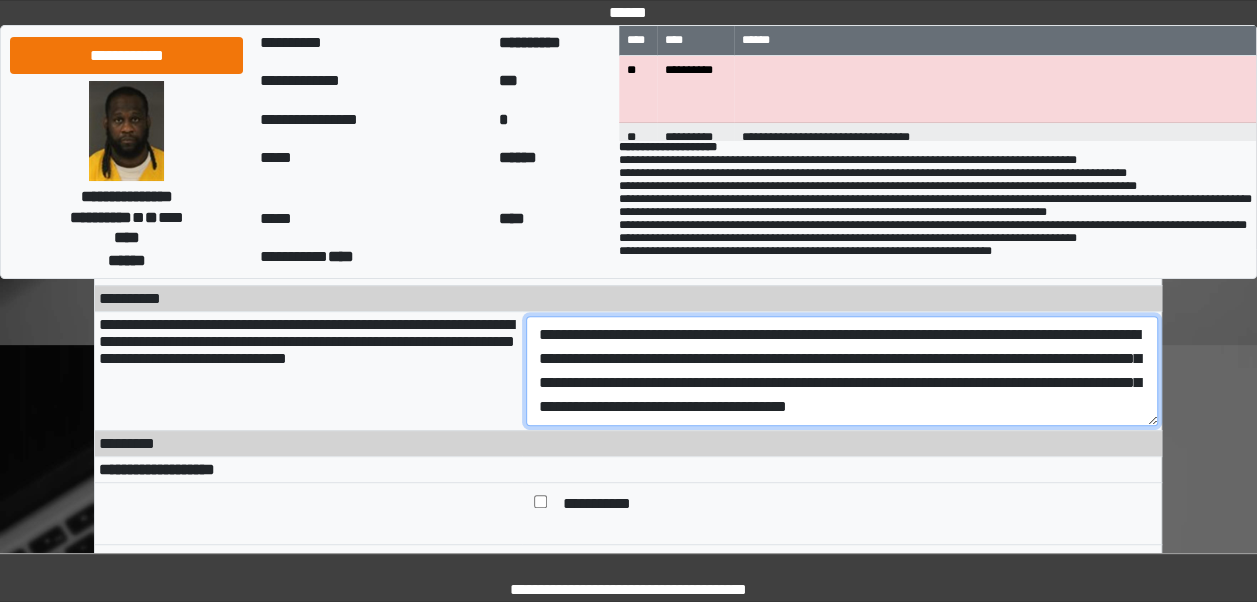 click on "**********" at bounding box center [842, 371] 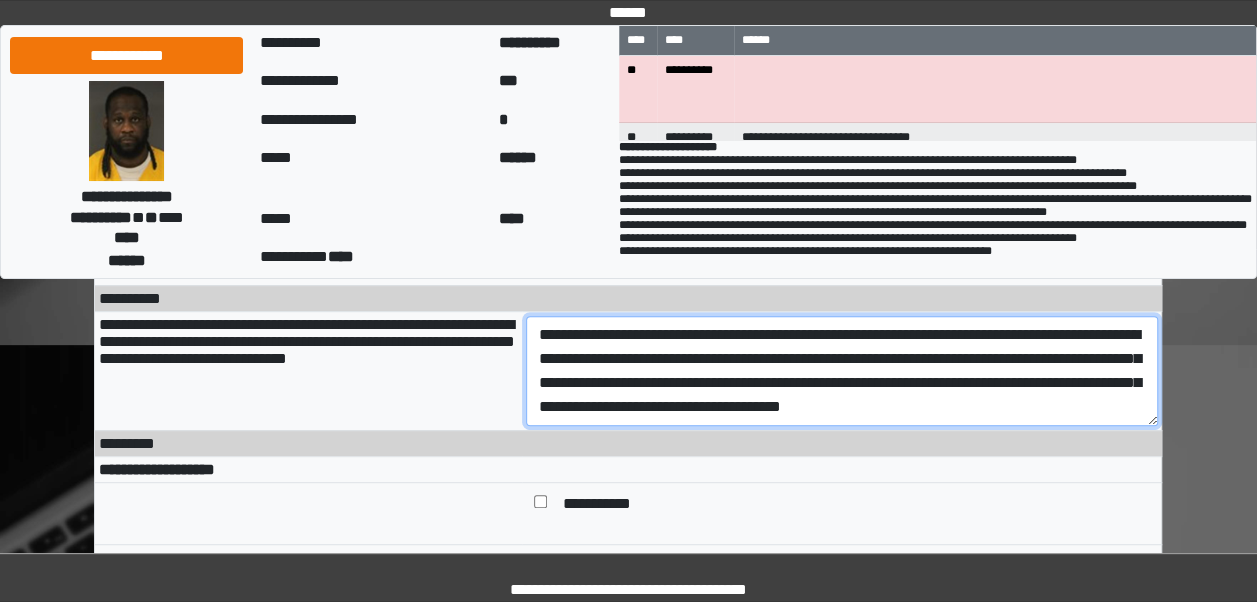click on "**********" at bounding box center (842, 371) 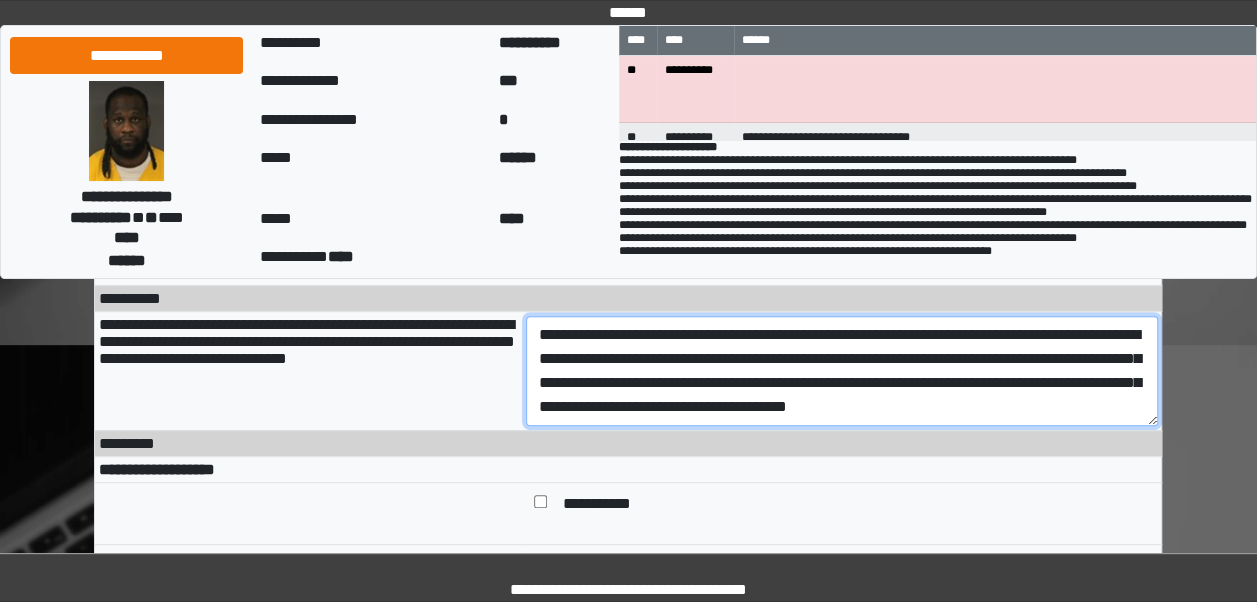 click on "**********" at bounding box center [842, 371] 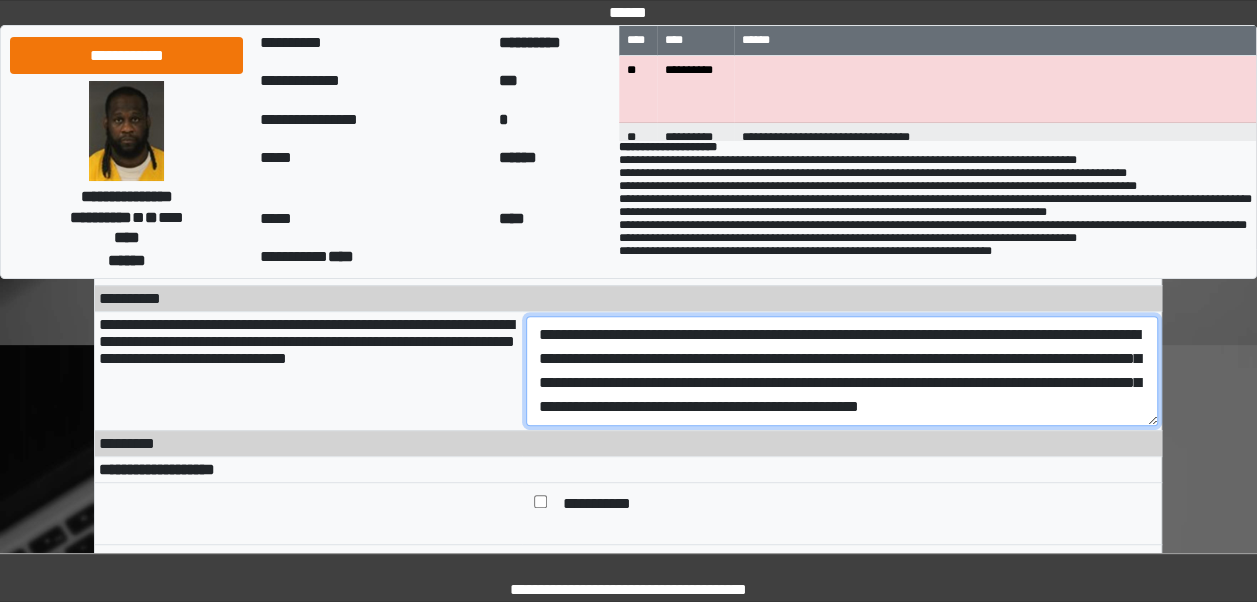 scroll, scrollTop: 24, scrollLeft: 0, axis: vertical 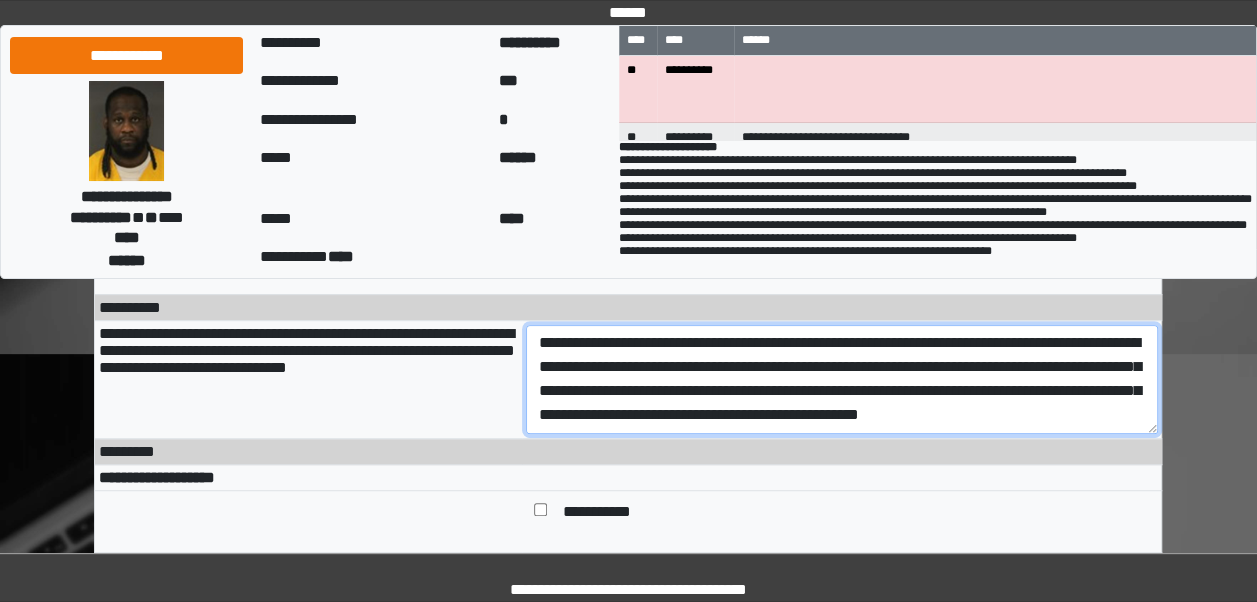 click on "**********" at bounding box center (842, 379) 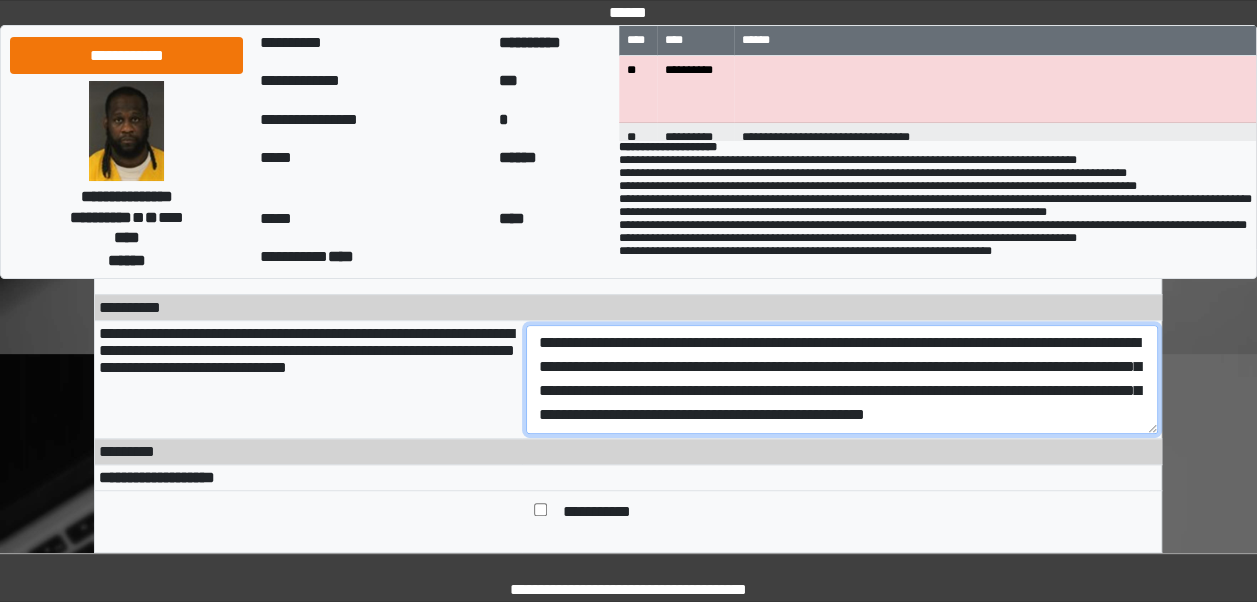 paste on "**********" 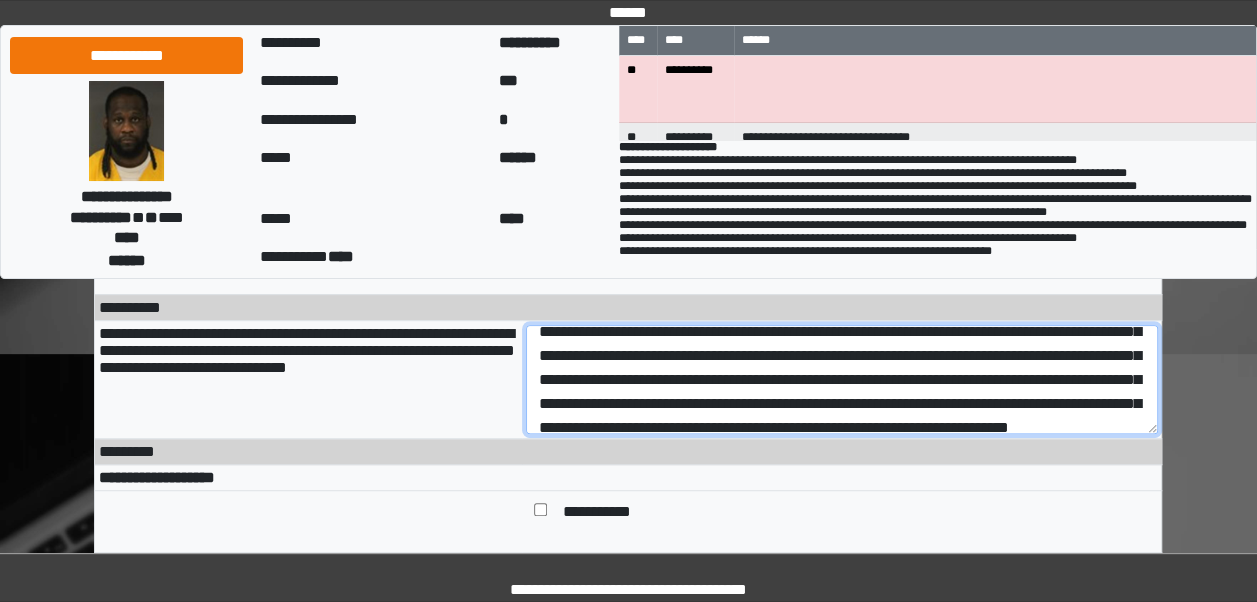 scroll, scrollTop: 86, scrollLeft: 0, axis: vertical 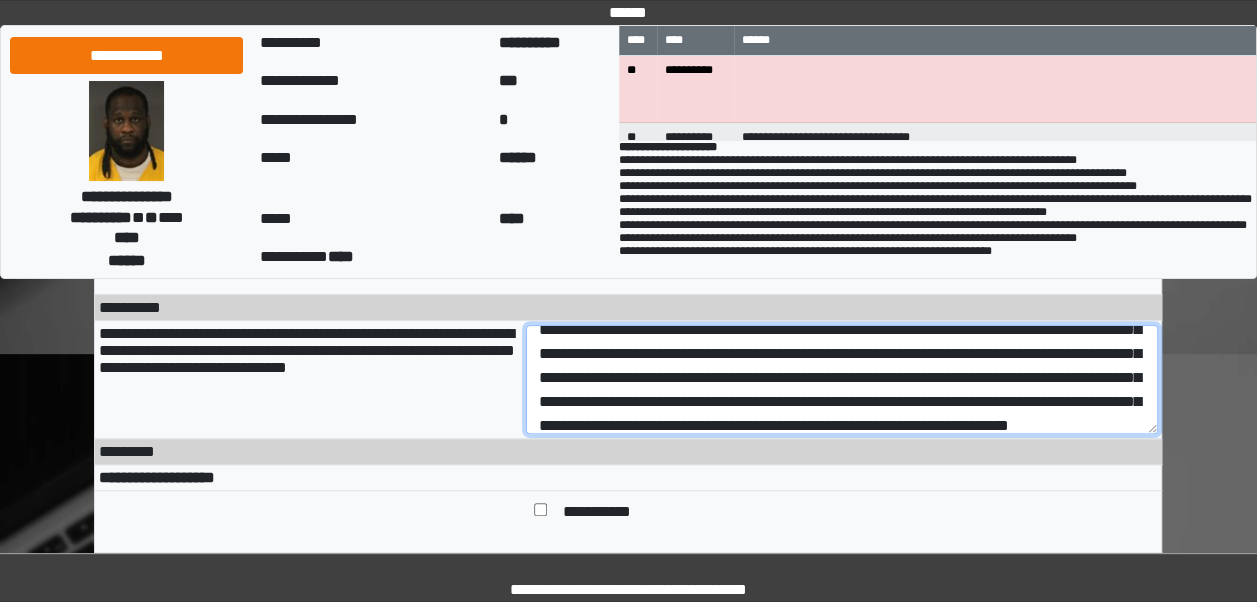 click on "**********" at bounding box center [842, 379] 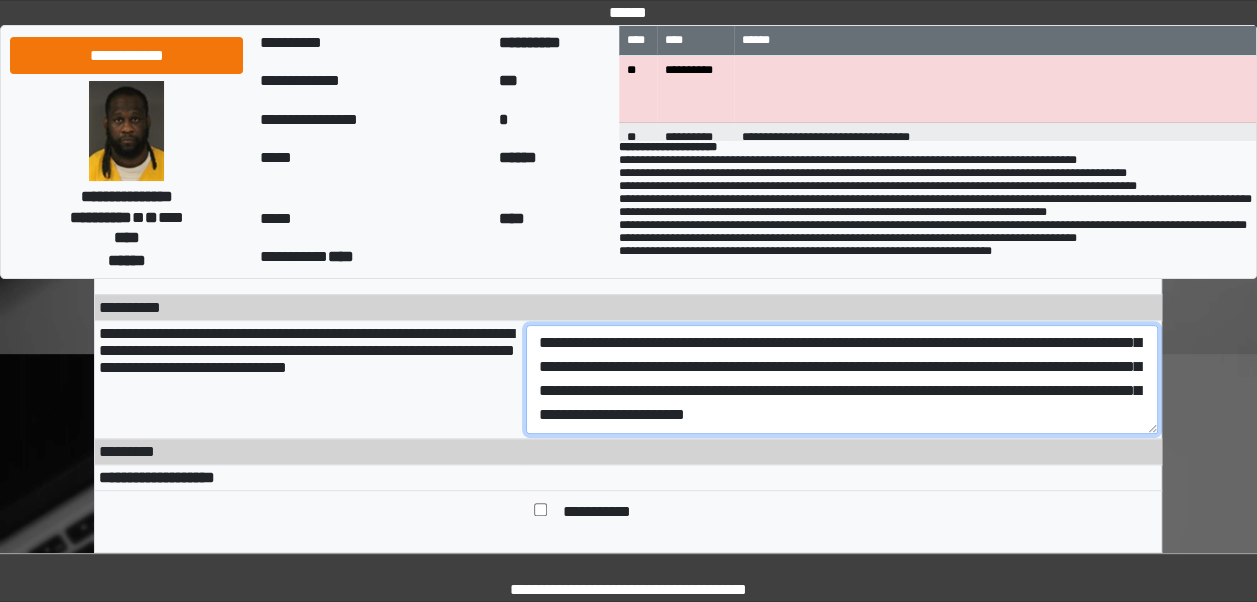 scroll, scrollTop: 168, scrollLeft: 0, axis: vertical 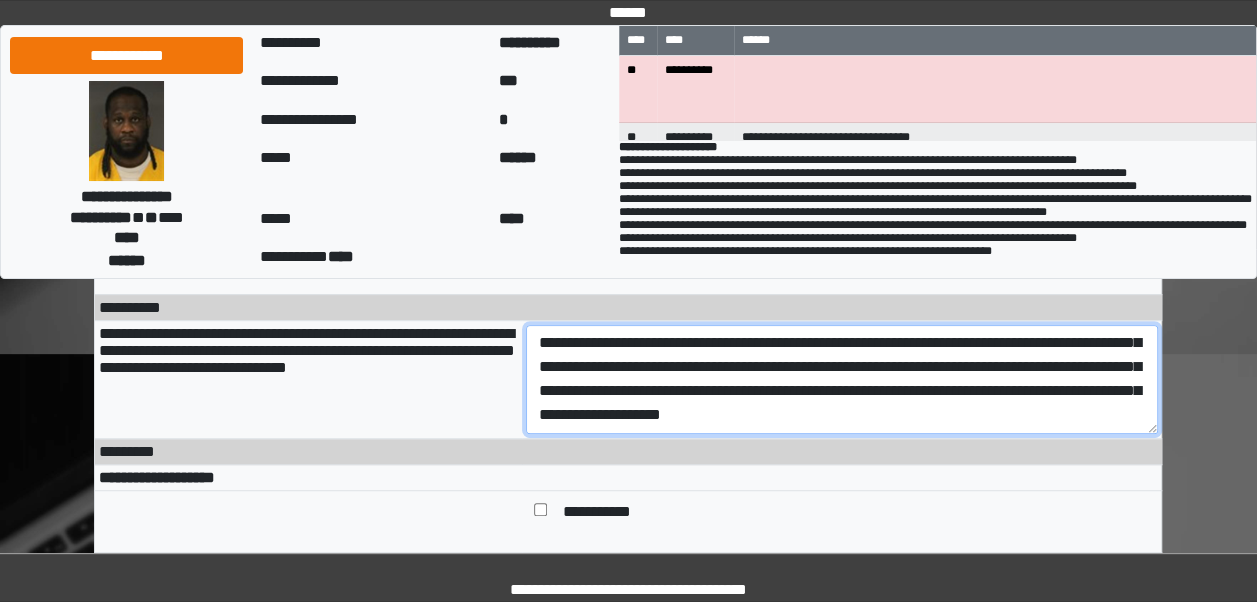 click on "**********" at bounding box center [842, 379] 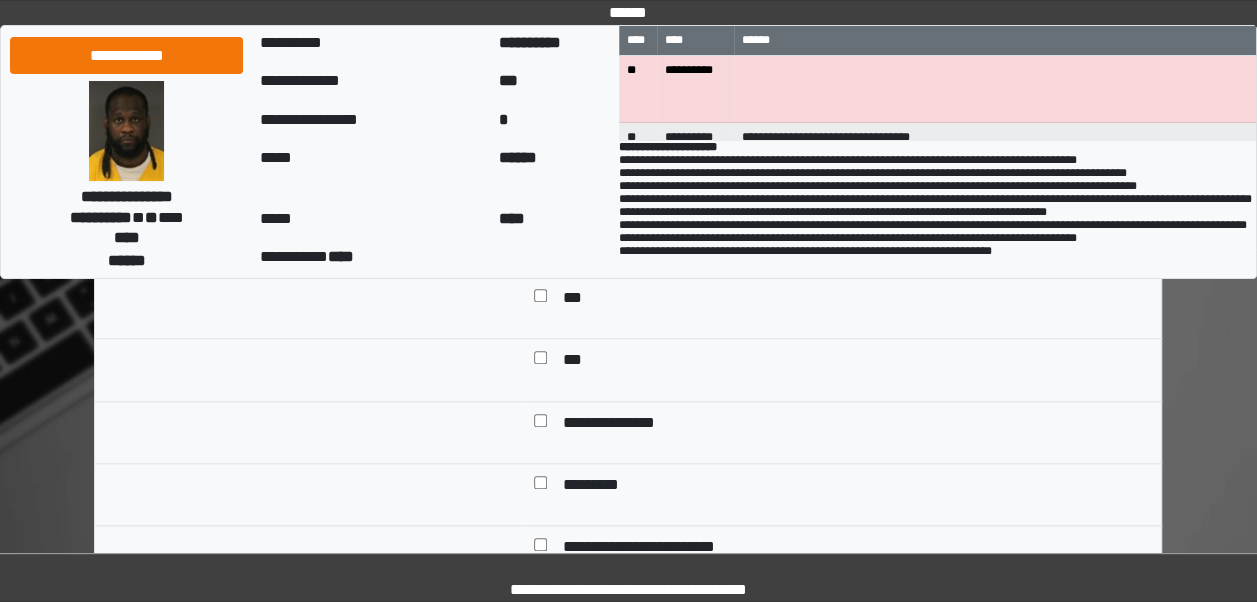 scroll, scrollTop: 769, scrollLeft: 0, axis: vertical 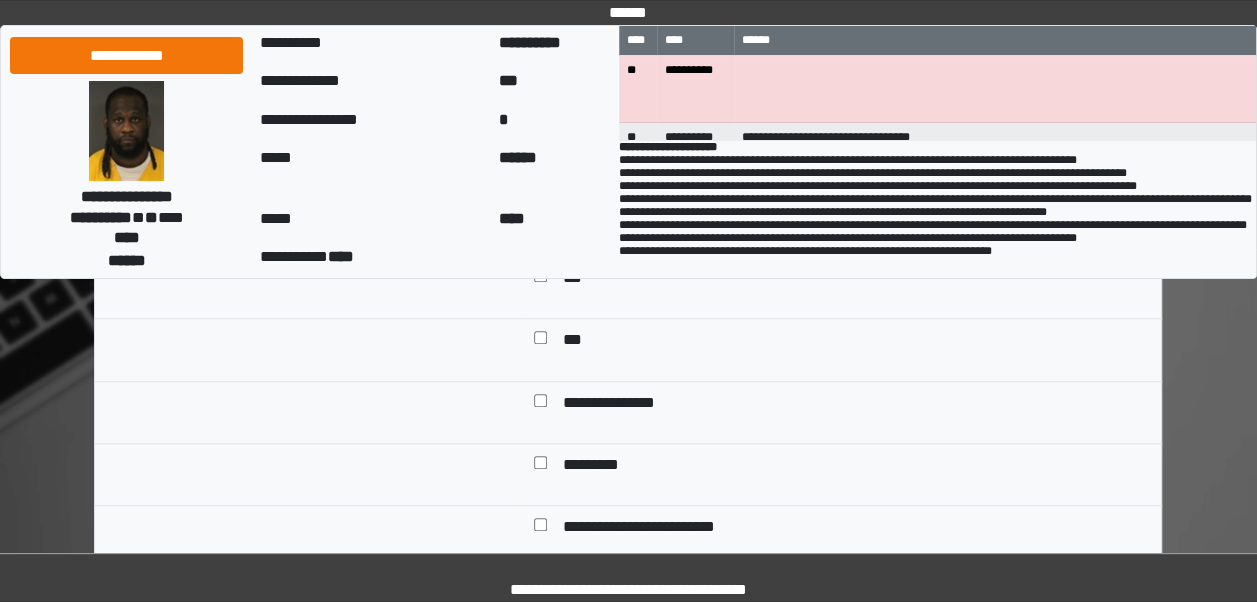 type on "**********" 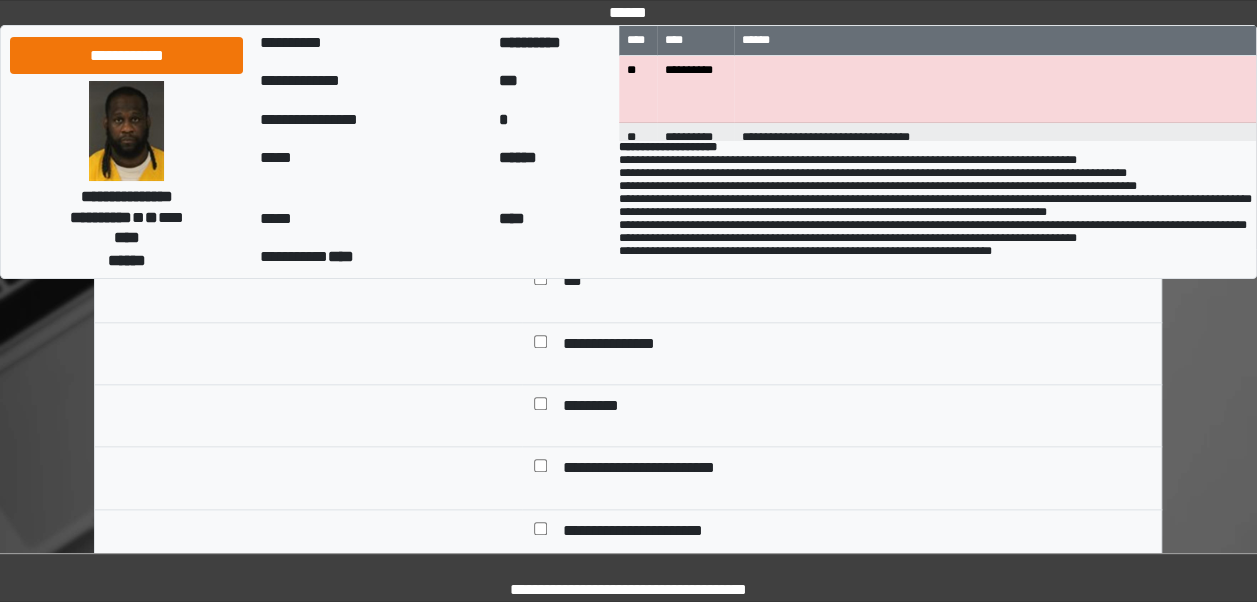 scroll, scrollTop: 829, scrollLeft: 0, axis: vertical 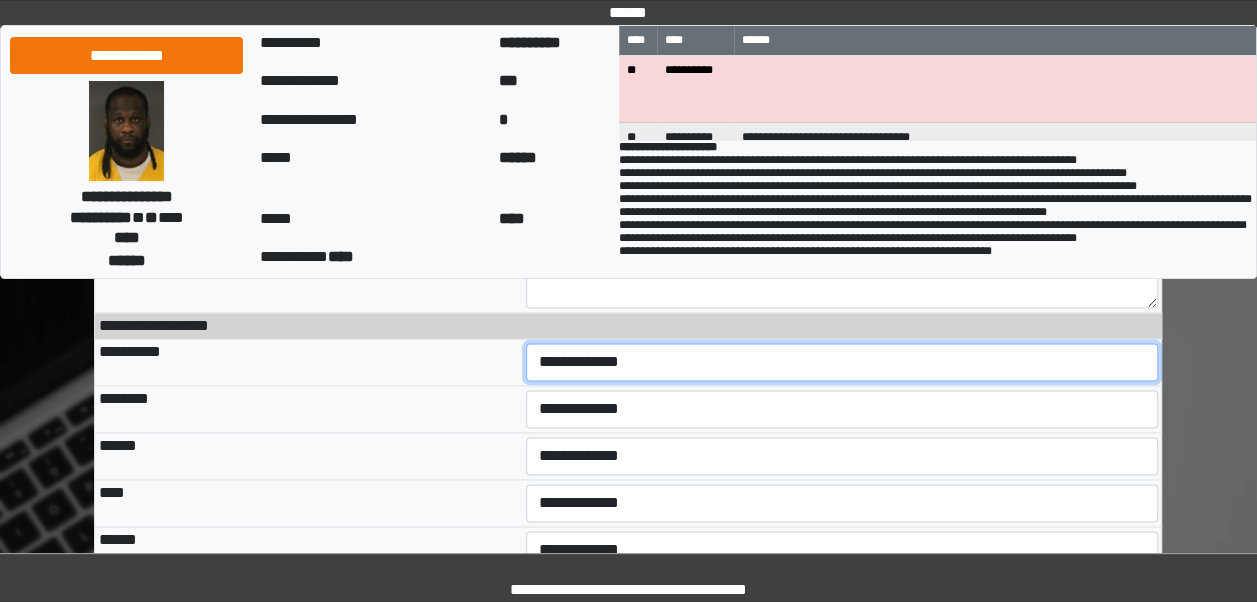 click on "**********" at bounding box center (842, 362) 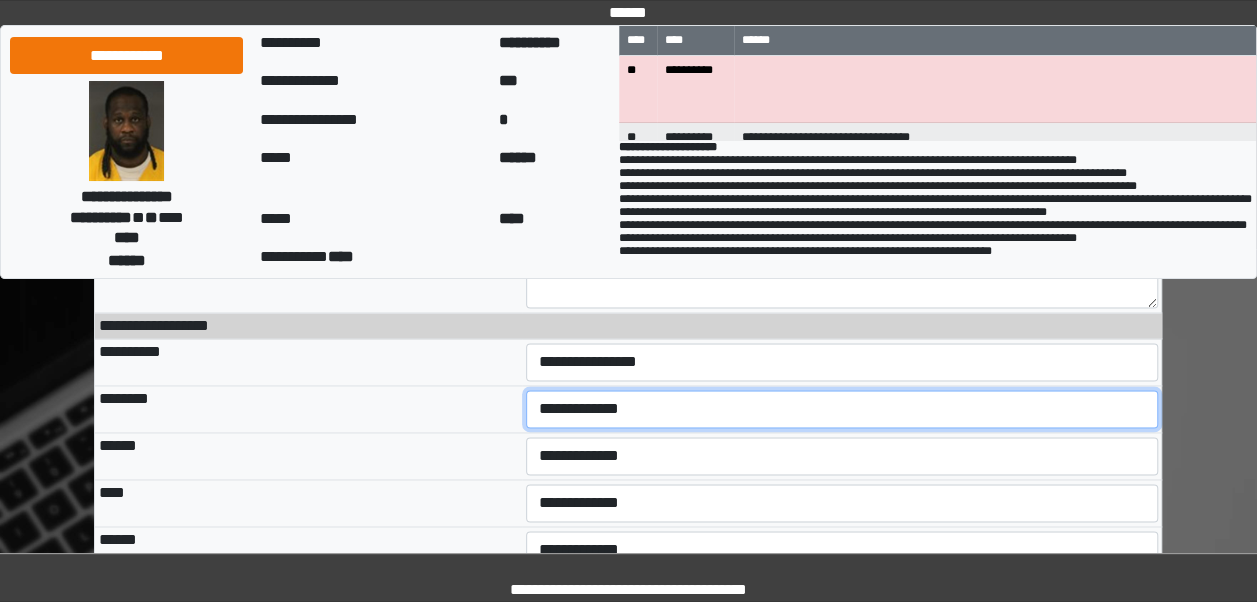 click on "**********" at bounding box center (842, 409) 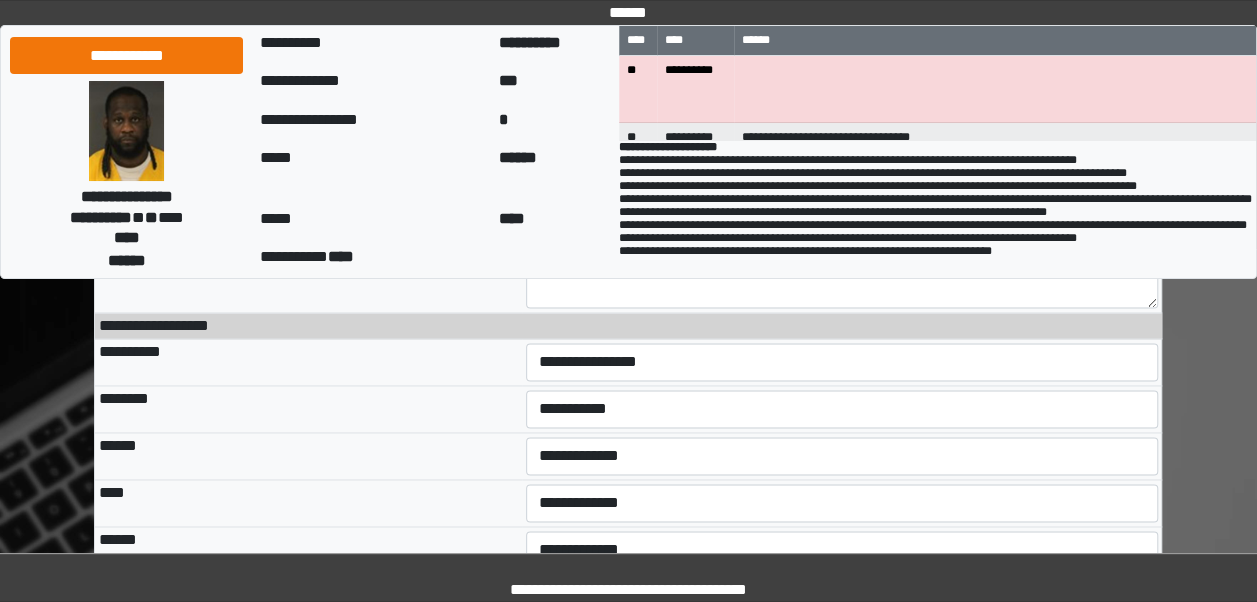 click on "**********" at bounding box center (842, 409) 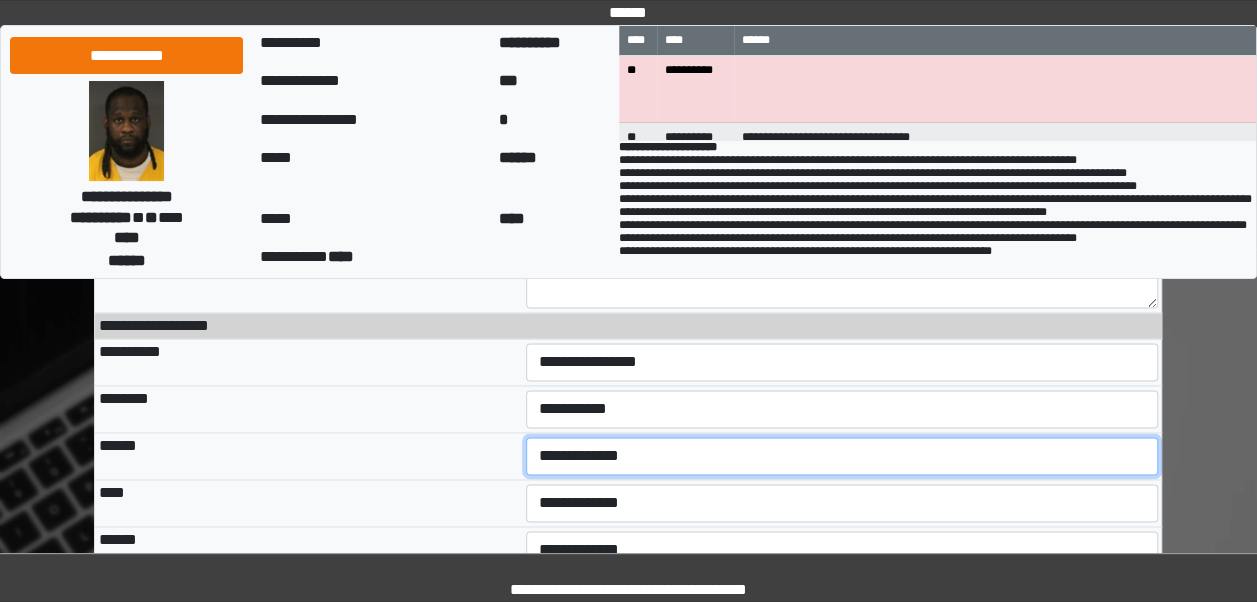 click on "**********" at bounding box center (842, 456) 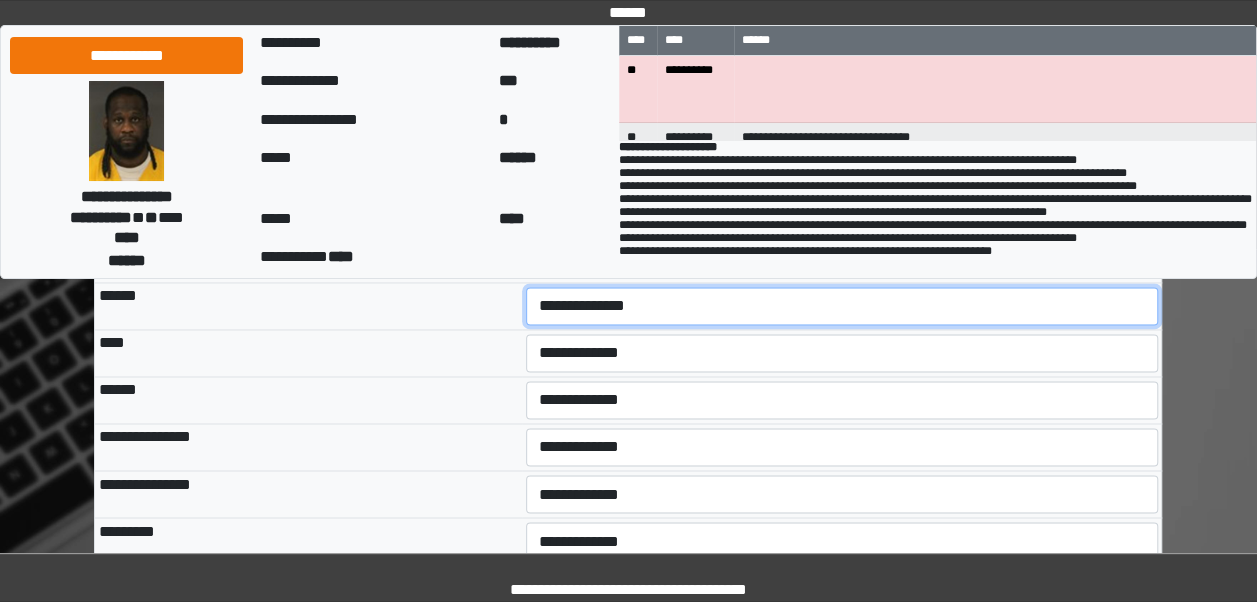 scroll, scrollTop: 1424, scrollLeft: 0, axis: vertical 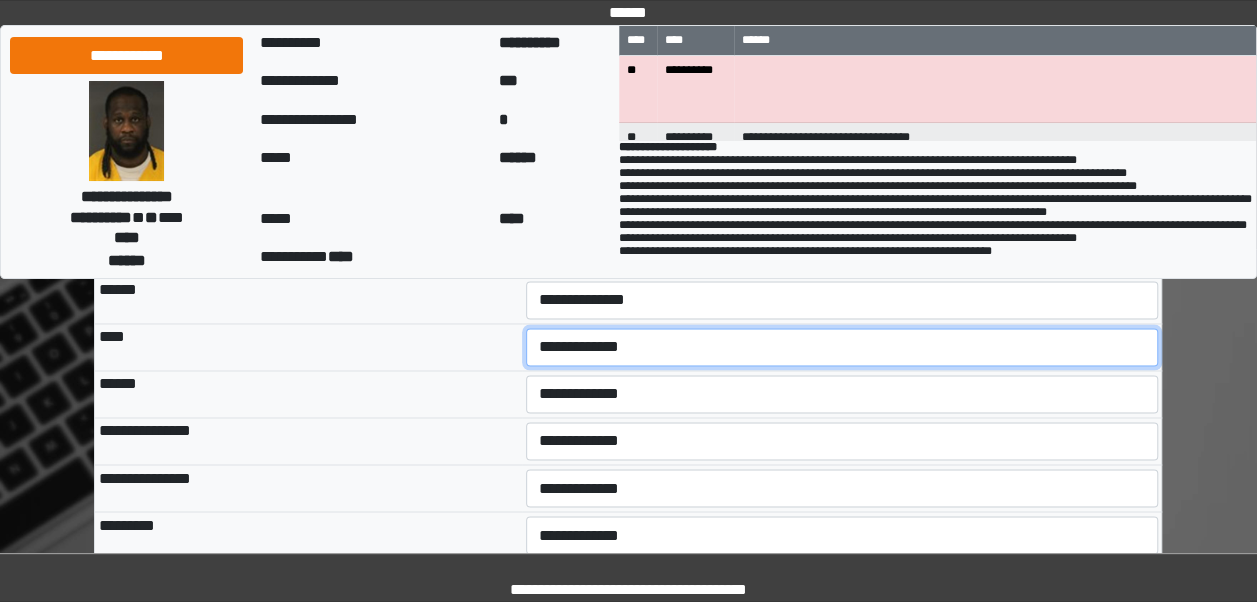 click on "**********" at bounding box center (842, 347) 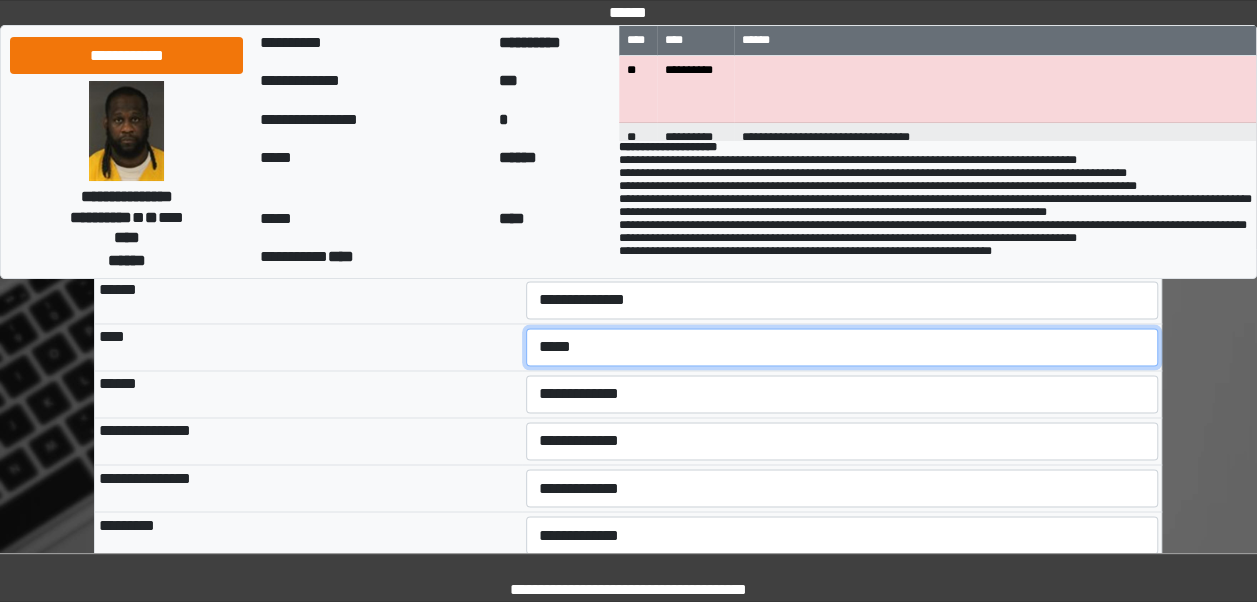 click on "**********" at bounding box center [842, 347] 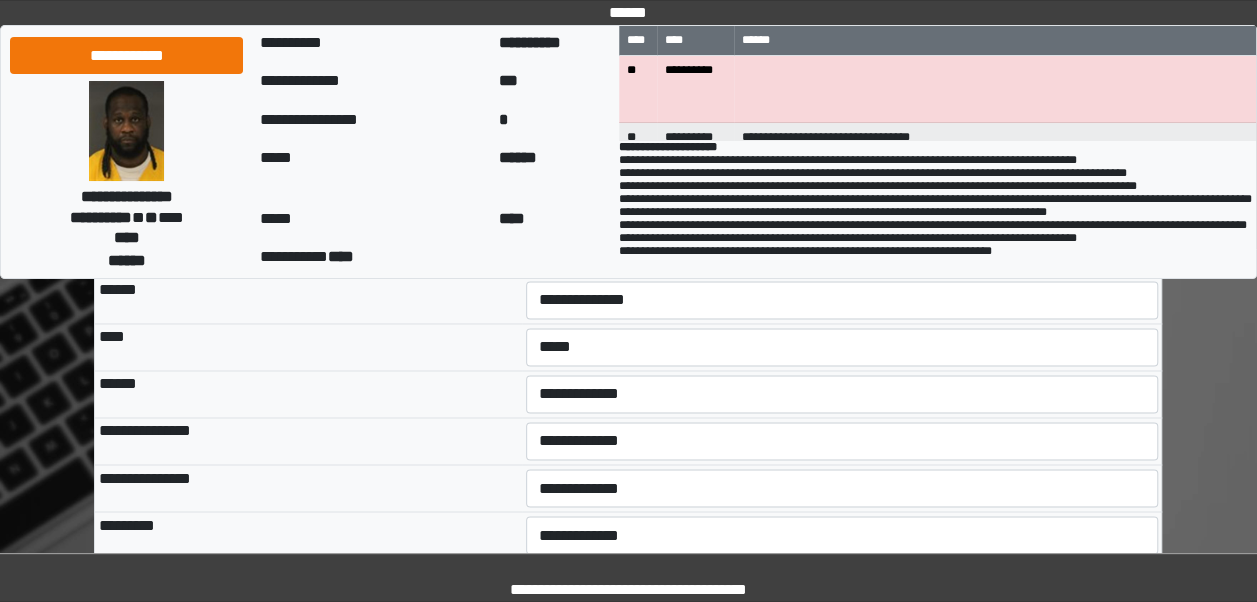 click on "**********" at bounding box center [308, 441] 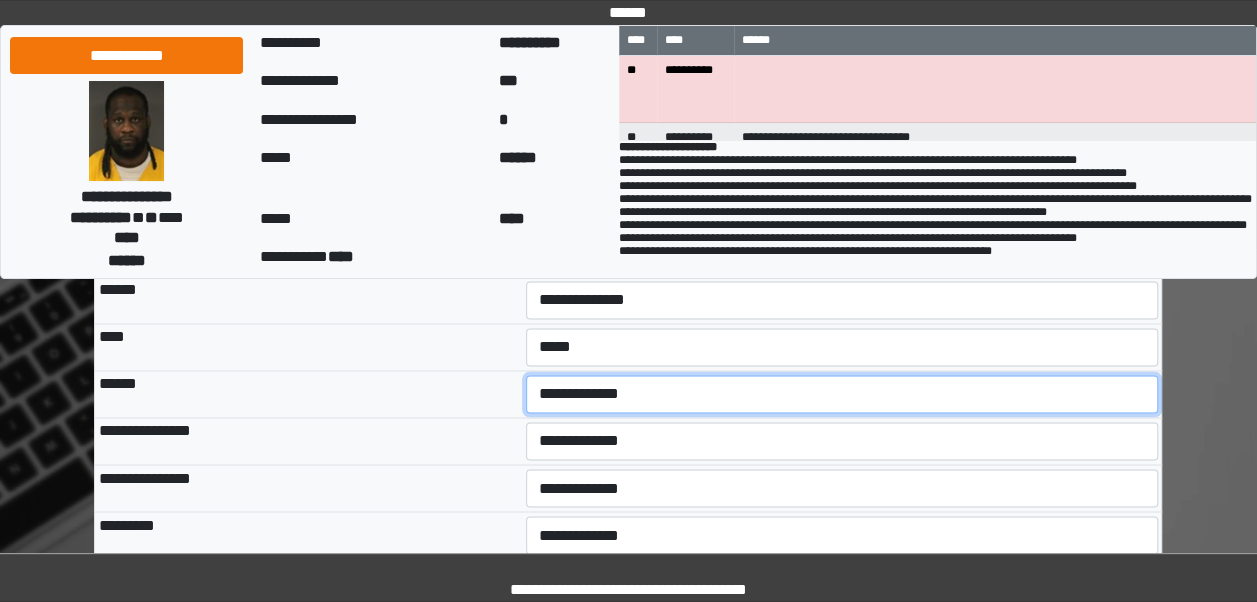 click on "**********" at bounding box center (842, 394) 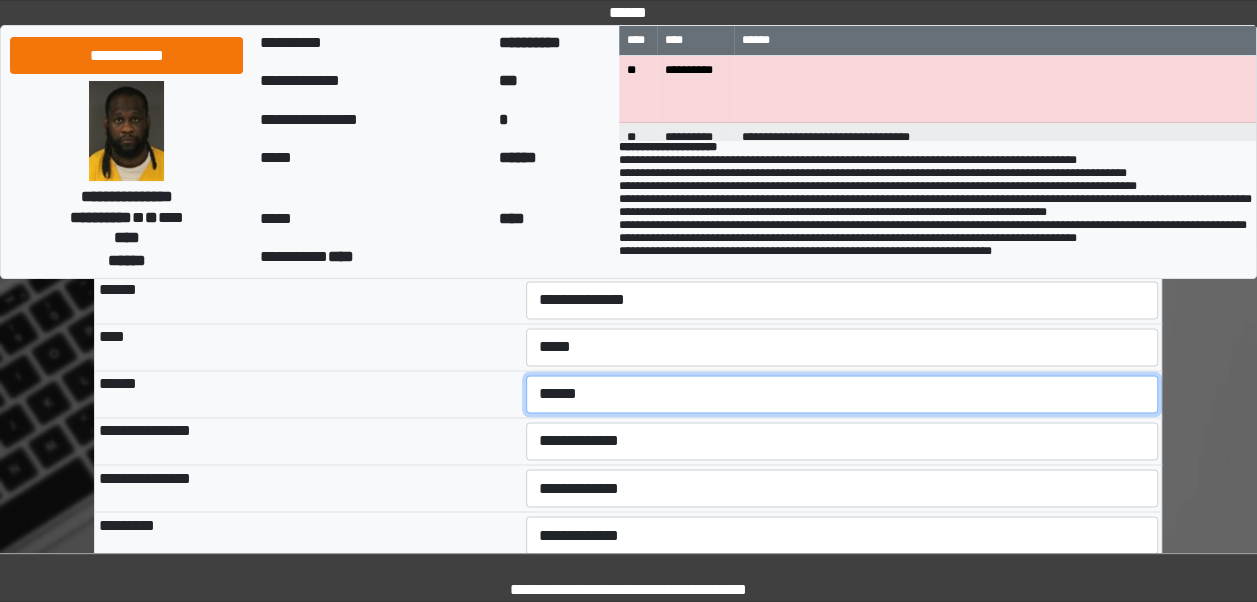 click on "**********" at bounding box center (842, 394) 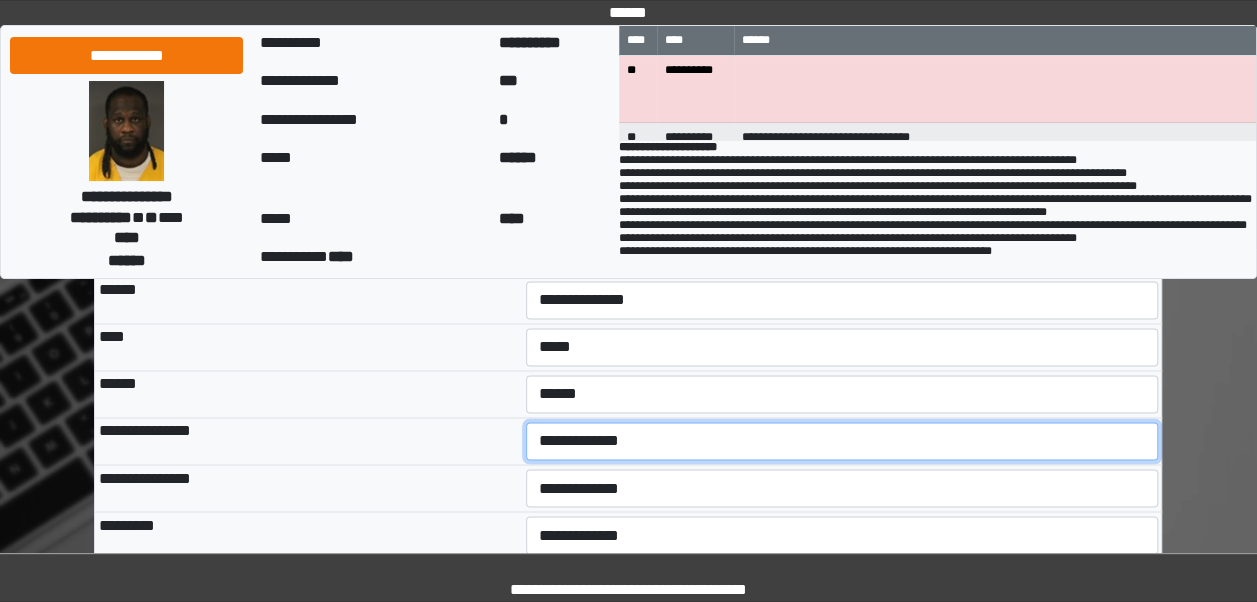 click on "**********" at bounding box center [842, 441] 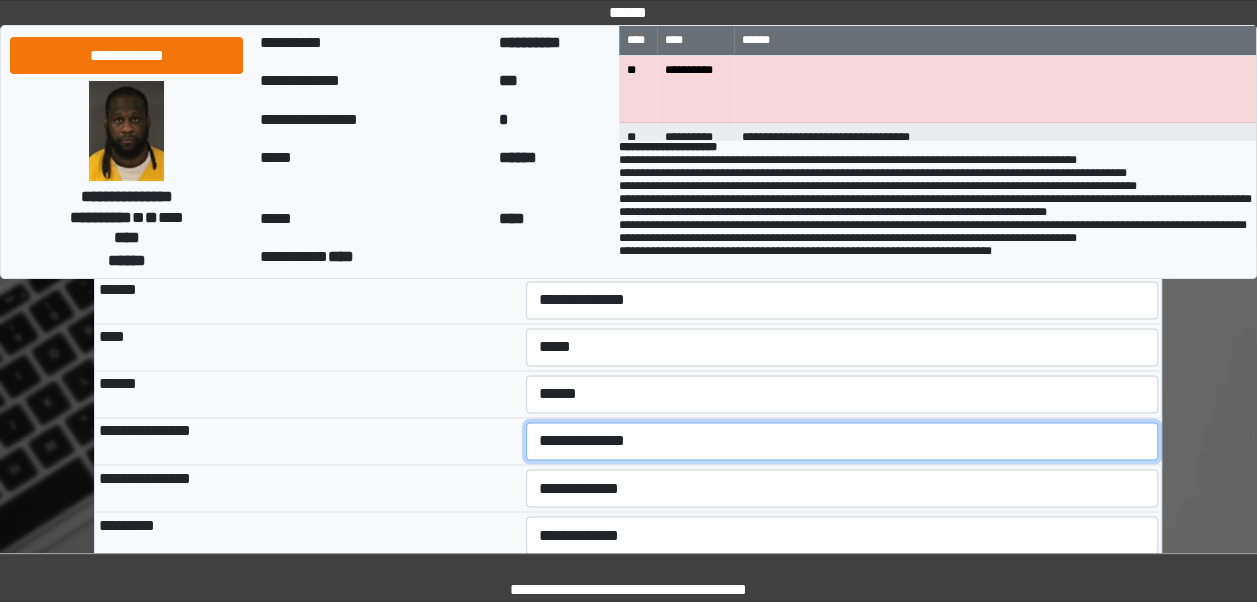 click on "**********" at bounding box center [842, 441] 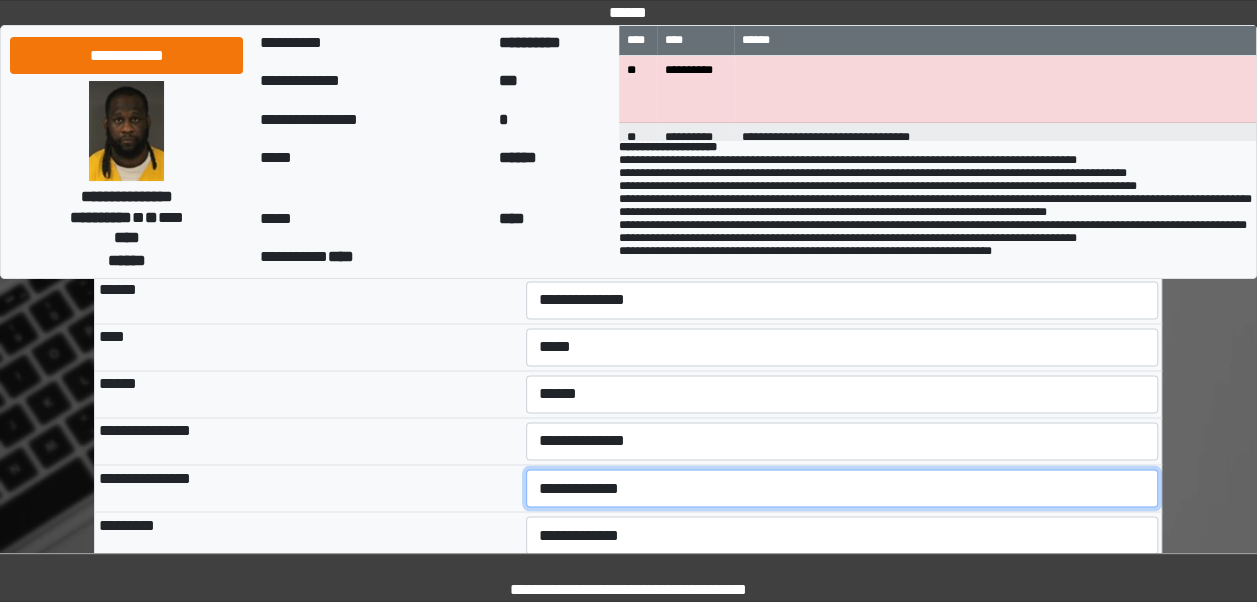 click on "**********" at bounding box center [842, 488] 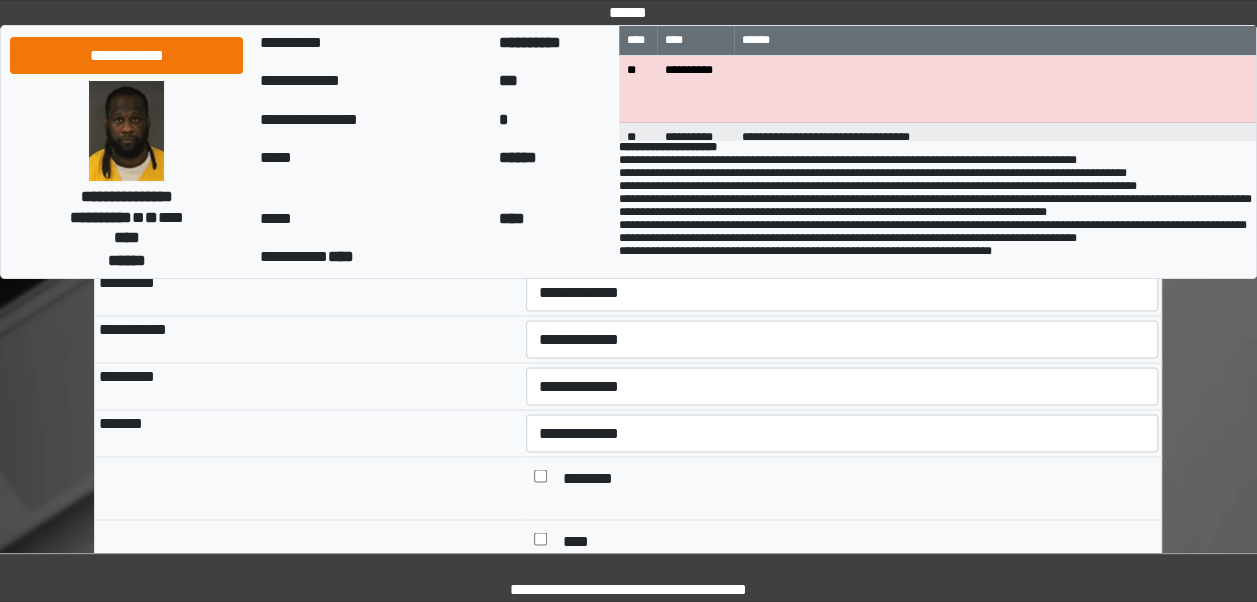 scroll, scrollTop: 1666, scrollLeft: 0, axis: vertical 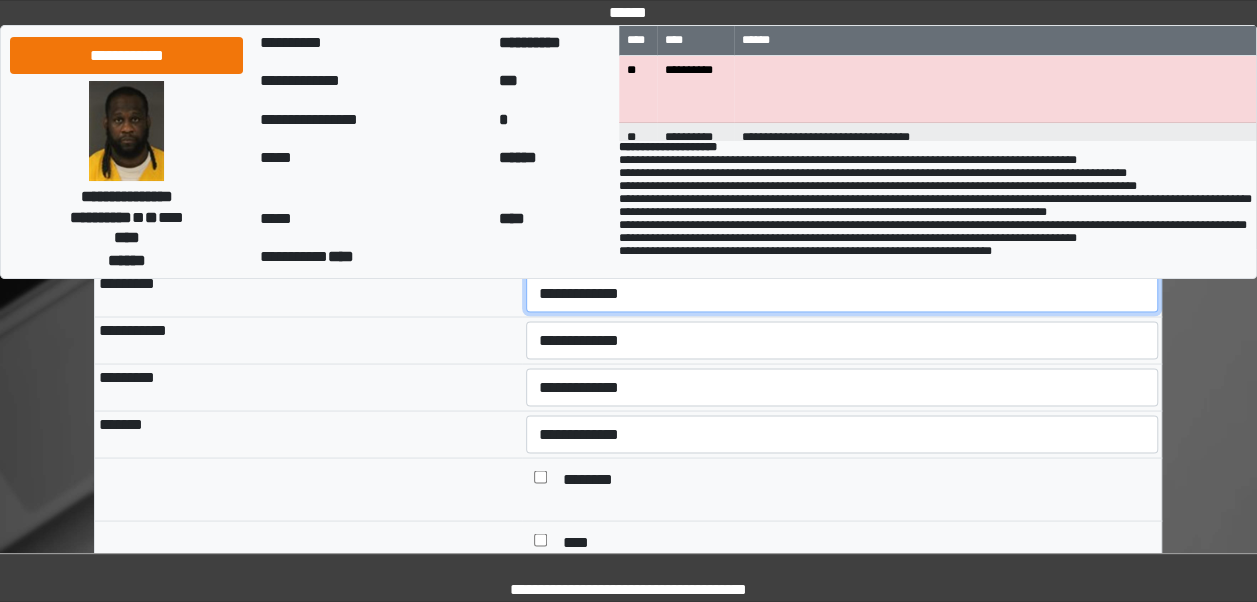 click on "**********" at bounding box center [842, 293] 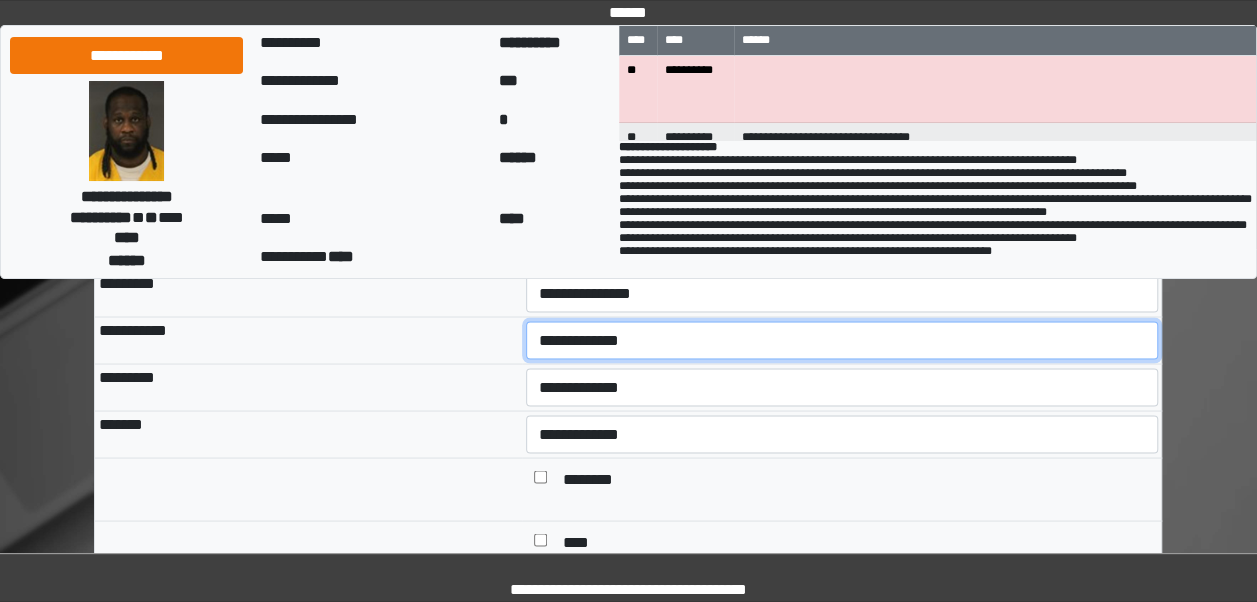 click on "**********" at bounding box center (842, 340) 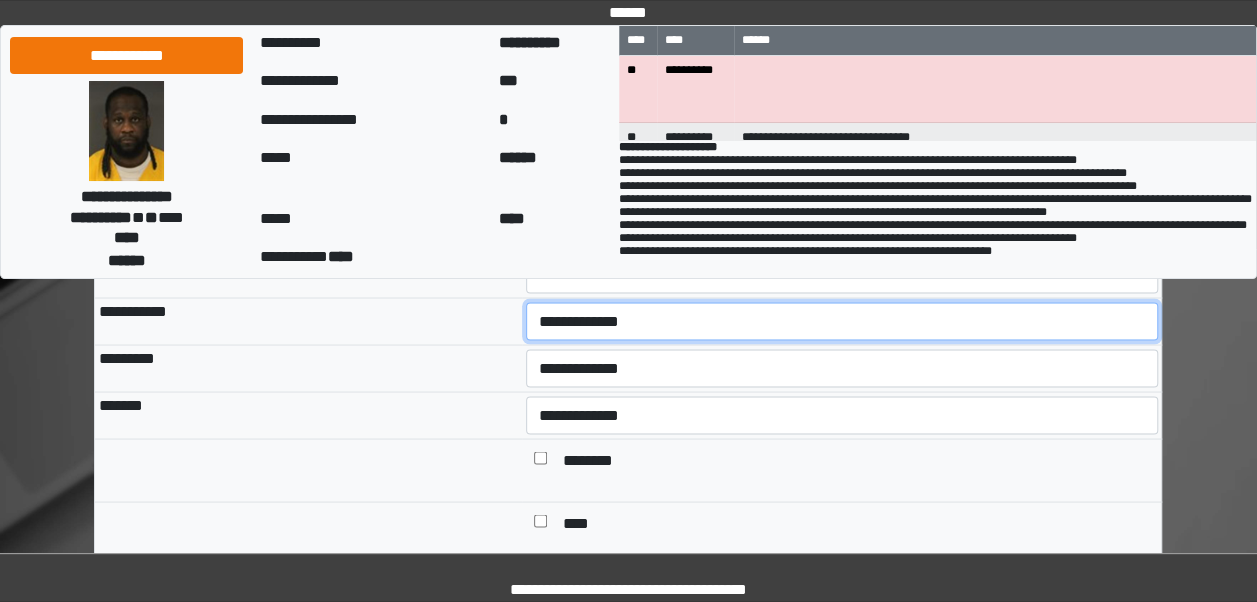 scroll, scrollTop: 1694, scrollLeft: 0, axis: vertical 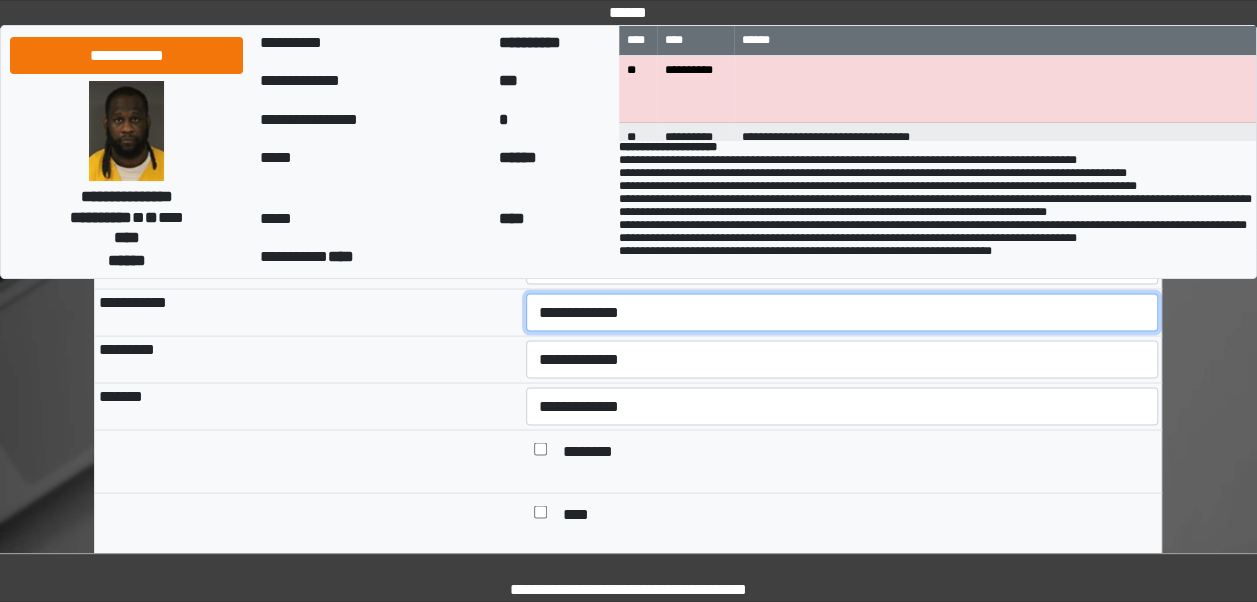 click on "**********" at bounding box center [842, 312] 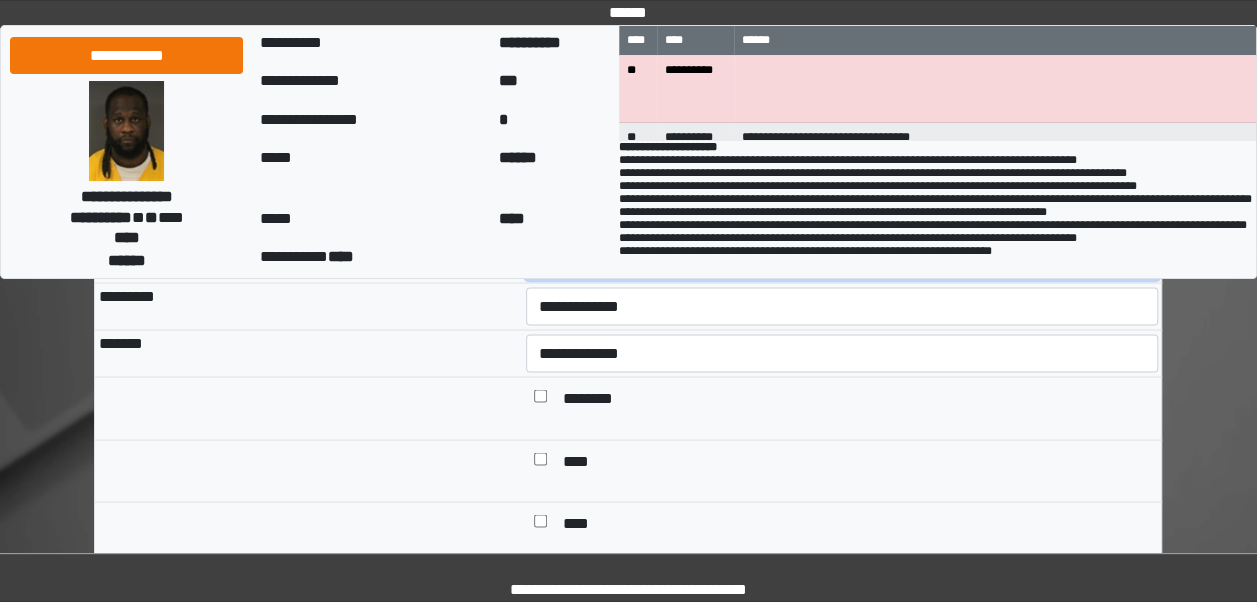 scroll, scrollTop: 1748, scrollLeft: 0, axis: vertical 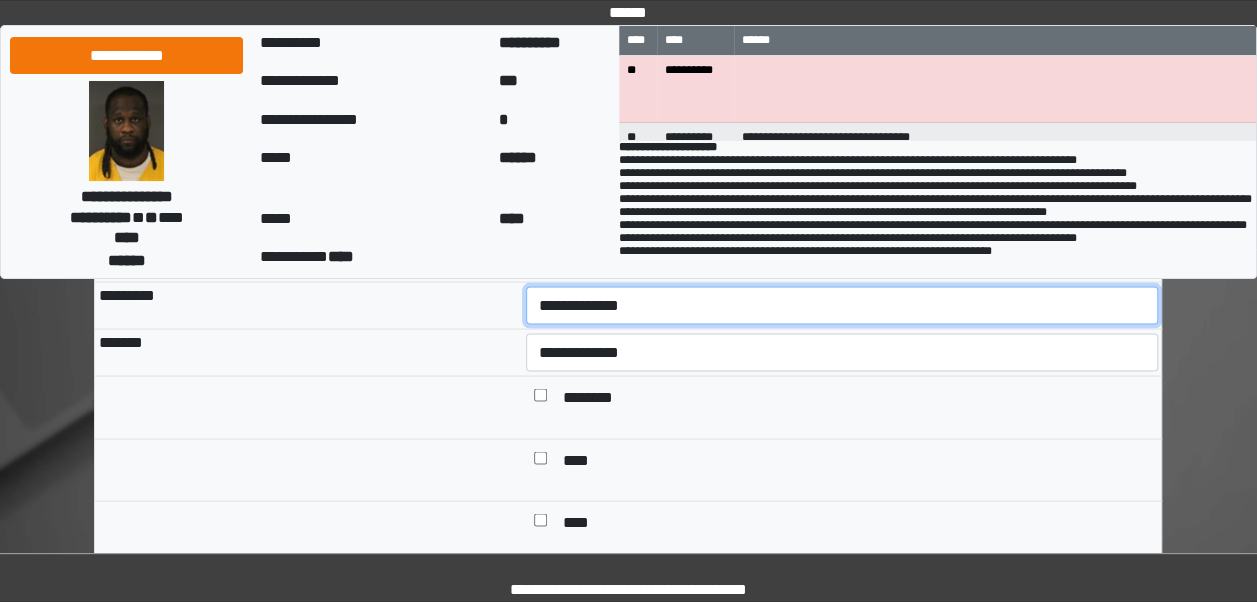 click on "**********" at bounding box center [842, 305] 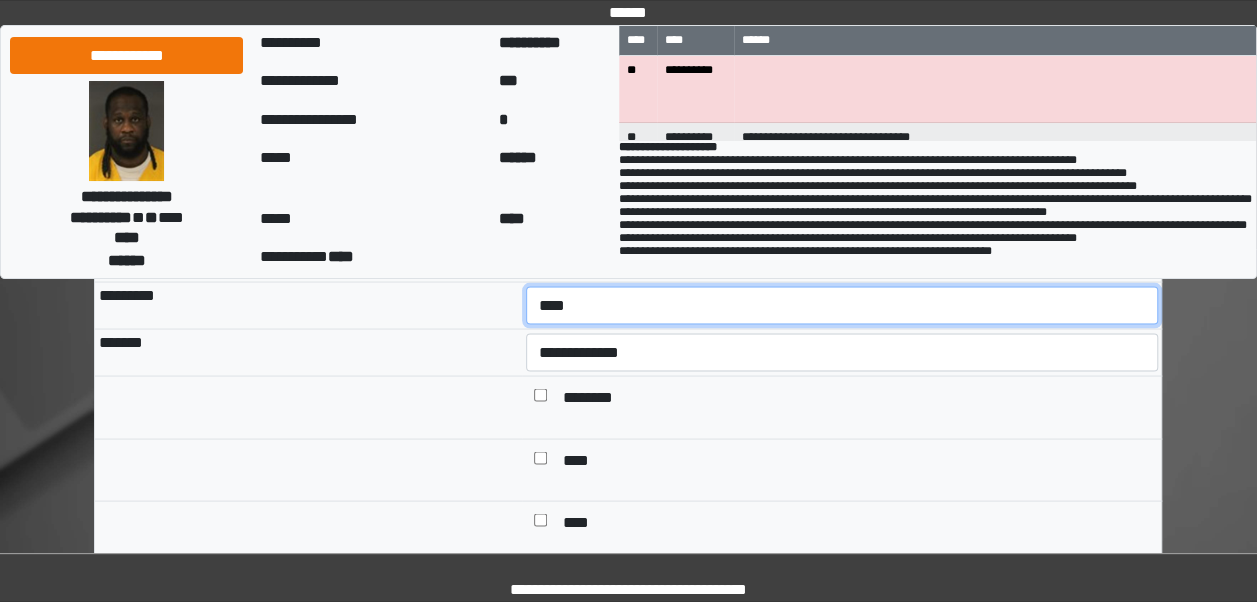 click on "**********" at bounding box center (842, 305) 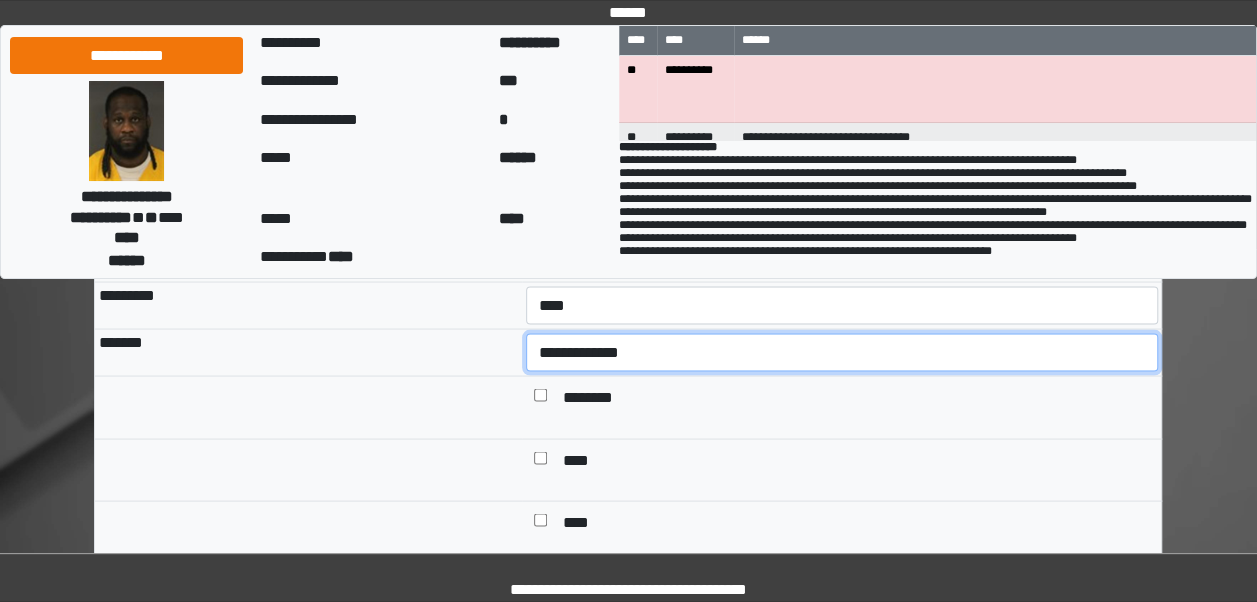 click on "**********" at bounding box center (842, 352) 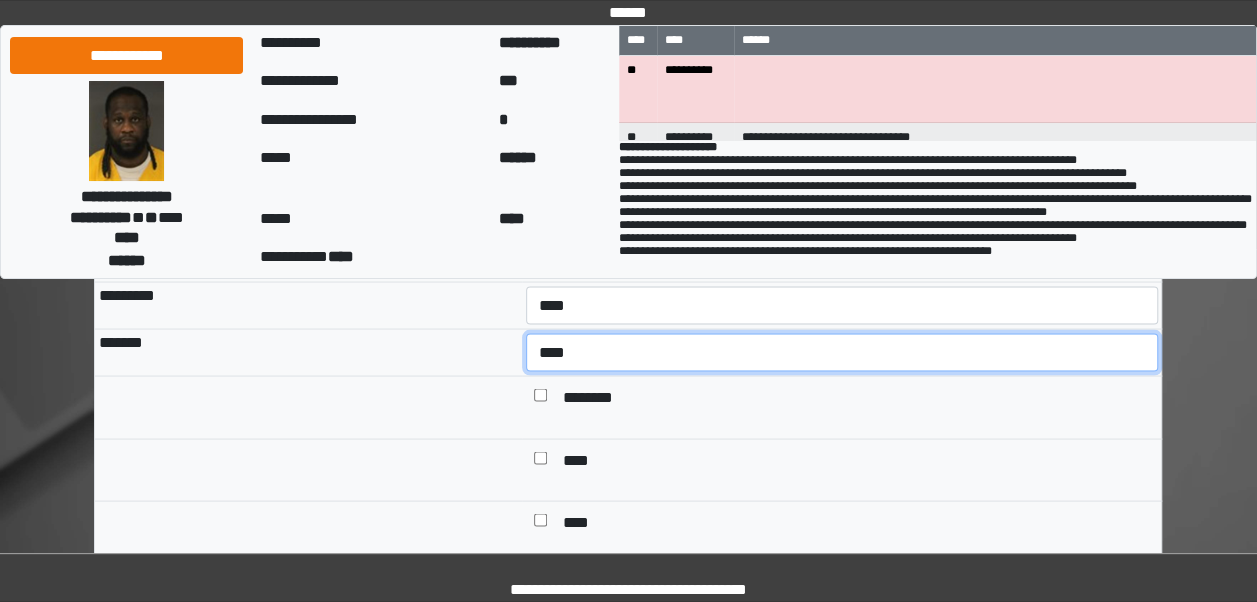 click on "**********" at bounding box center (842, 352) 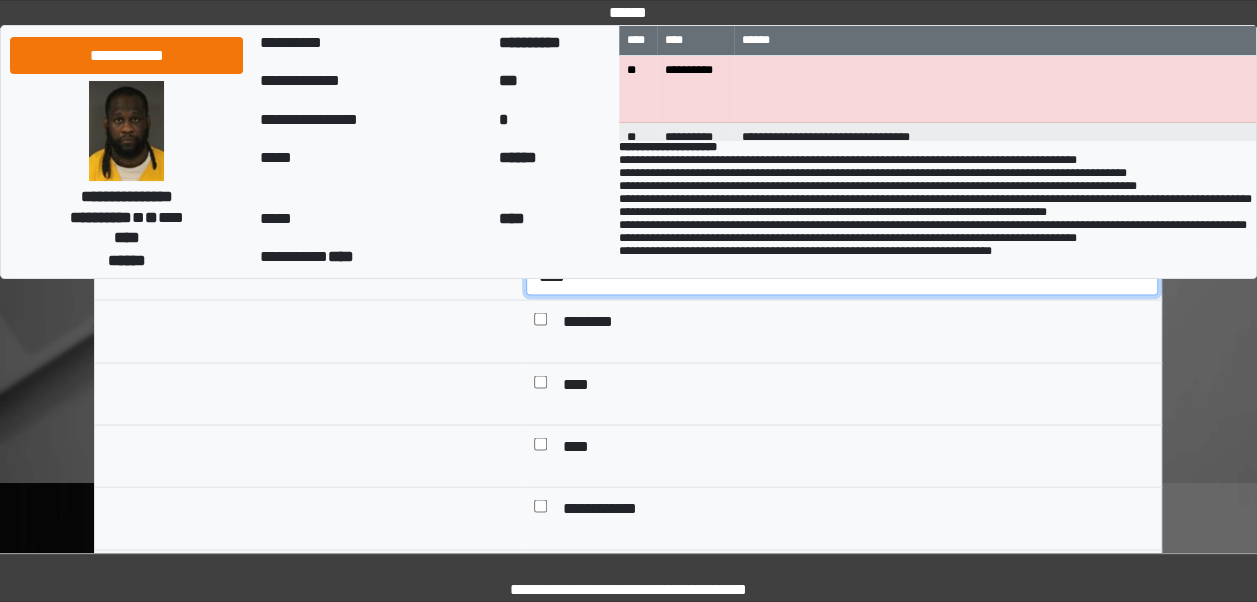 scroll, scrollTop: 1827, scrollLeft: 0, axis: vertical 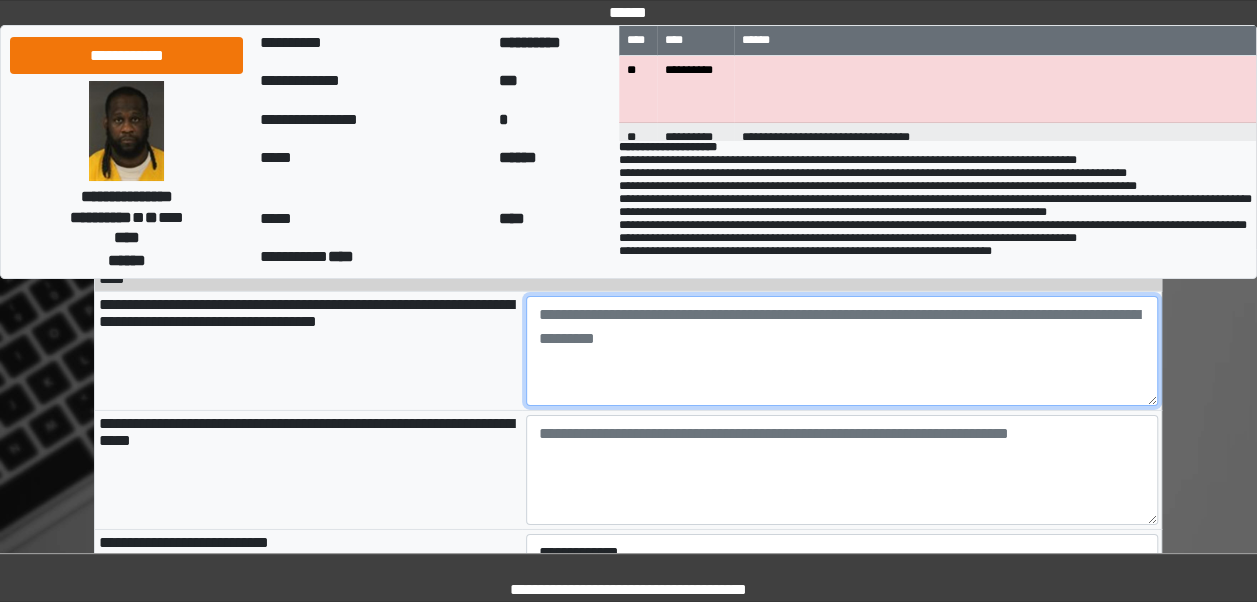 click at bounding box center [842, 351] 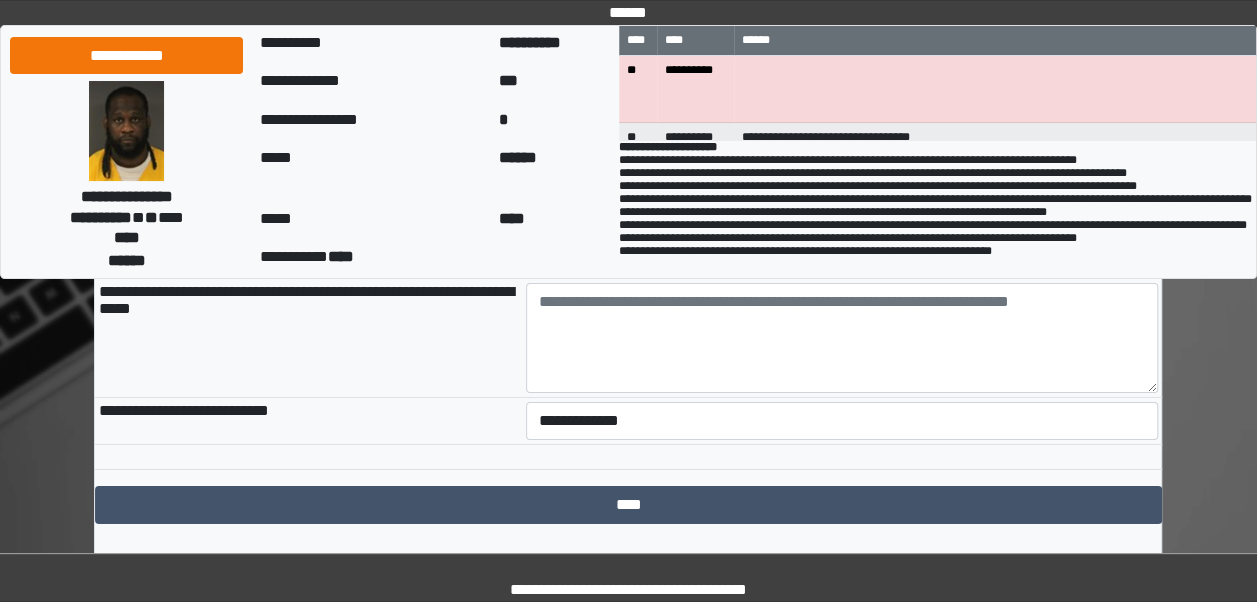 scroll, scrollTop: 3210, scrollLeft: 0, axis: vertical 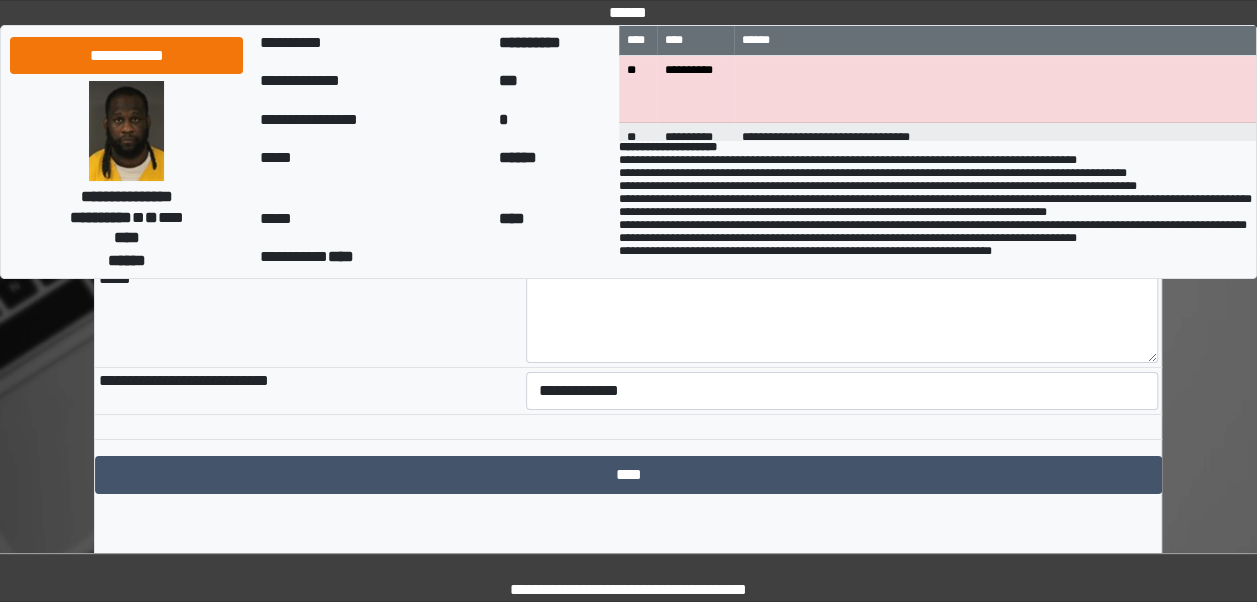 type on "**********" 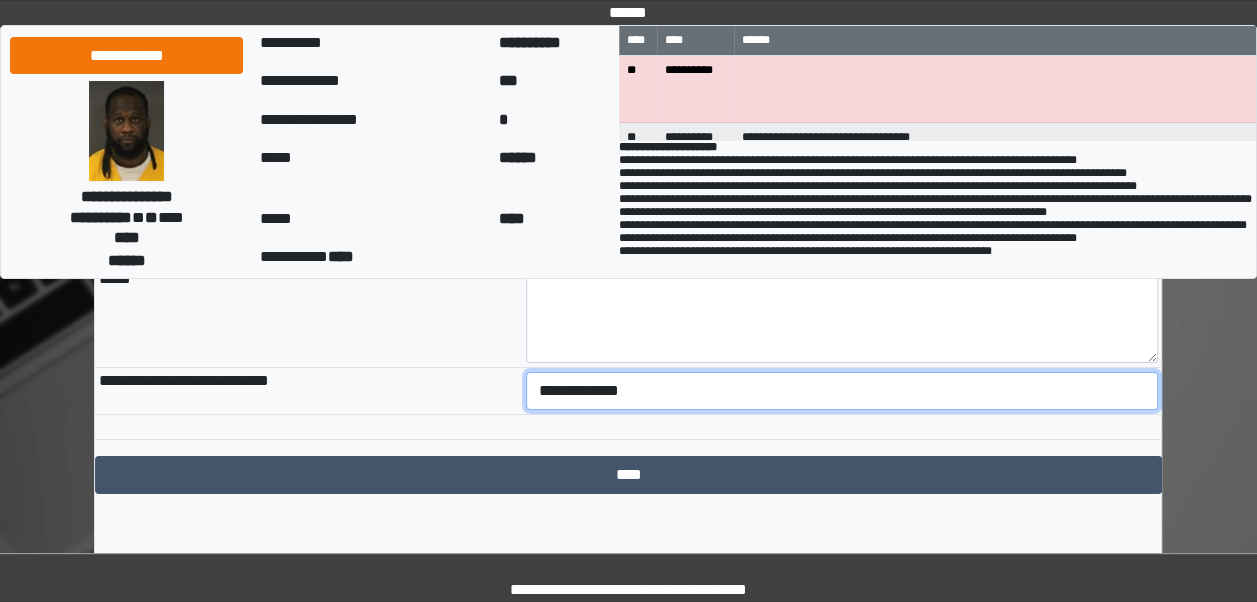 click on "**********" at bounding box center (842, 391) 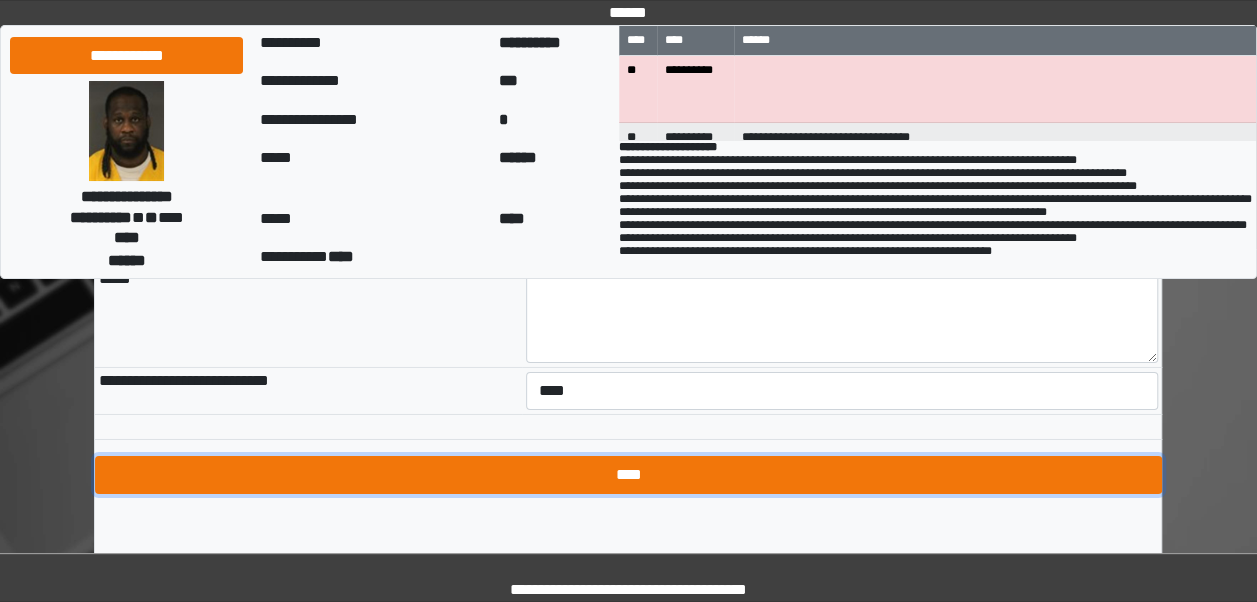 click on "****" at bounding box center [628, 475] 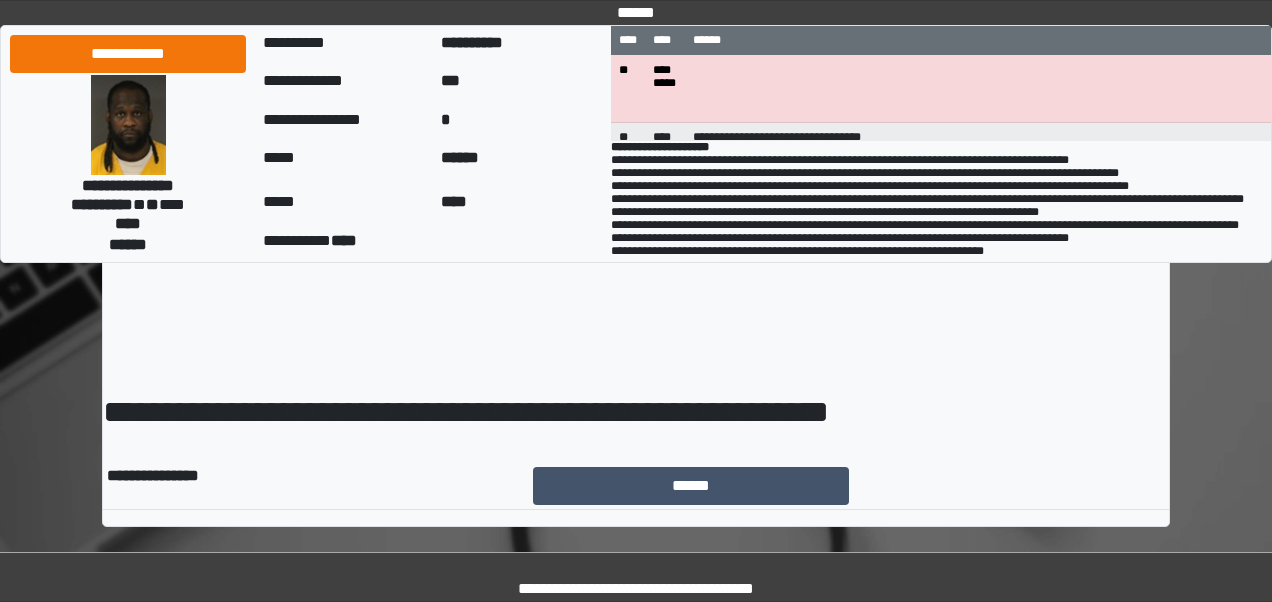 scroll, scrollTop: 0, scrollLeft: 0, axis: both 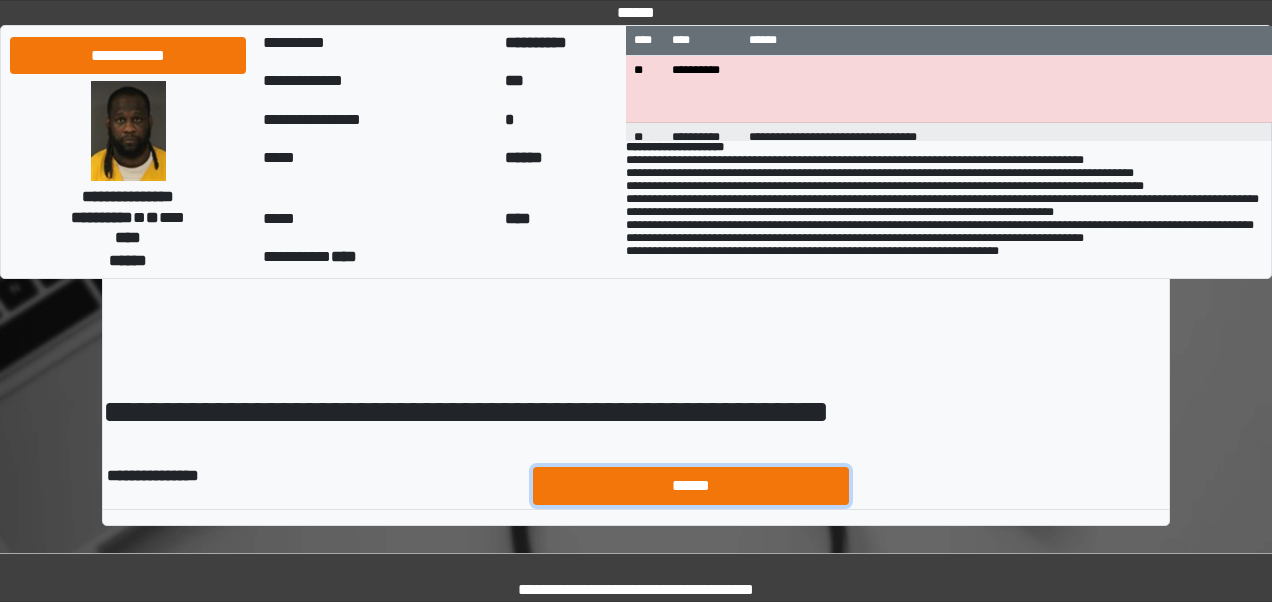 drag, startPoint x: 0, startPoint y: 0, endPoint x: 661, endPoint y: 483, distance: 818.6636 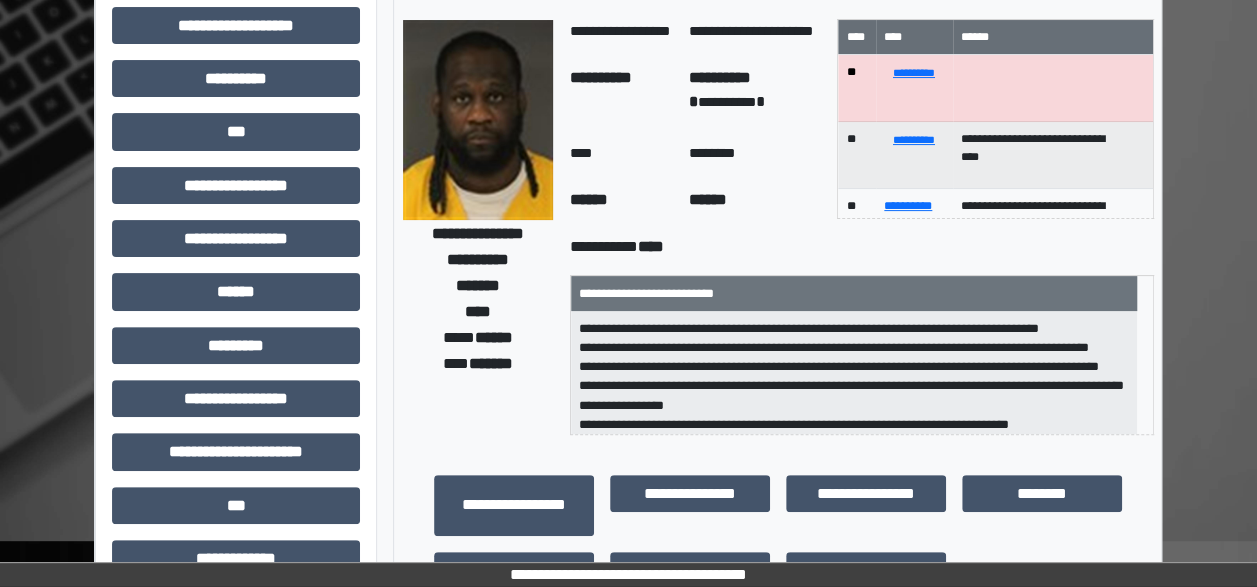 scroll, scrollTop: 0, scrollLeft: 0, axis: both 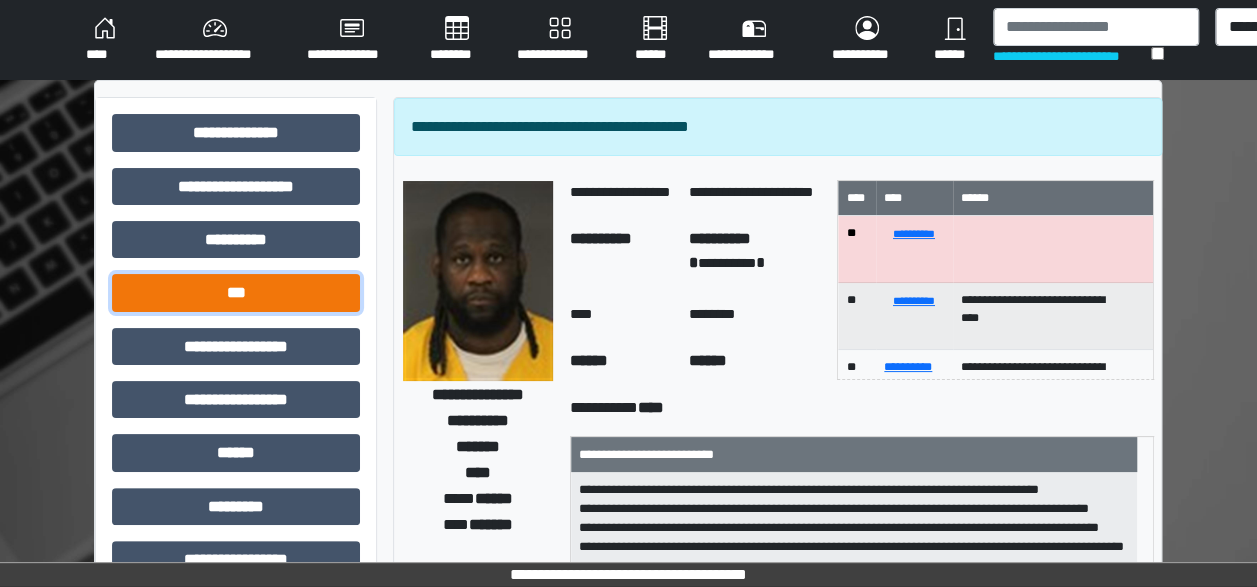click on "***" at bounding box center [236, 292] 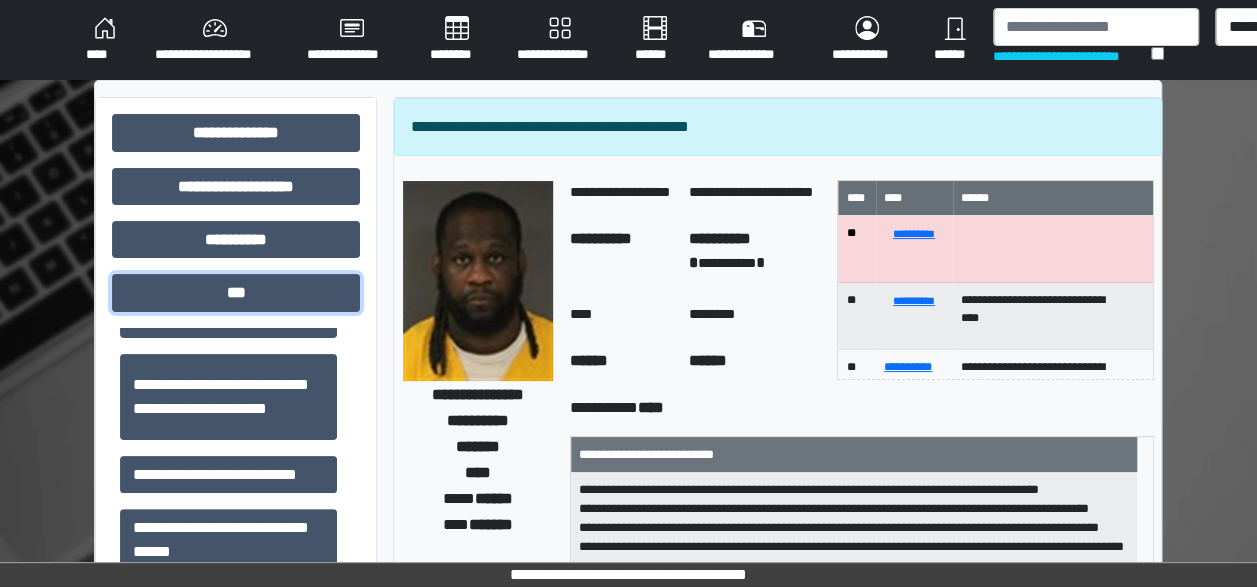 scroll, scrollTop: 653, scrollLeft: 0, axis: vertical 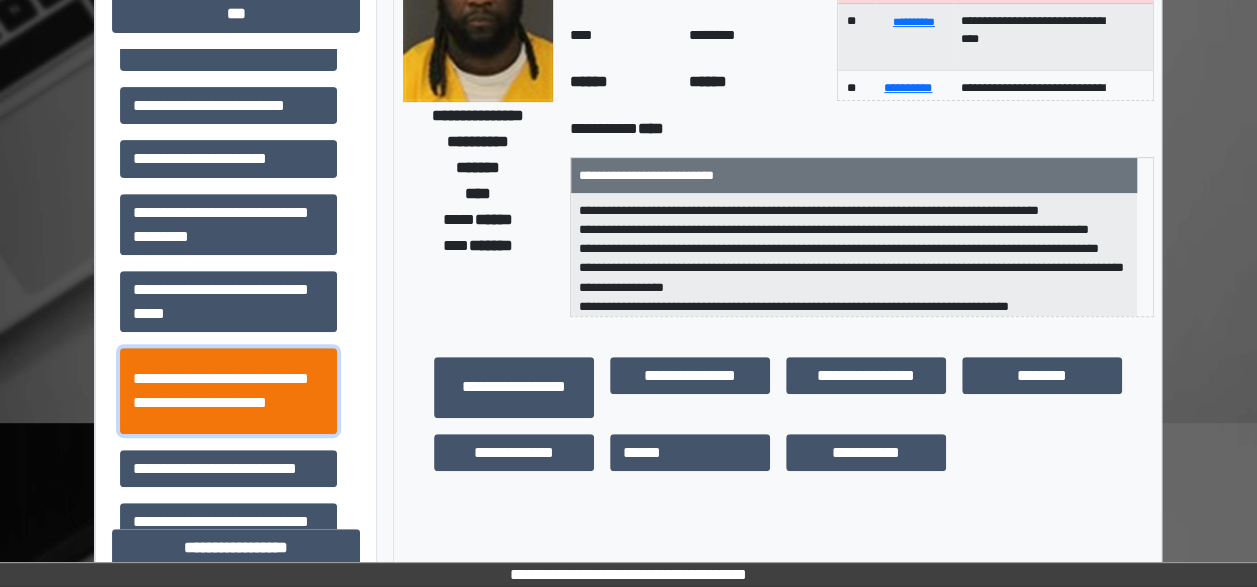 click on "**********" at bounding box center (228, 390) 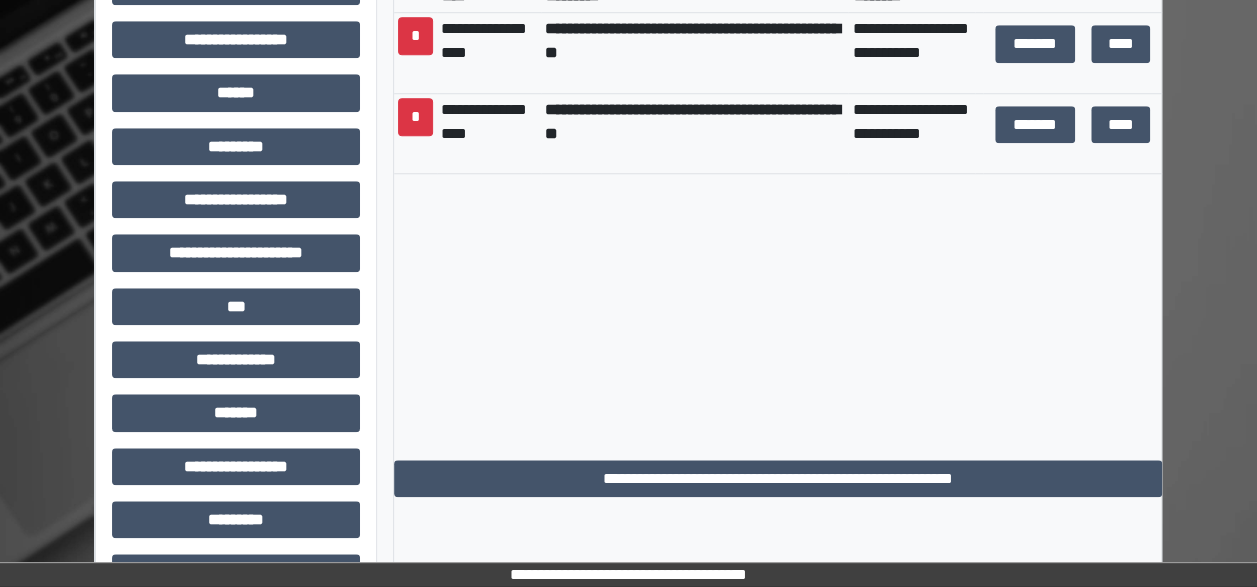 scroll, scrollTop: 842, scrollLeft: 0, axis: vertical 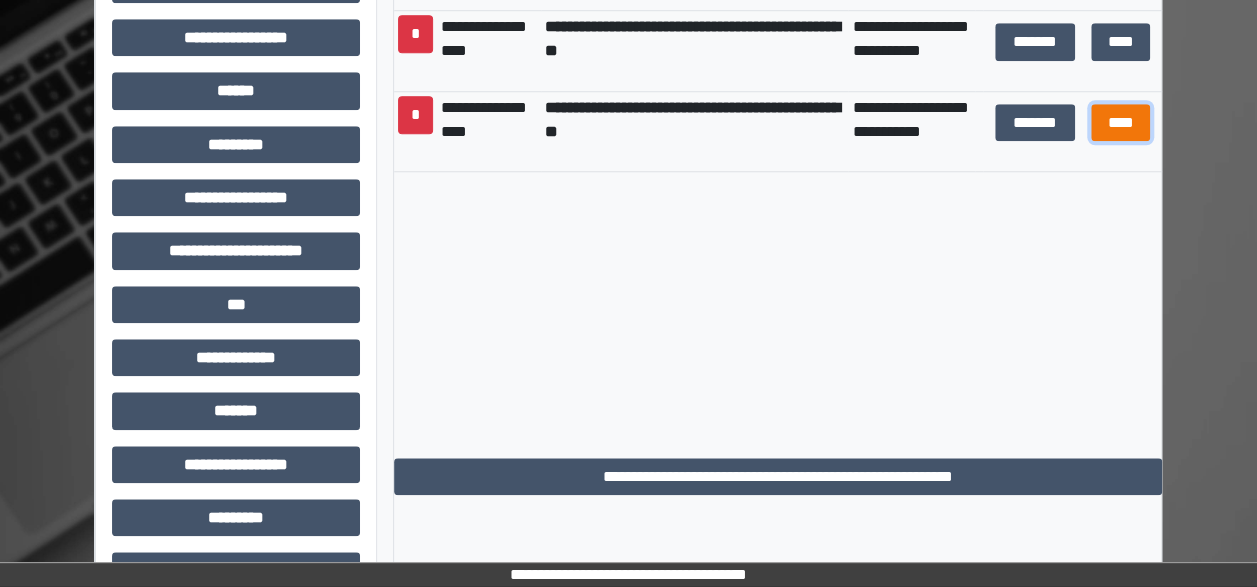click on "****" at bounding box center (1120, 122) 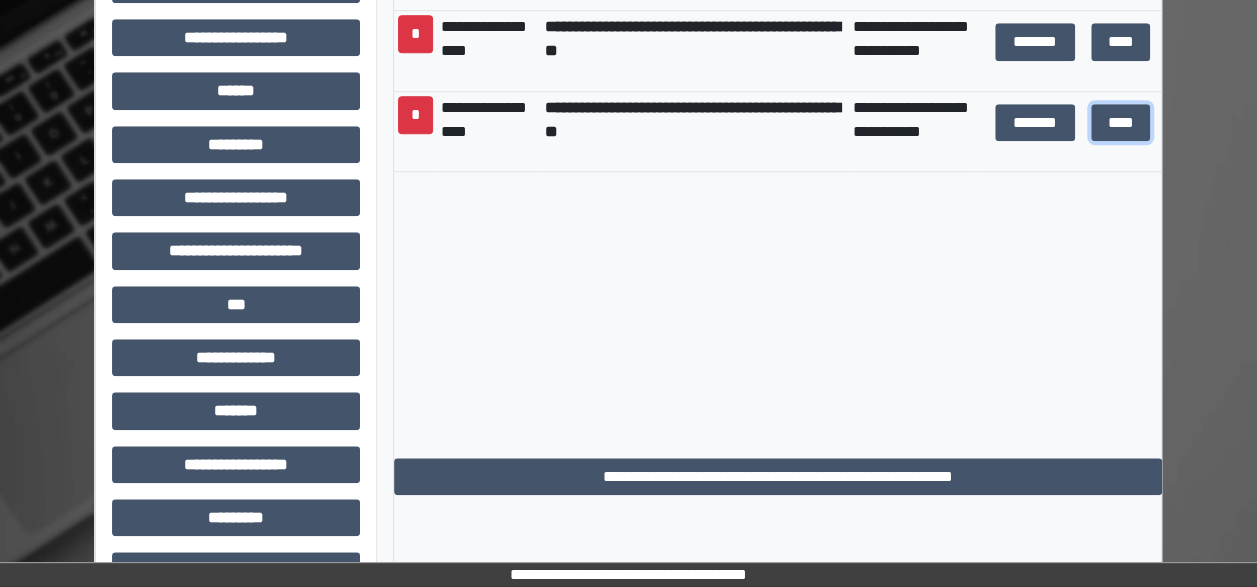 type 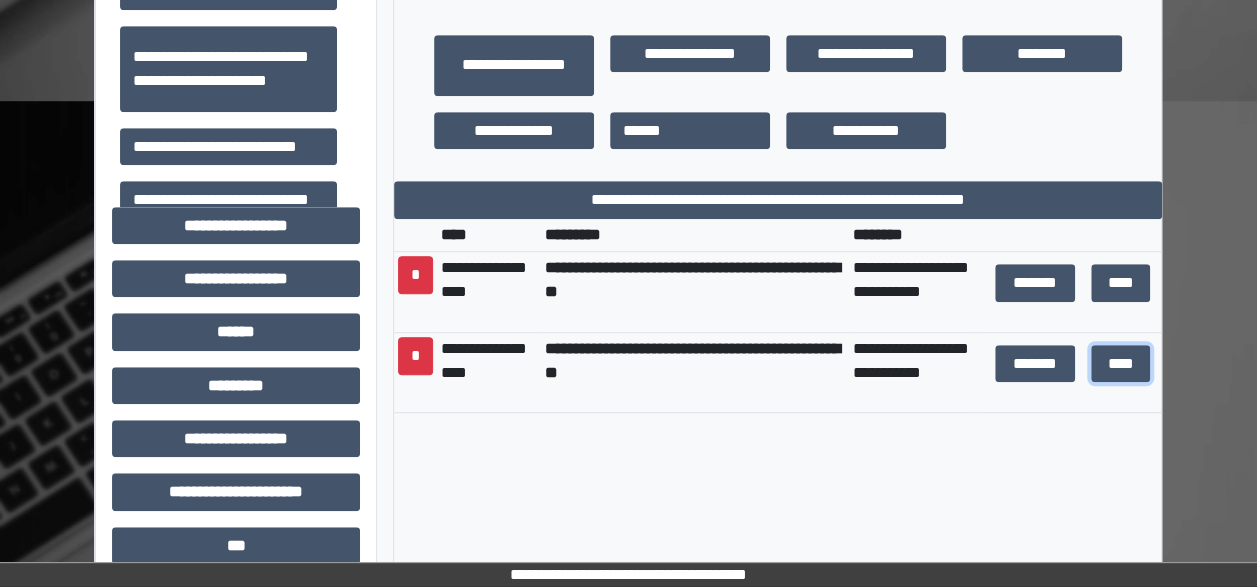 scroll, scrollTop: 600, scrollLeft: 0, axis: vertical 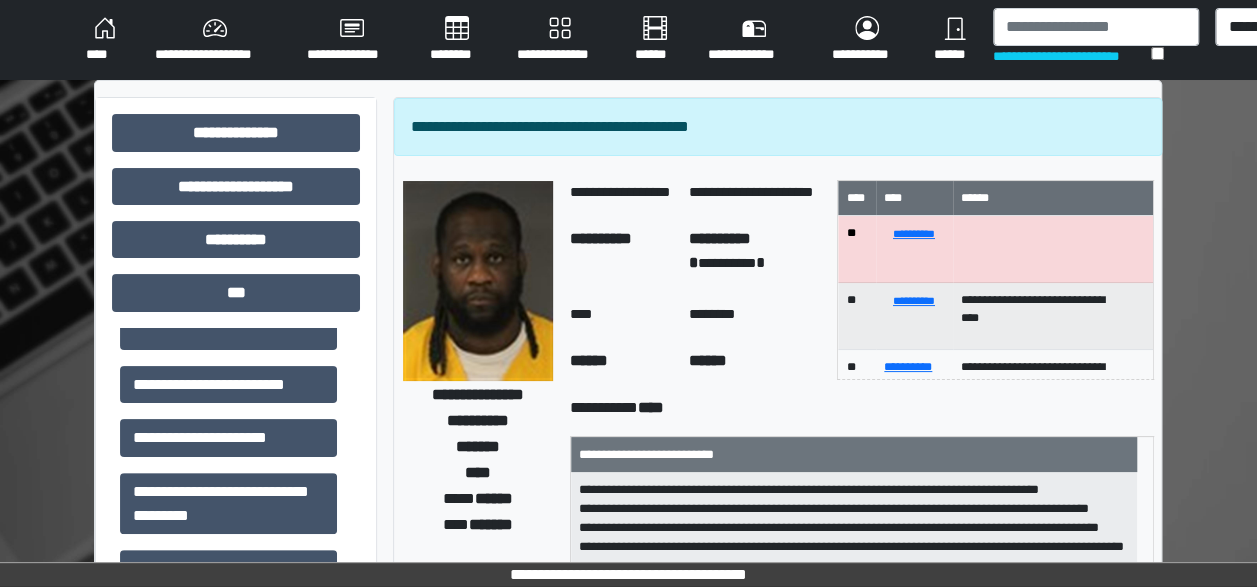 click on "****" at bounding box center (104, 40) 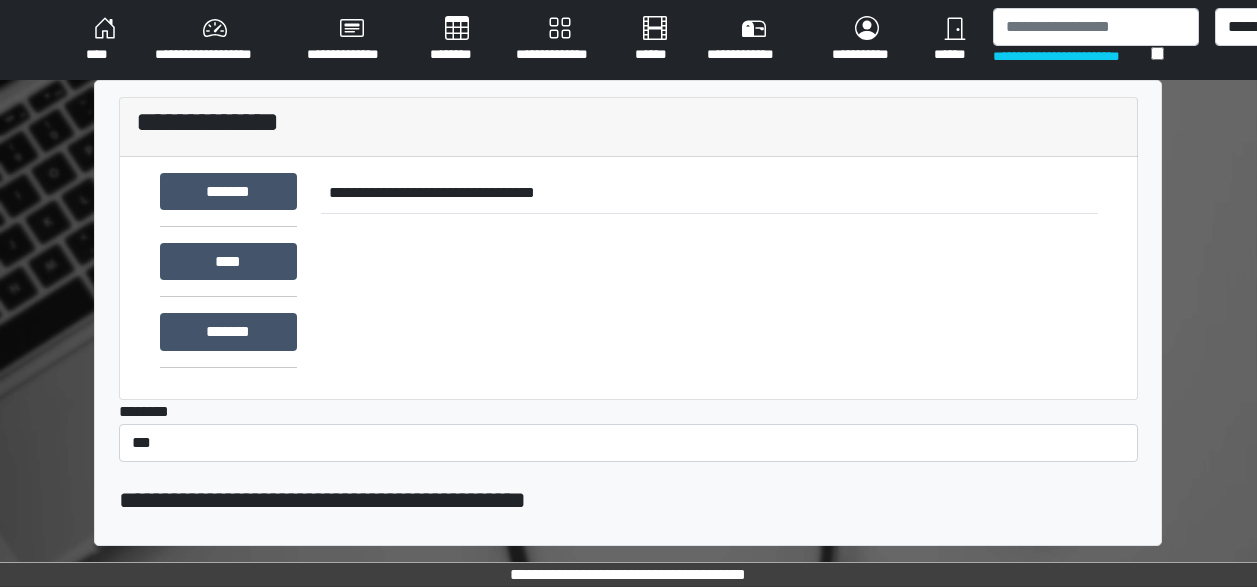 scroll, scrollTop: 0, scrollLeft: 0, axis: both 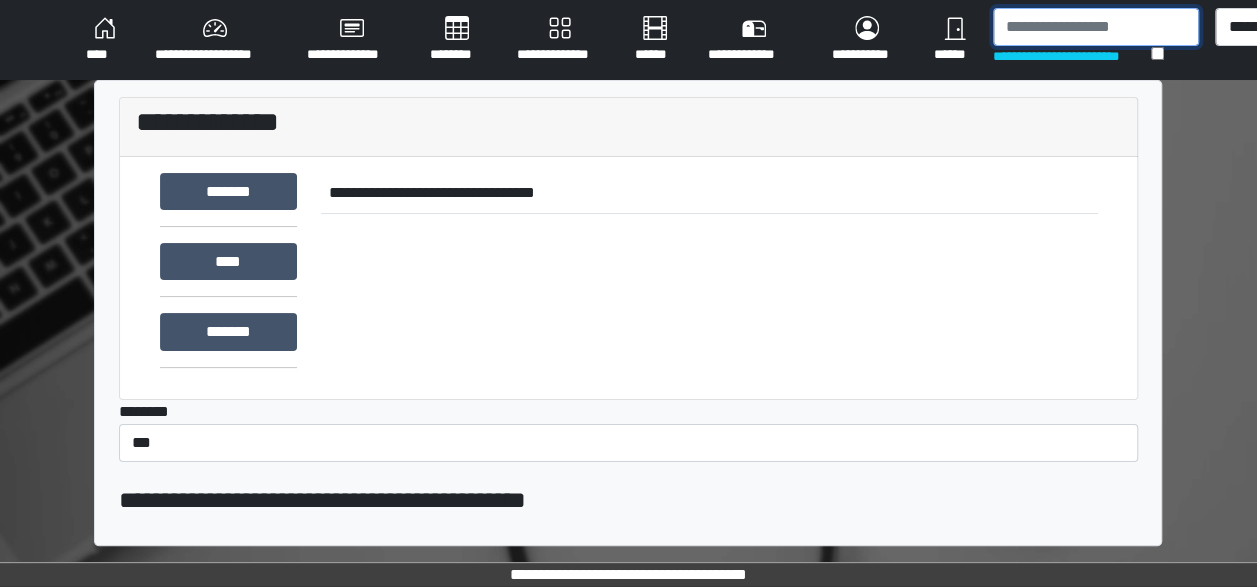 click at bounding box center [1096, 27] 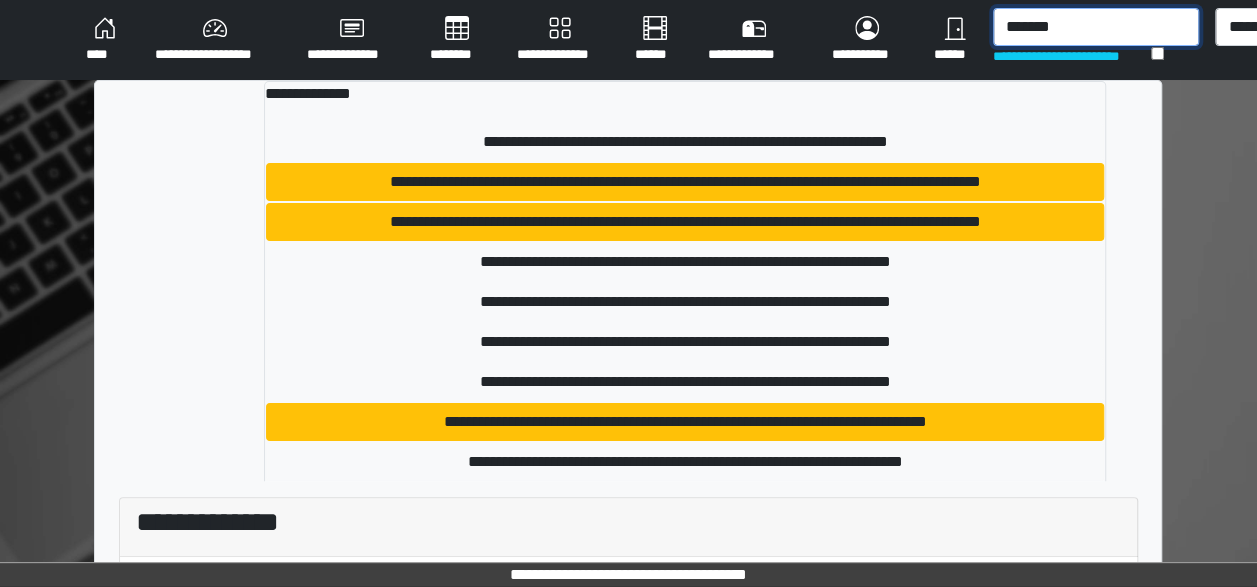 click on "*******" at bounding box center (1096, 27) 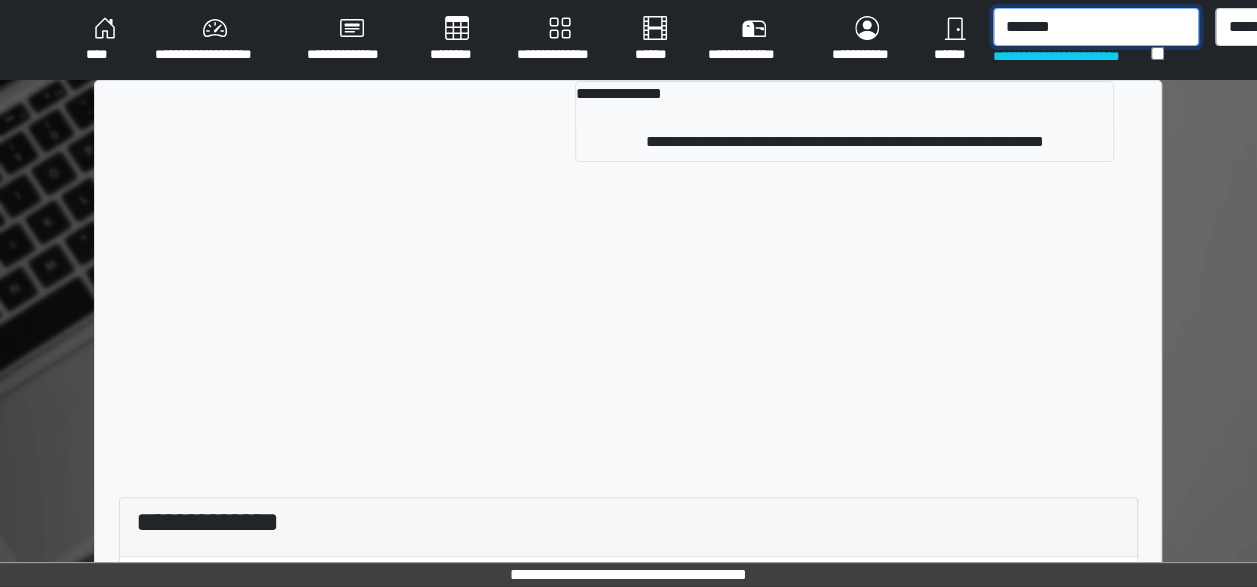 type on "*******" 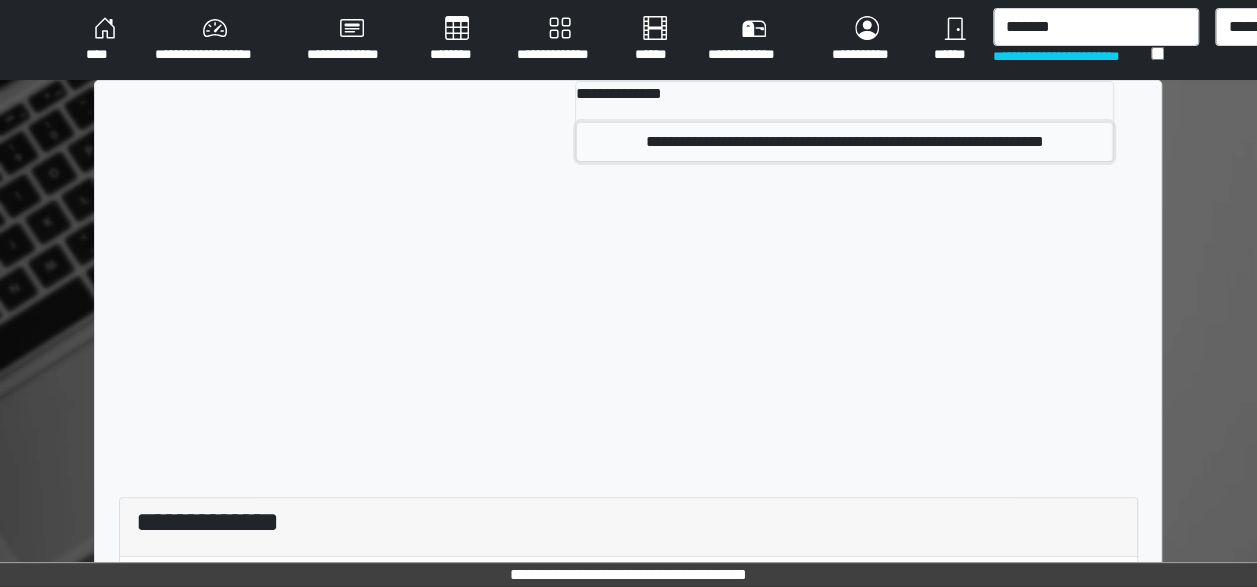 click on "**********" at bounding box center [844, 142] 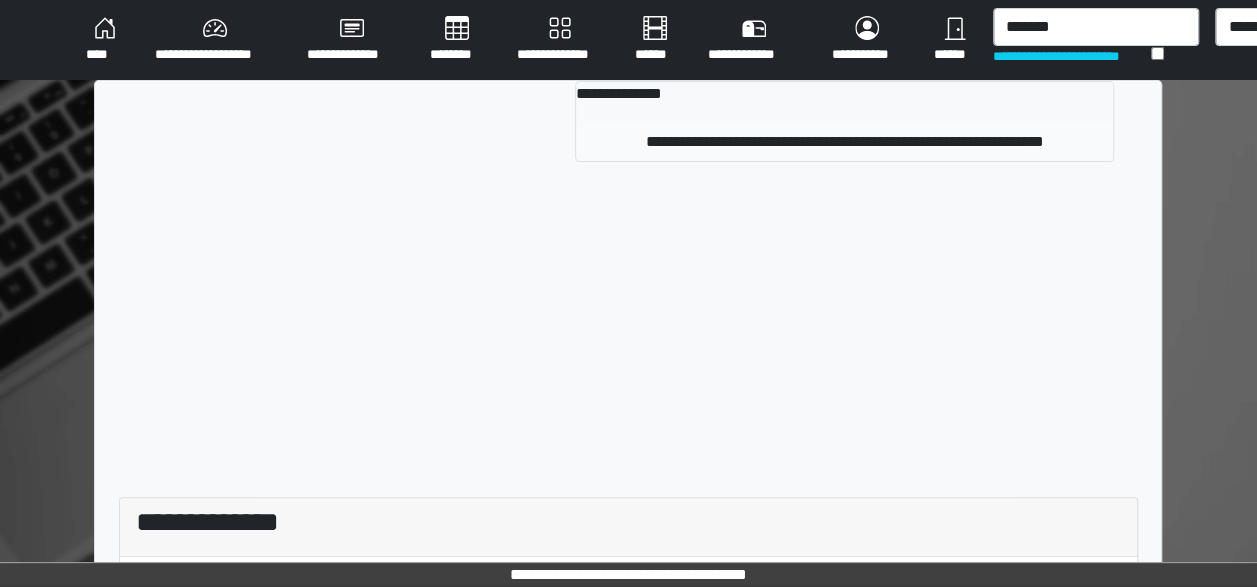 type 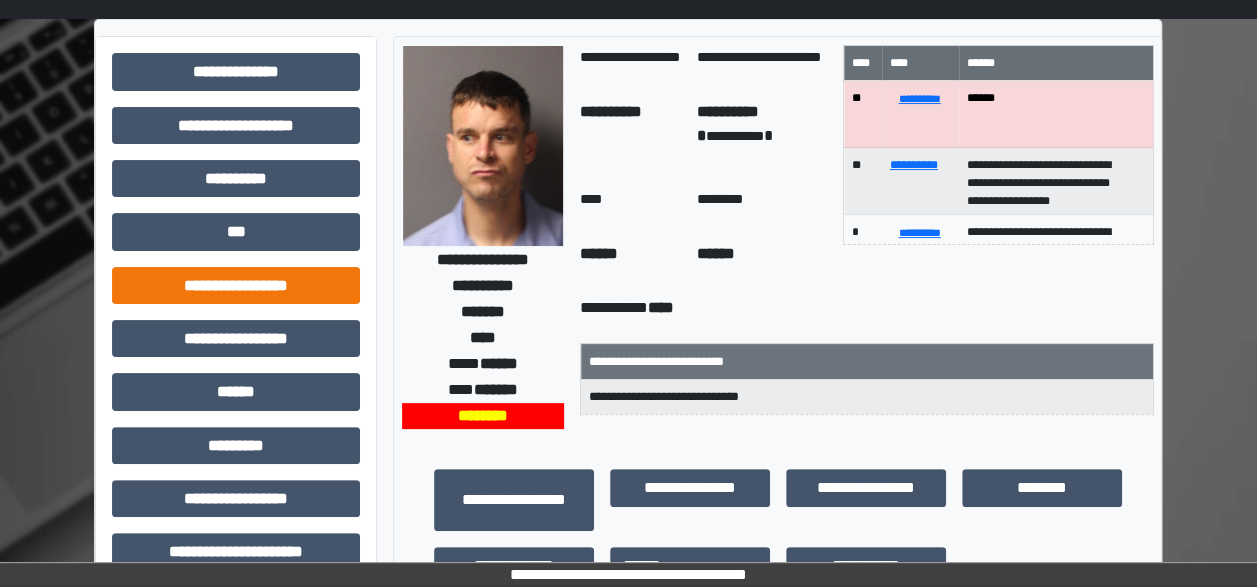 scroll, scrollTop: 62, scrollLeft: 0, axis: vertical 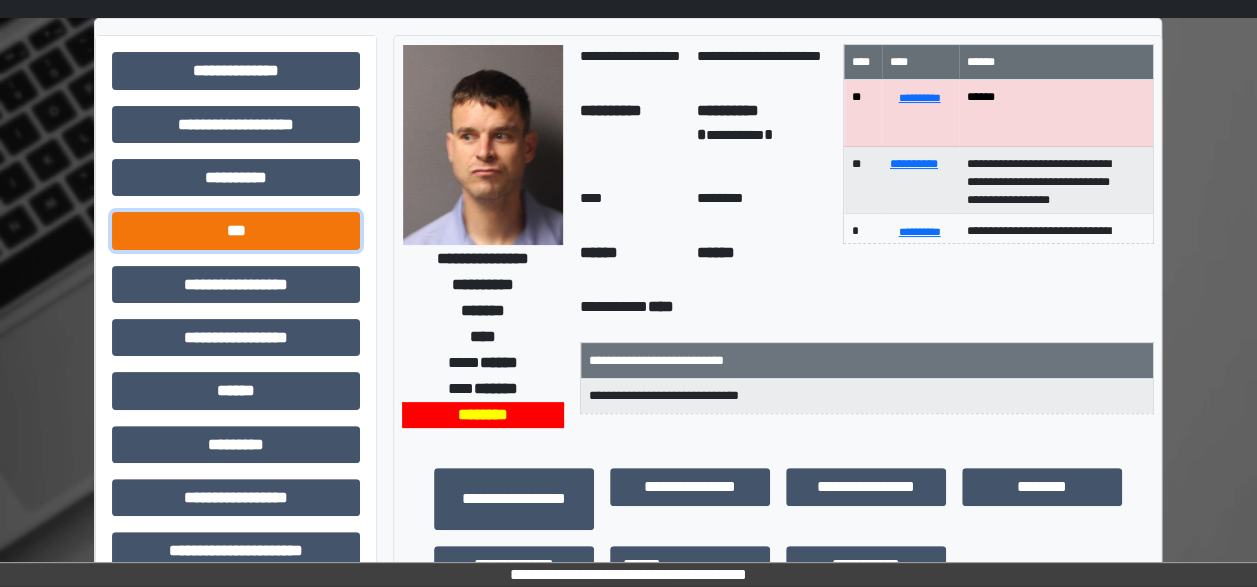 click on "***" at bounding box center (236, 230) 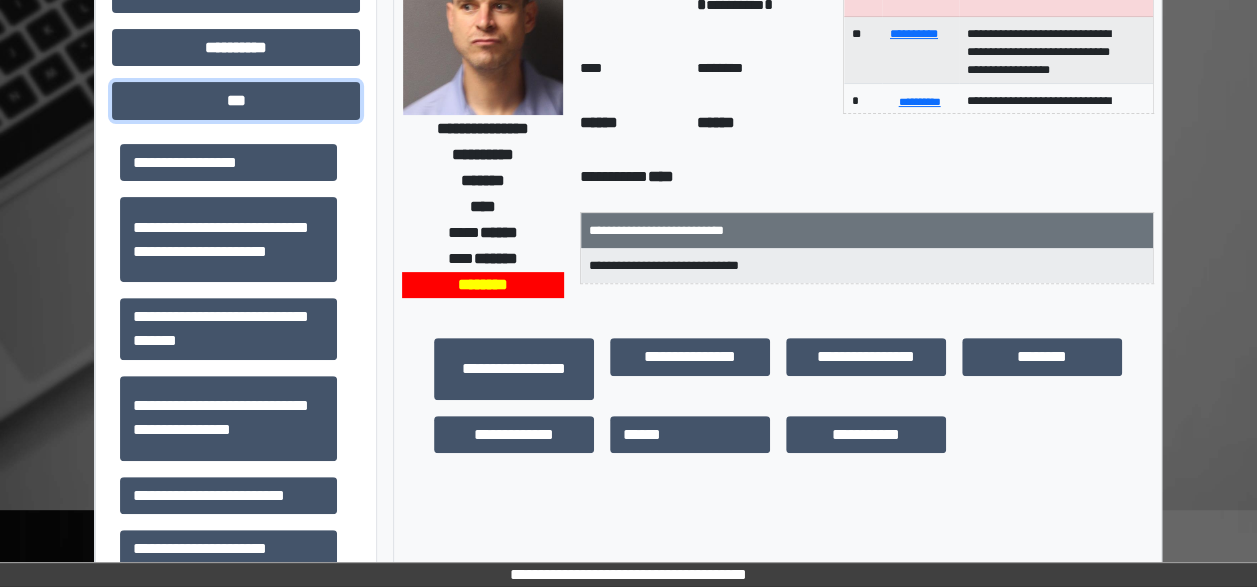 scroll, scrollTop: 194, scrollLeft: 0, axis: vertical 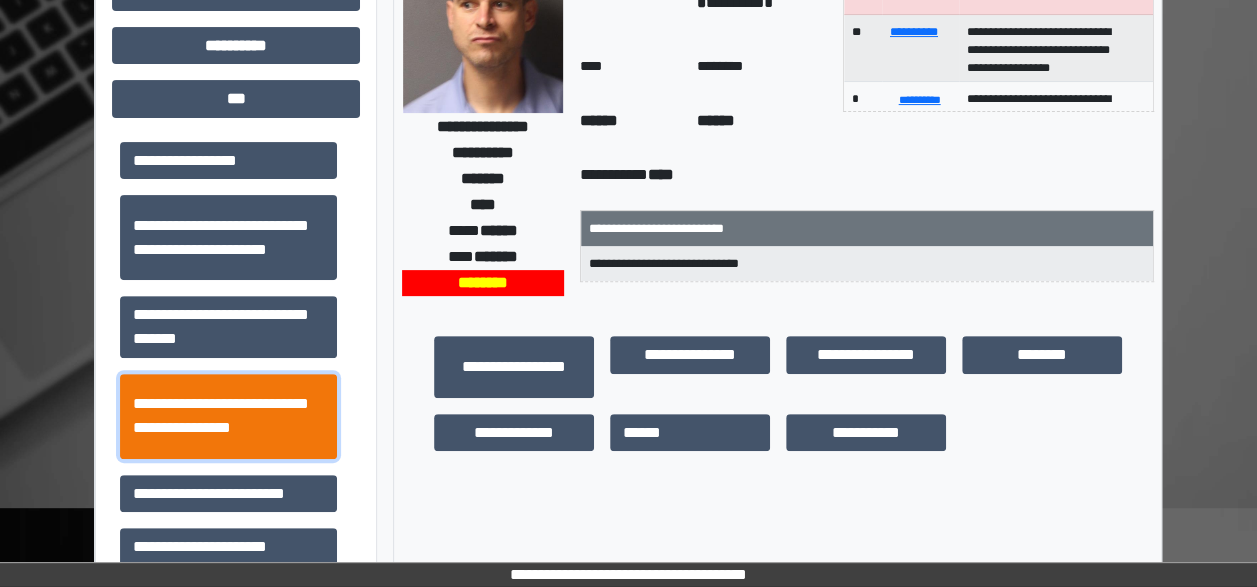 click on "**********" at bounding box center (228, 416) 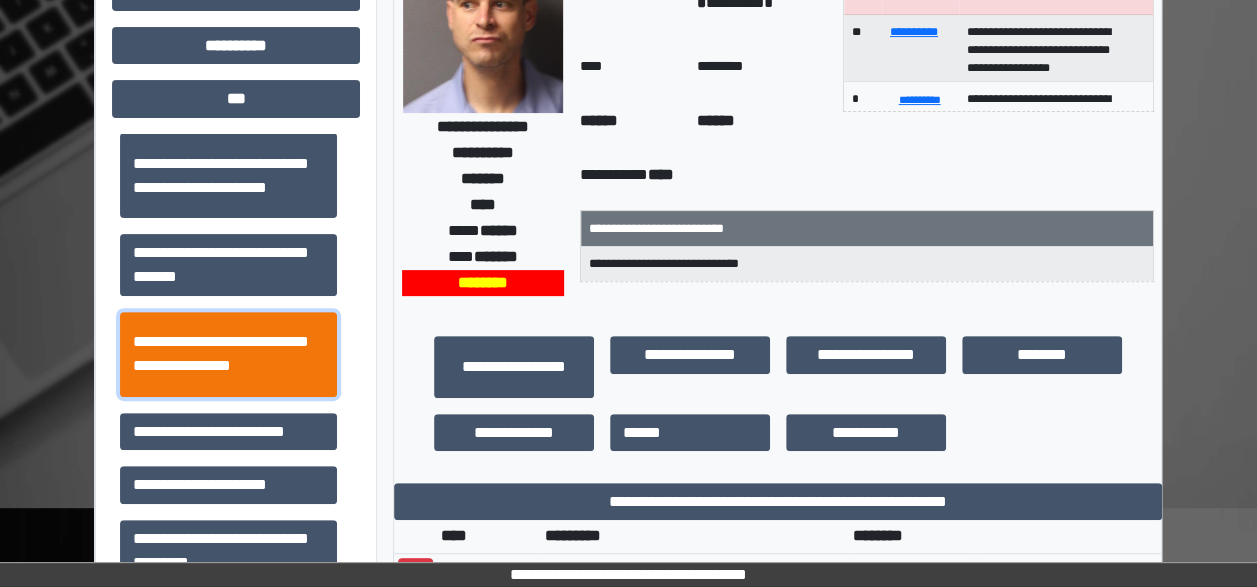 scroll, scrollTop: 82, scrollLeft: 0, axis: vertical 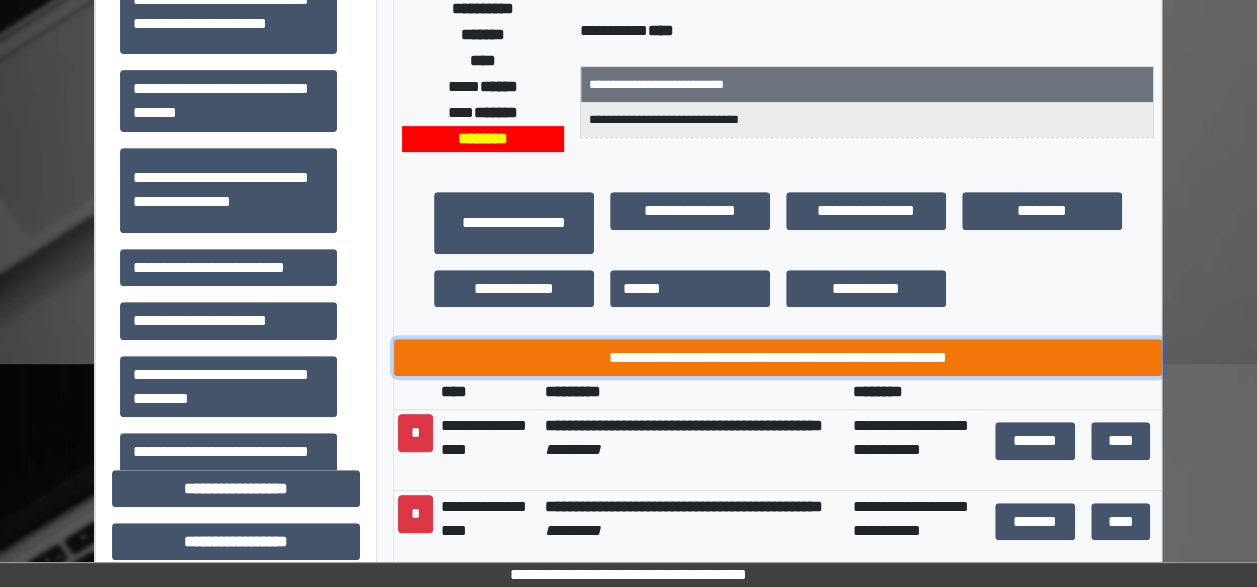 click on "**********" at bounding box center (778, 357) 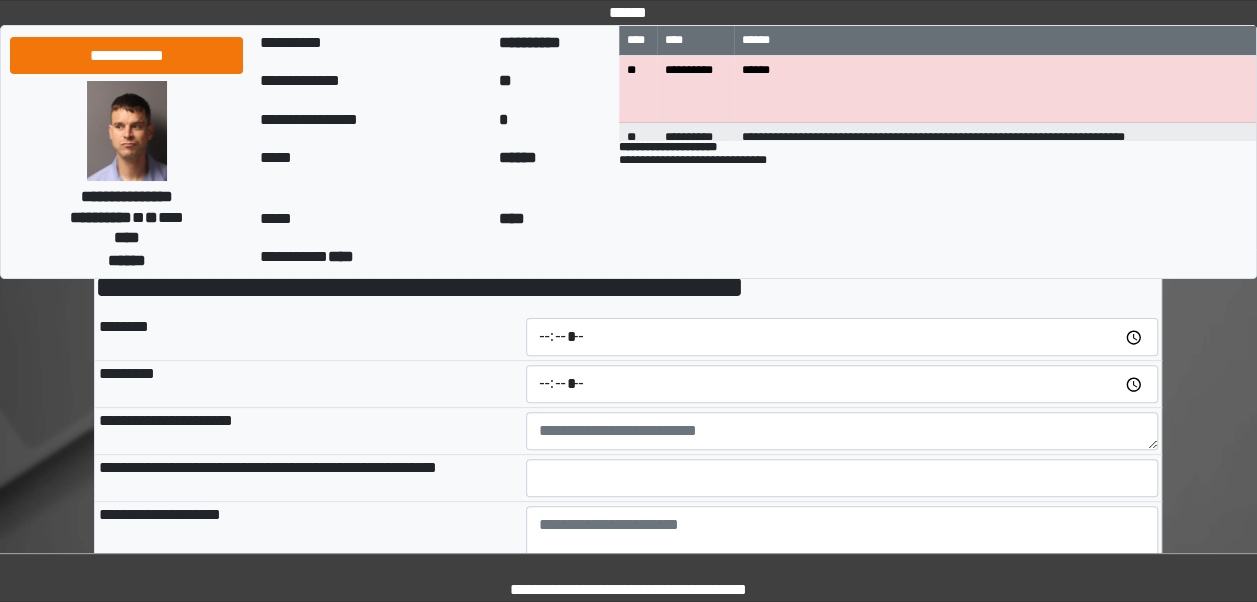 scroll, scrollTop: 126, scrollLeft: 0, axis: vertical 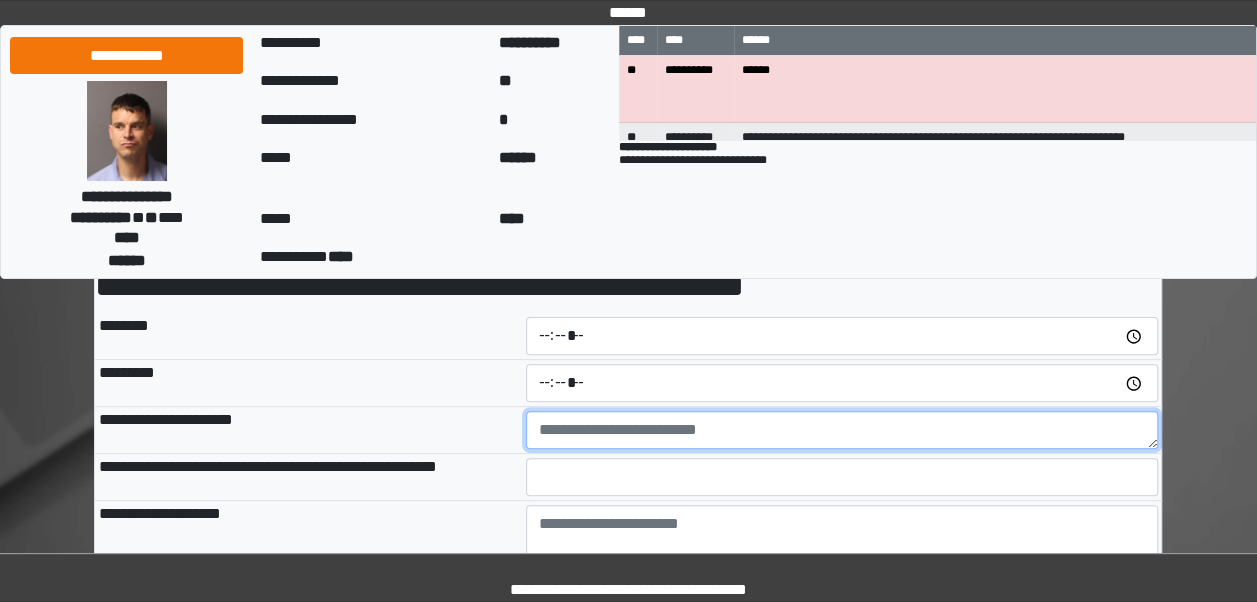 click at bounding box center [842, 430] 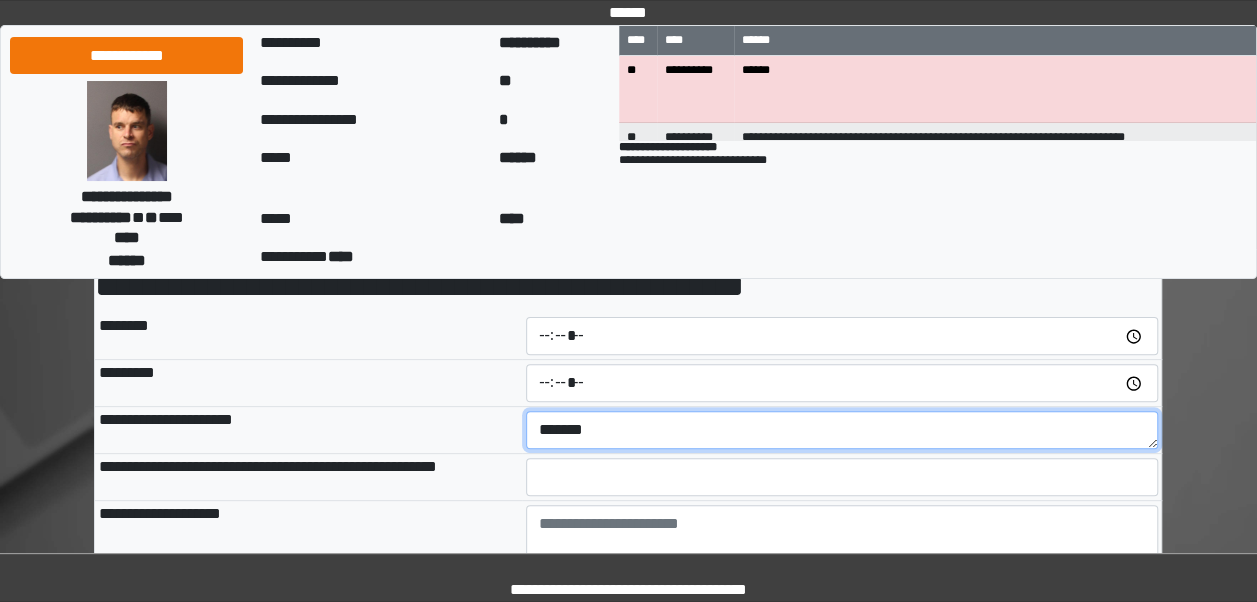 type on "*******" 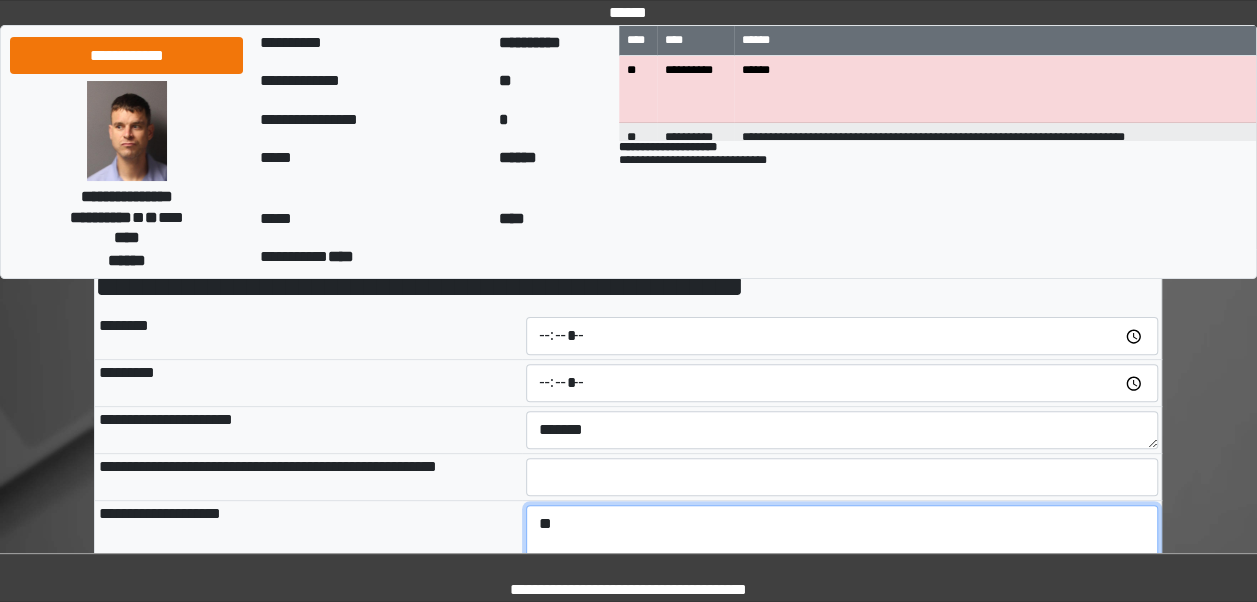type on "*" 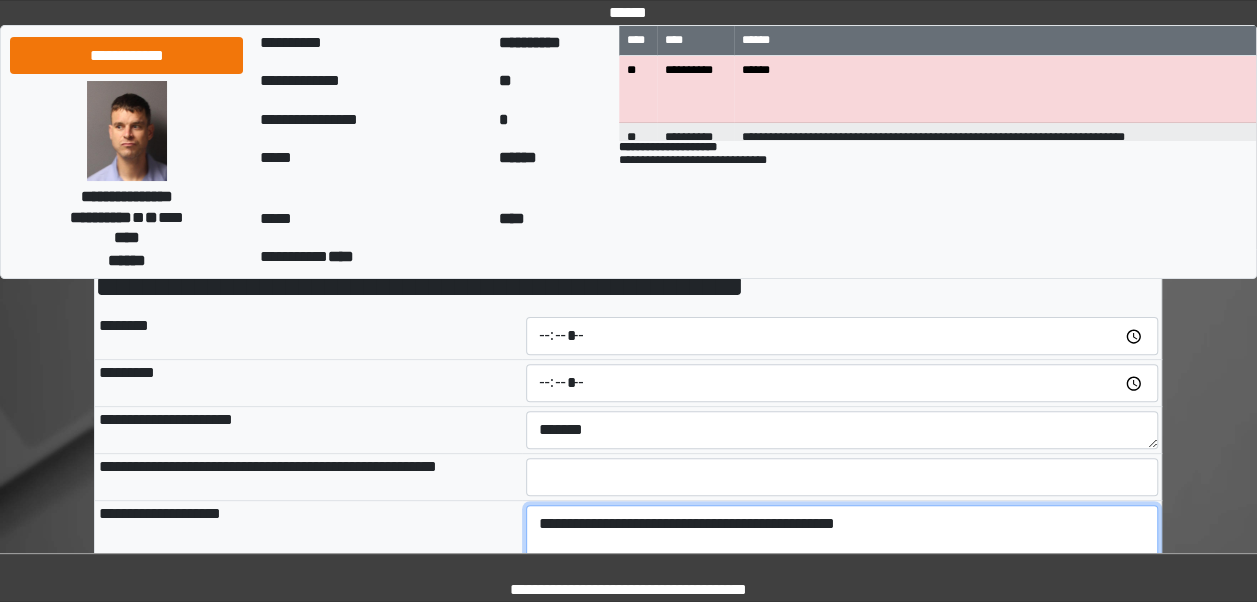 type on "**********" 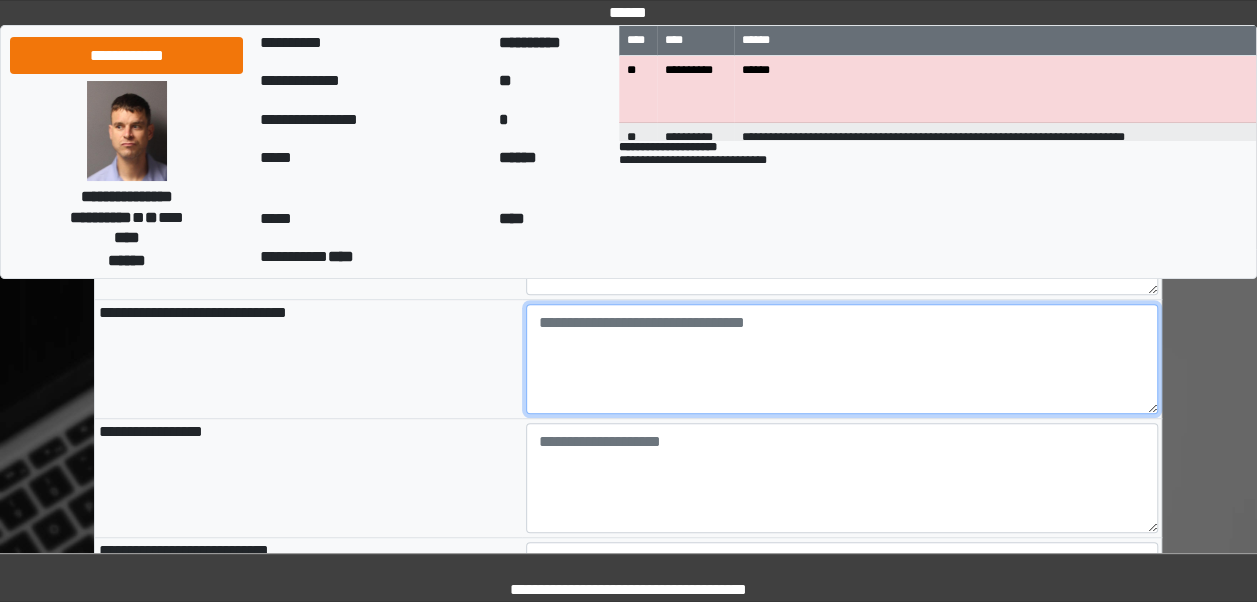 scroll, scrollTop: 463, scrollLeft: 0, axis: vertical 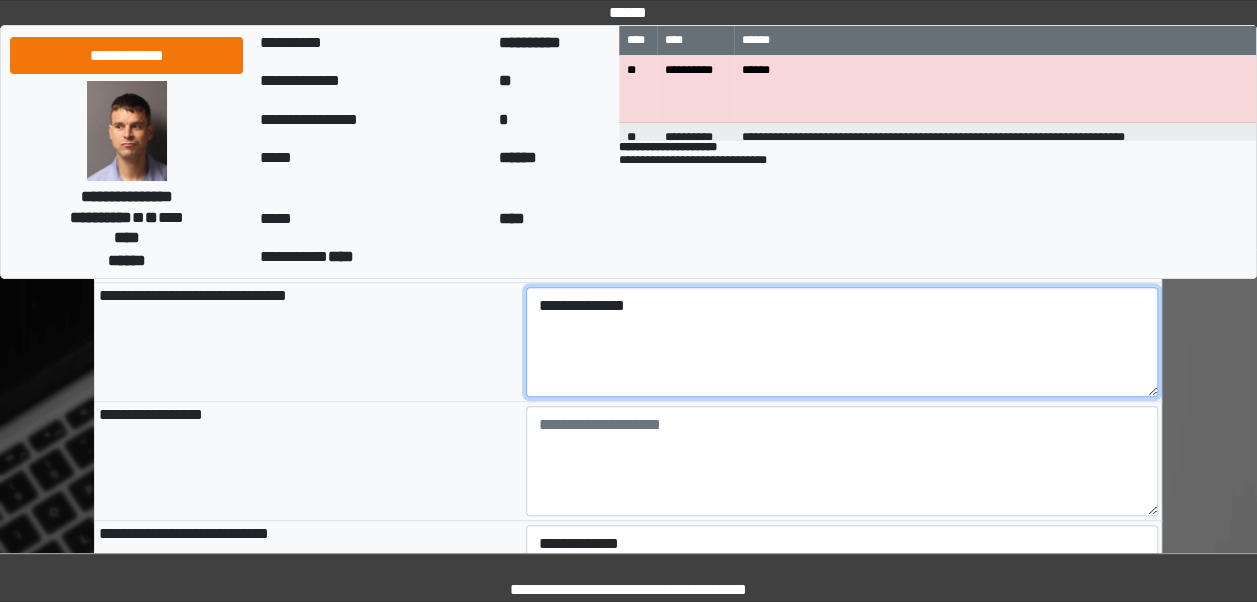 type on "**********" 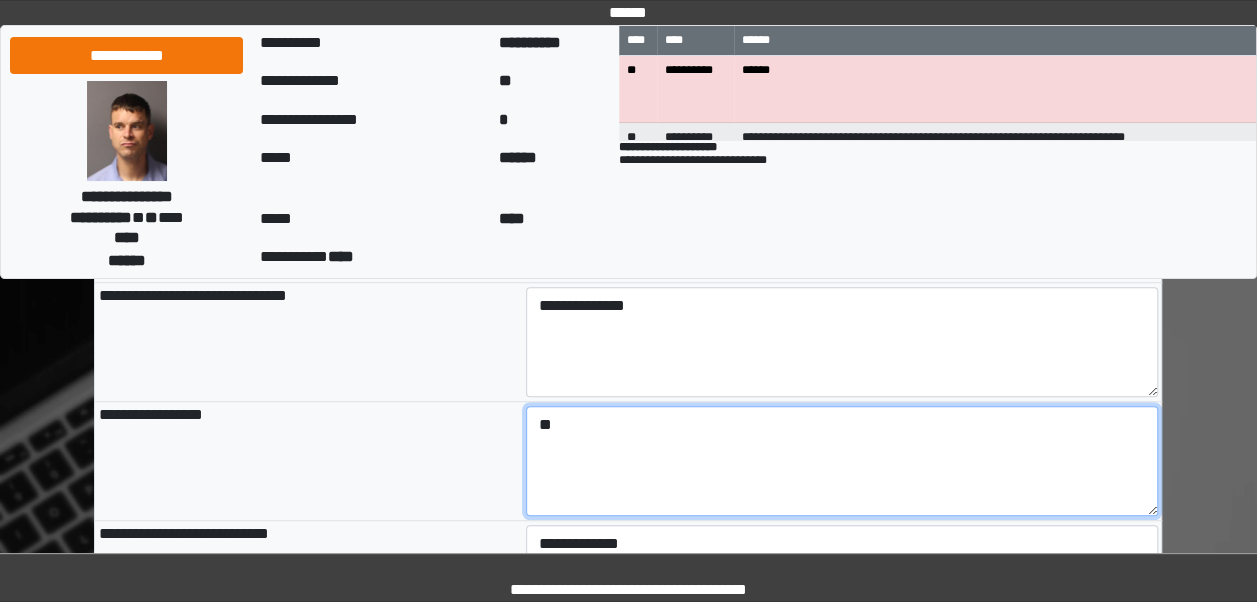 type on "*" 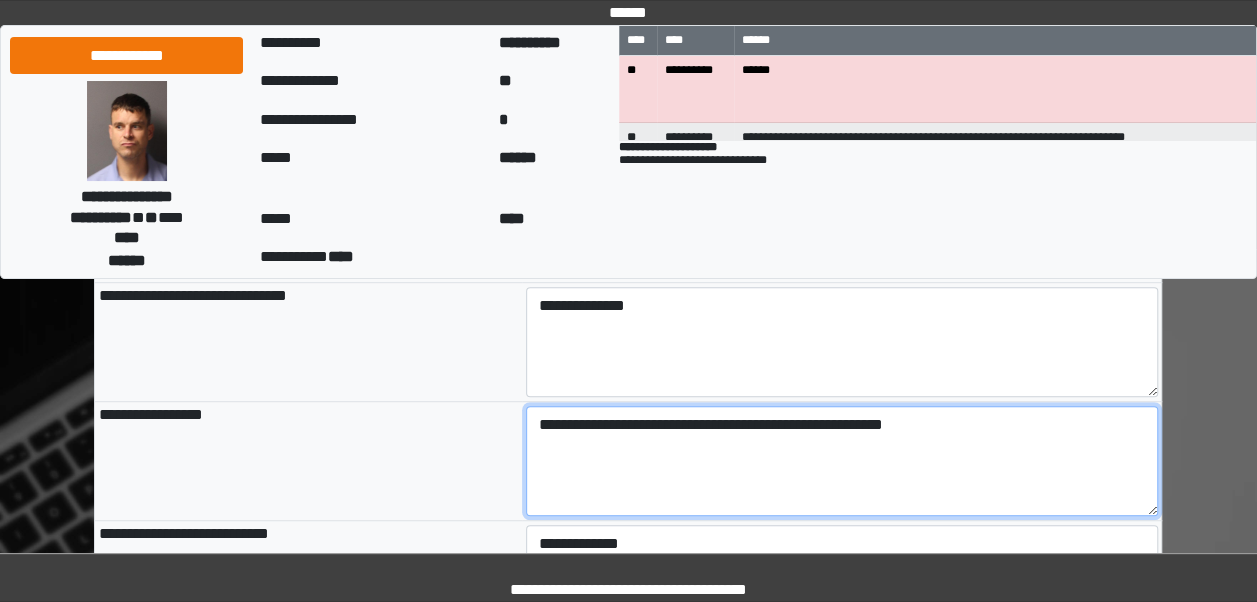 drag, startPoint x: 556, startPoint y: 418, endPoint x: 436, endPoint y: 461, distance: 127.471565 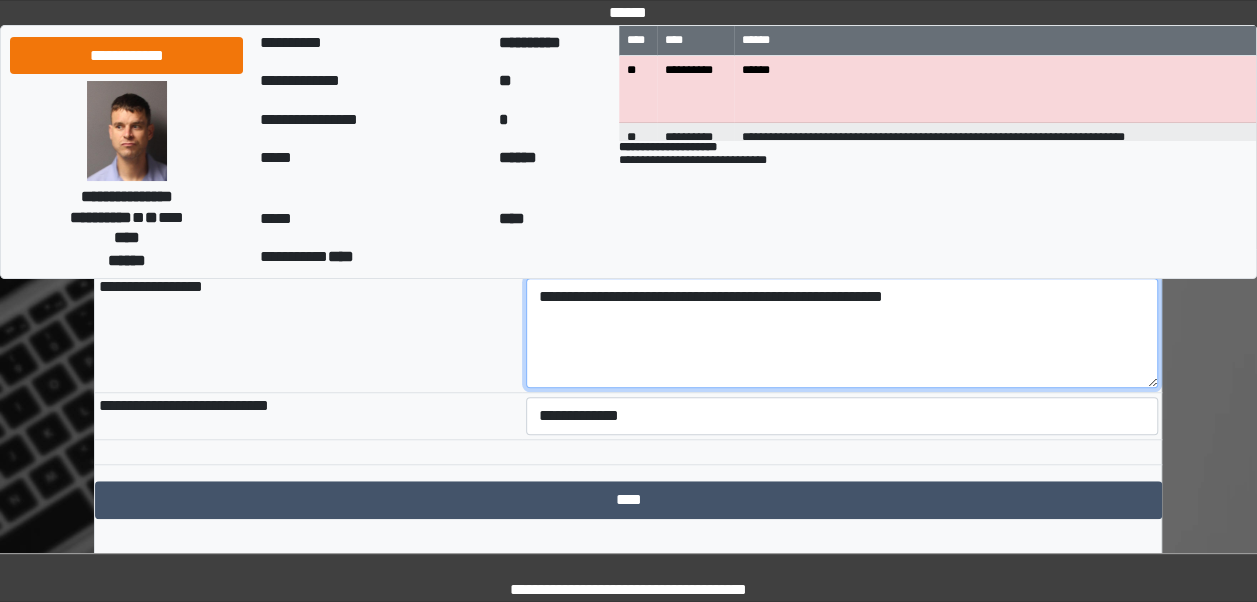 scroll, scrollTop: 594, scrollLeft: 0, axis: vertical 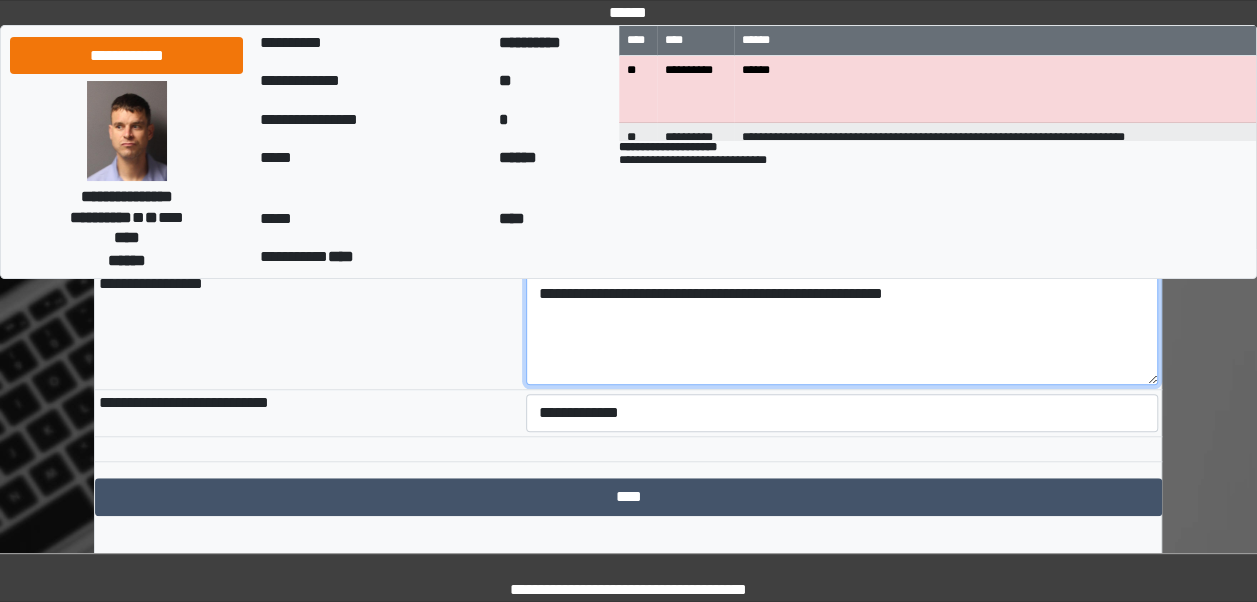type on "**********" 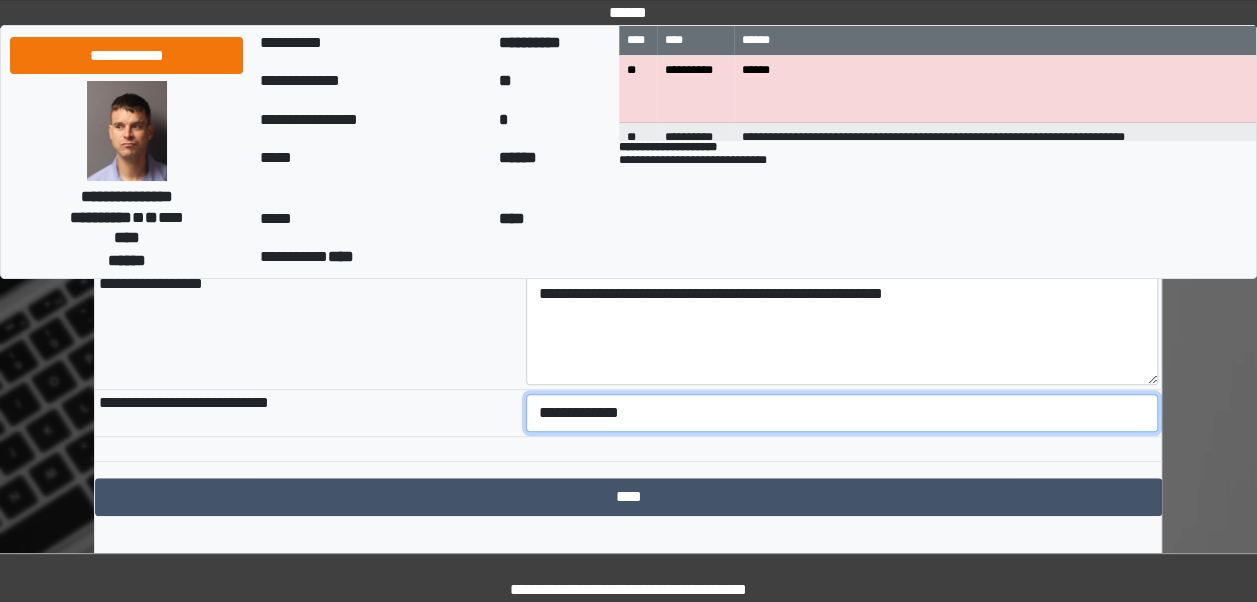click on "**********" at bounding box center (842, 413) 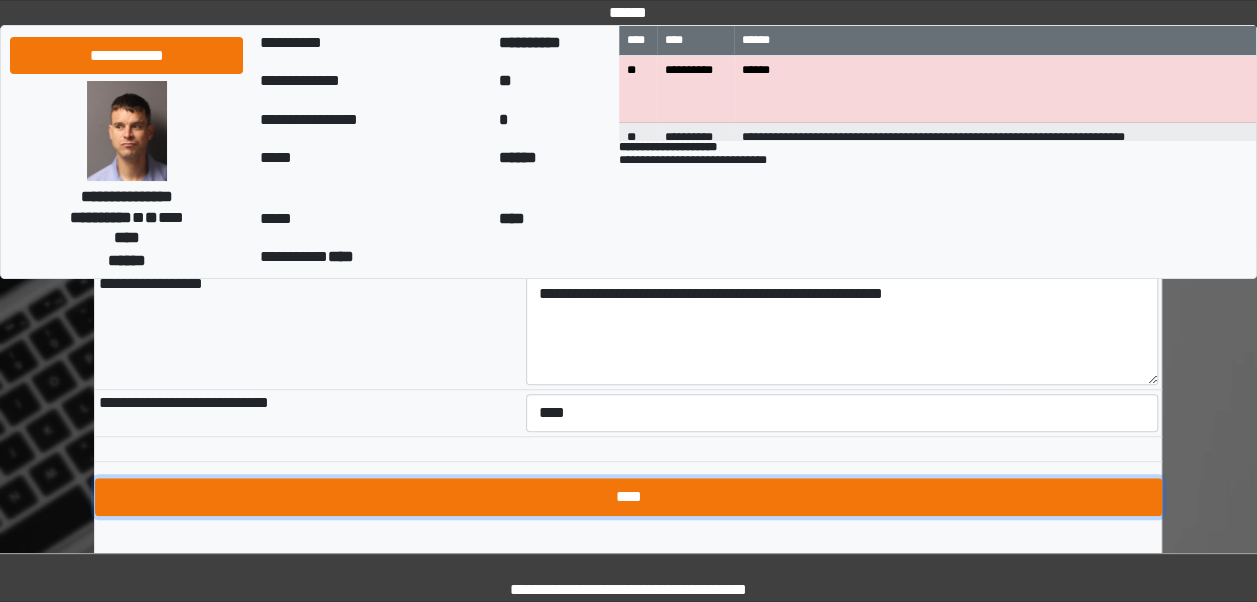 click on "****" at bounding box center (628, 497) 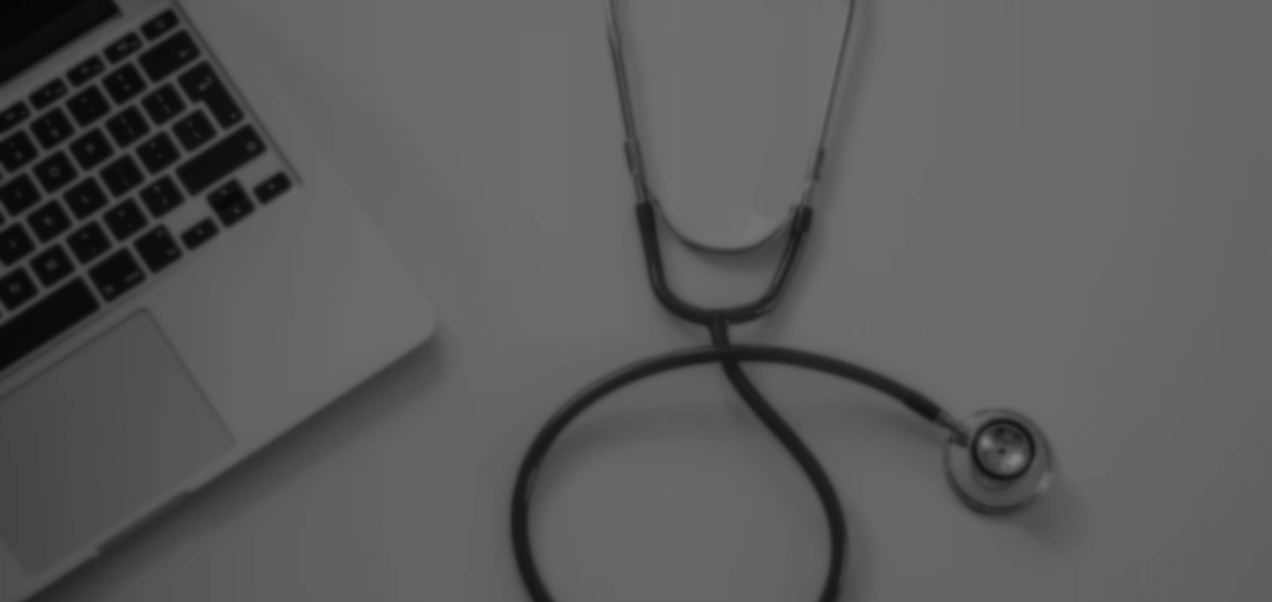 scroll, scrollTop: 0, scrollLeft: 0, axis: both 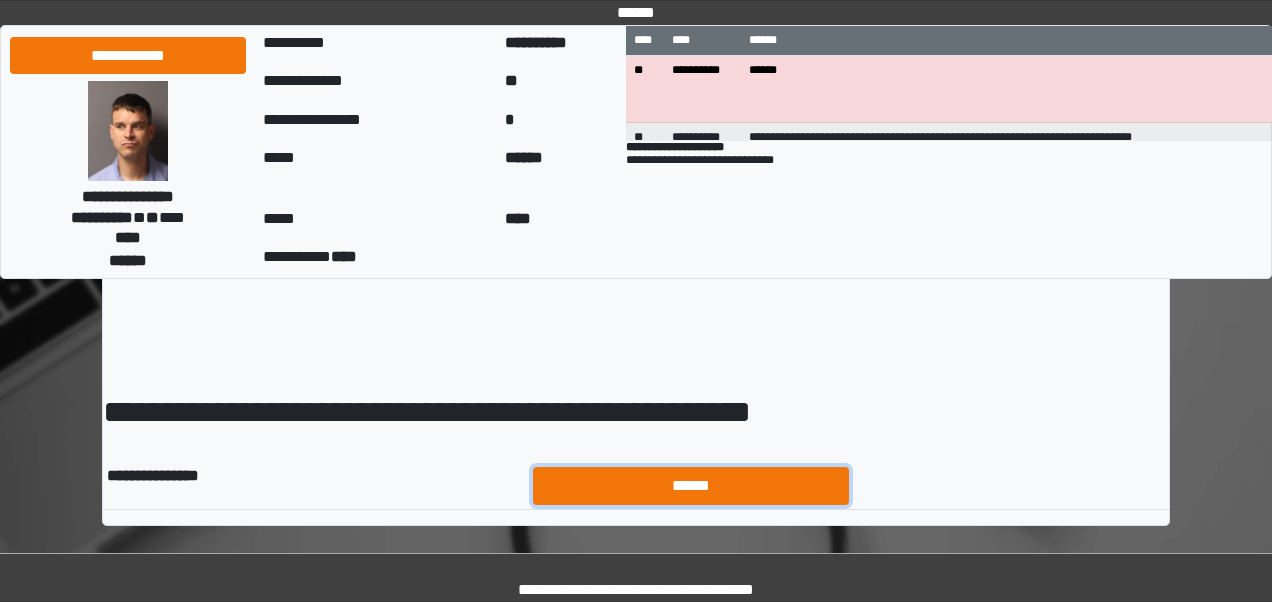click on "******" at bounding box center [691, 485] 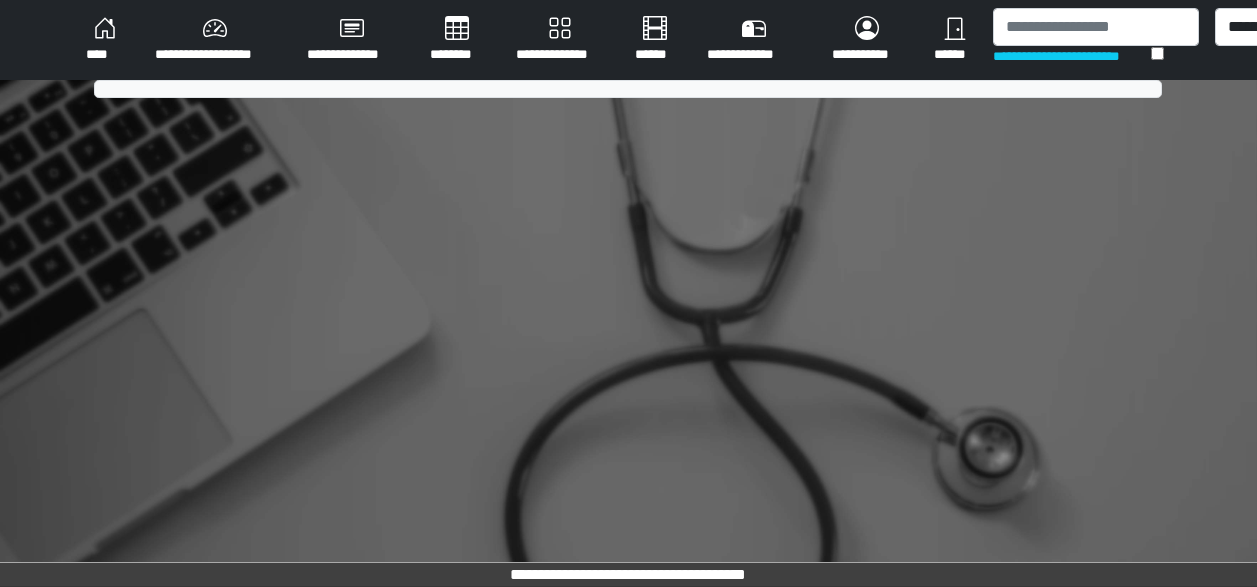 scroll, scrollTop: 0, scrollLeft: 0, axis: both 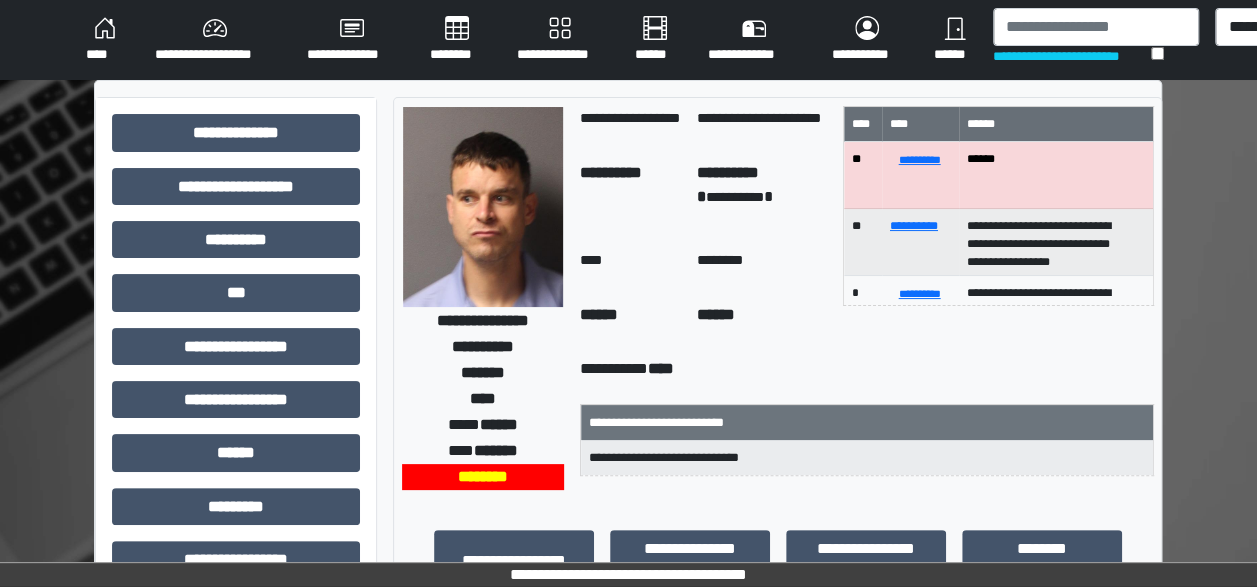 click on "****" at bounding box center (104, 40) 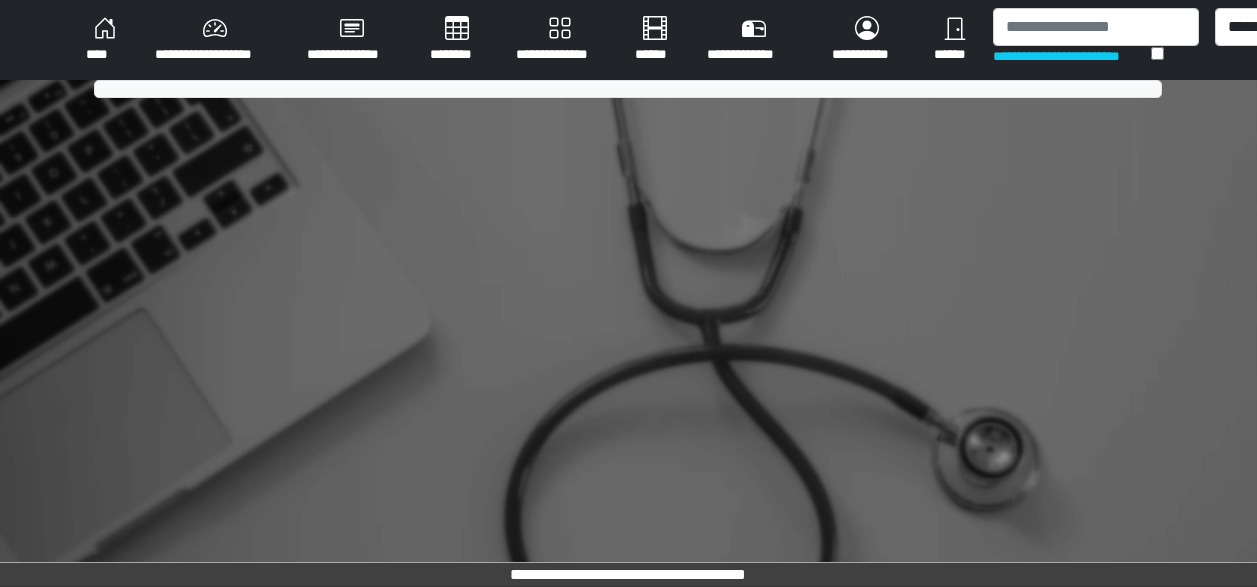 scroll, scrollTop: 0, scrollLeft: 0, axis: both 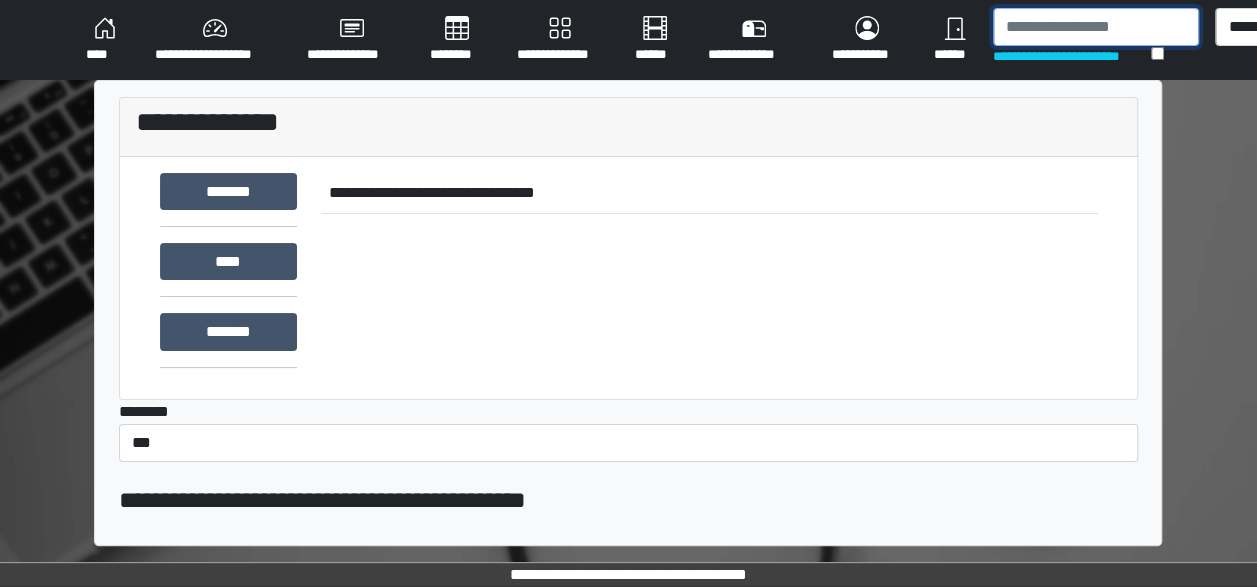 click at bounding box center (1096, 27) 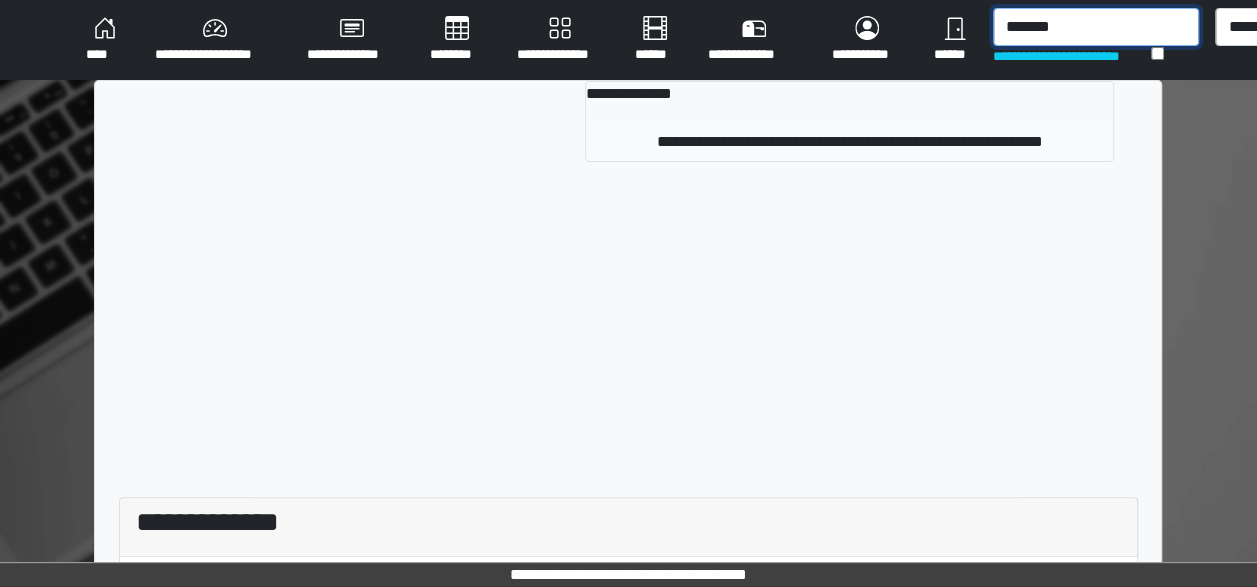 type on "*******" 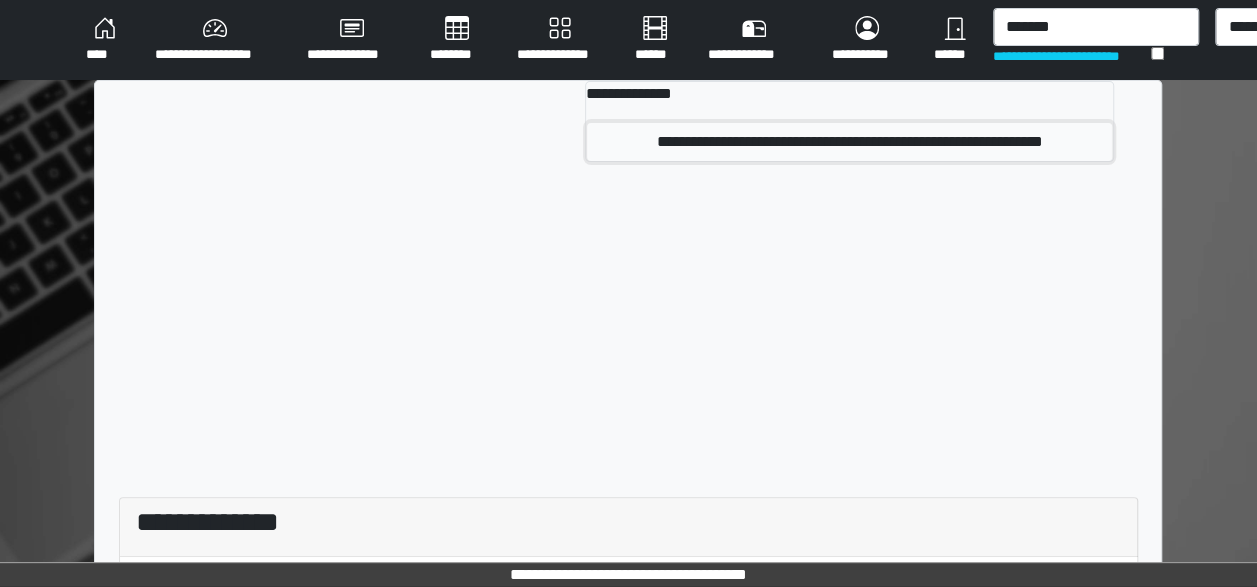 click on "**********" at bounding box center (849, 142) 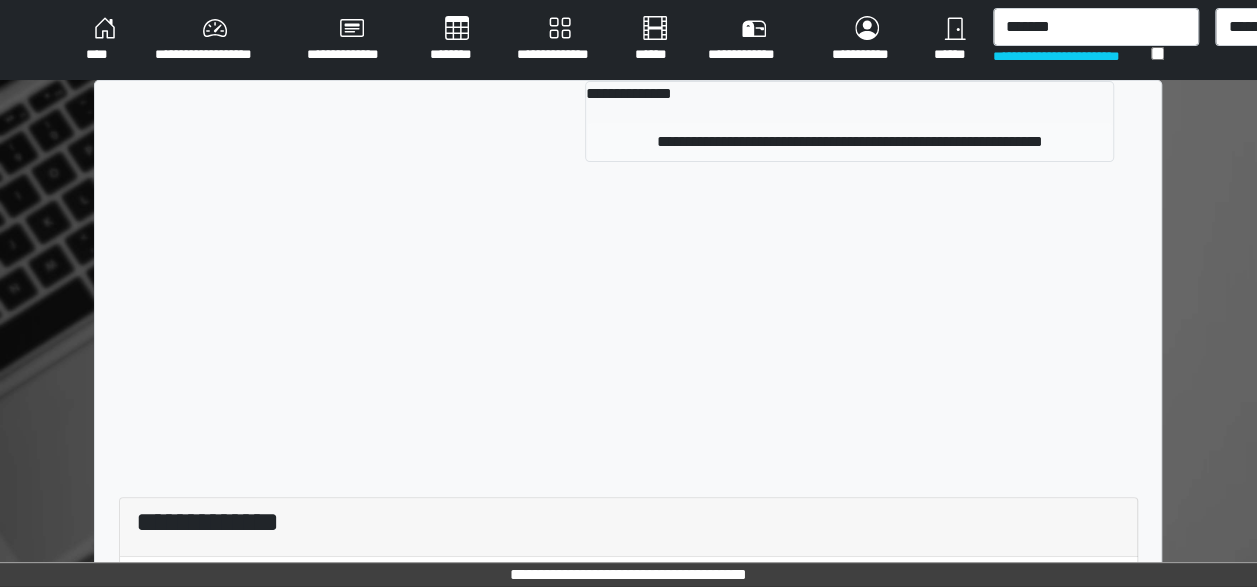 type 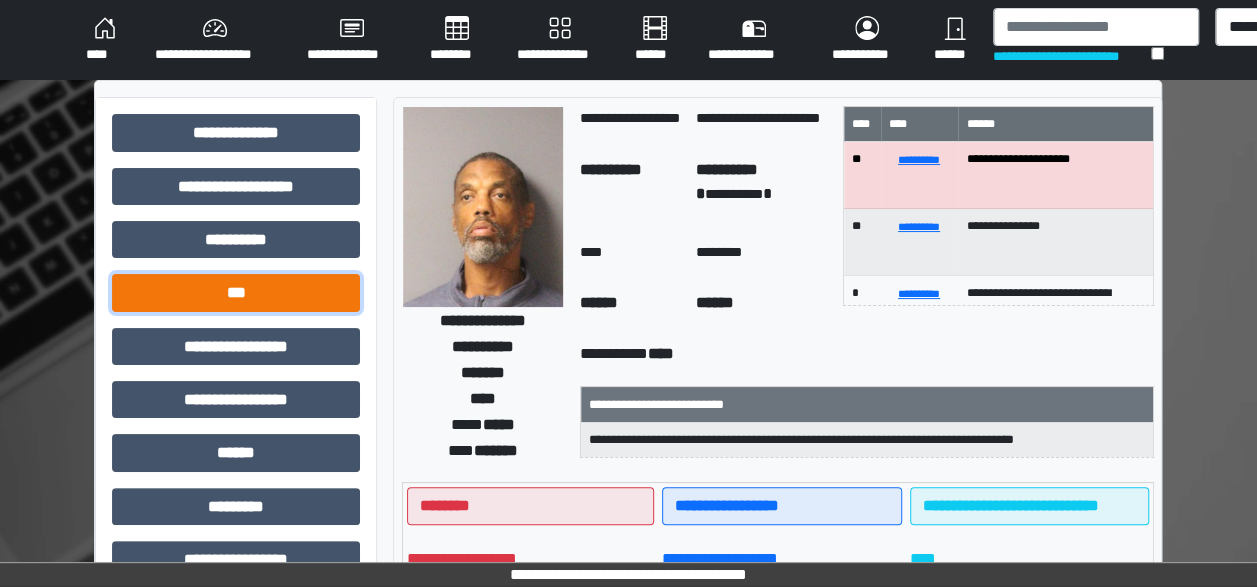 click on "***" at bounding box center [236, 292] 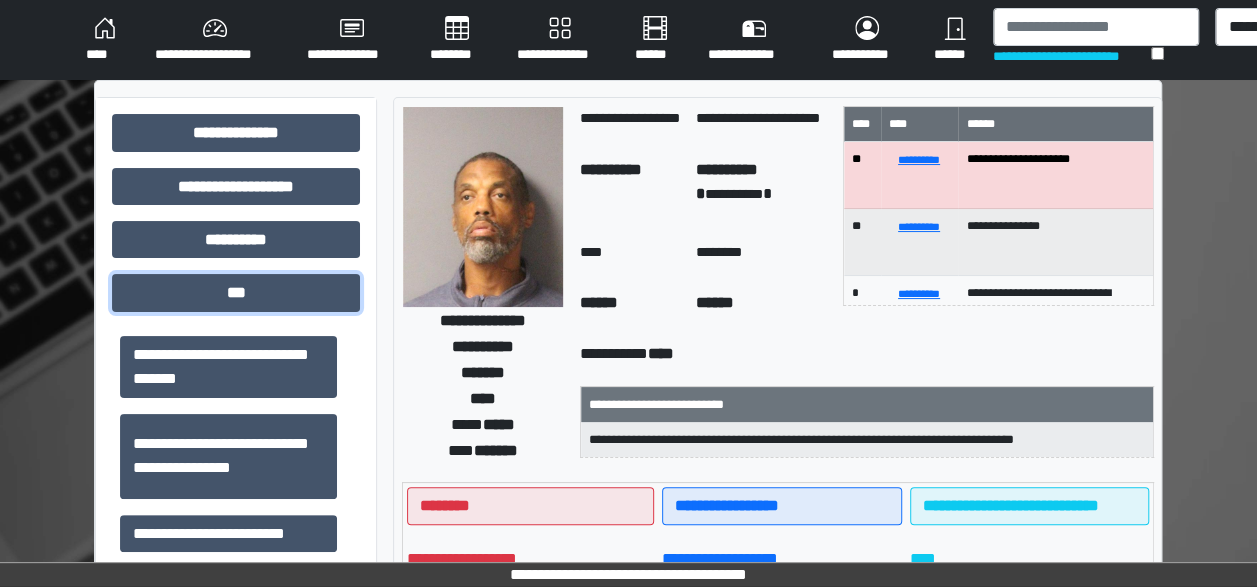 scroll, scrollTop: 185, scrollLeft: 0, axis: vertical 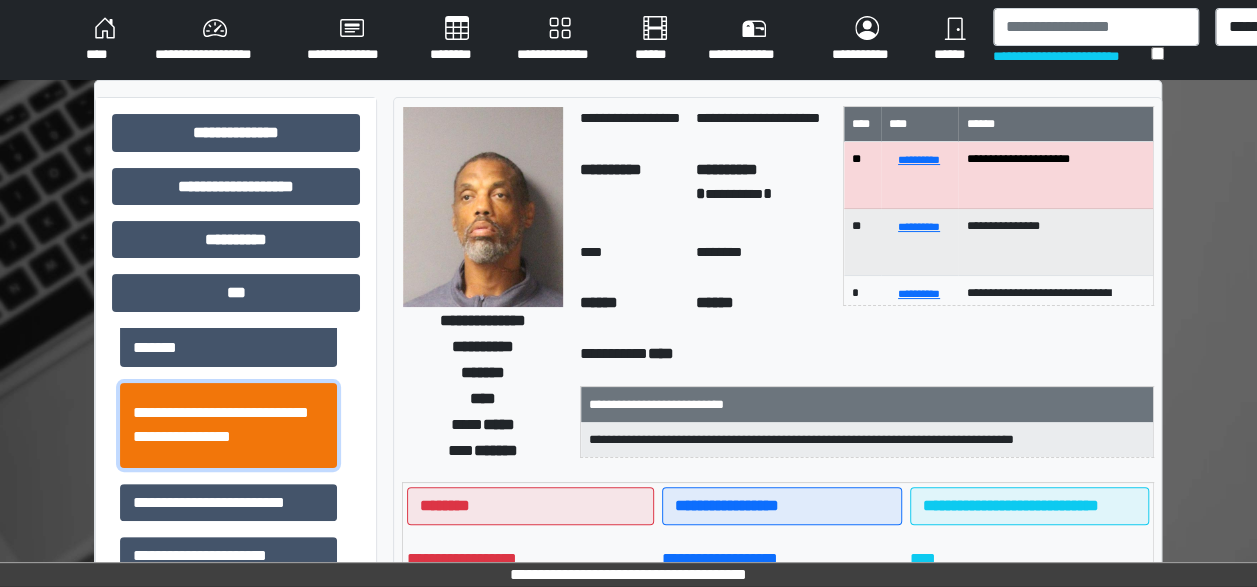 click on "**********" at bounding box center (228, 425) 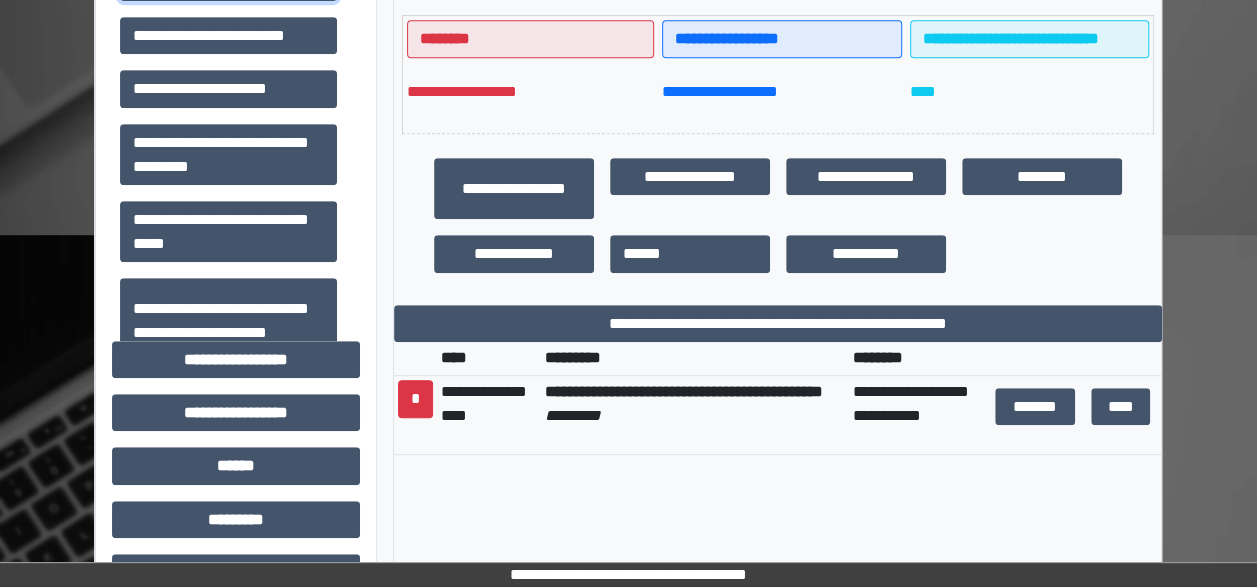scroll, scrollTop: 471, scrollLeft: 0, axis: vertical 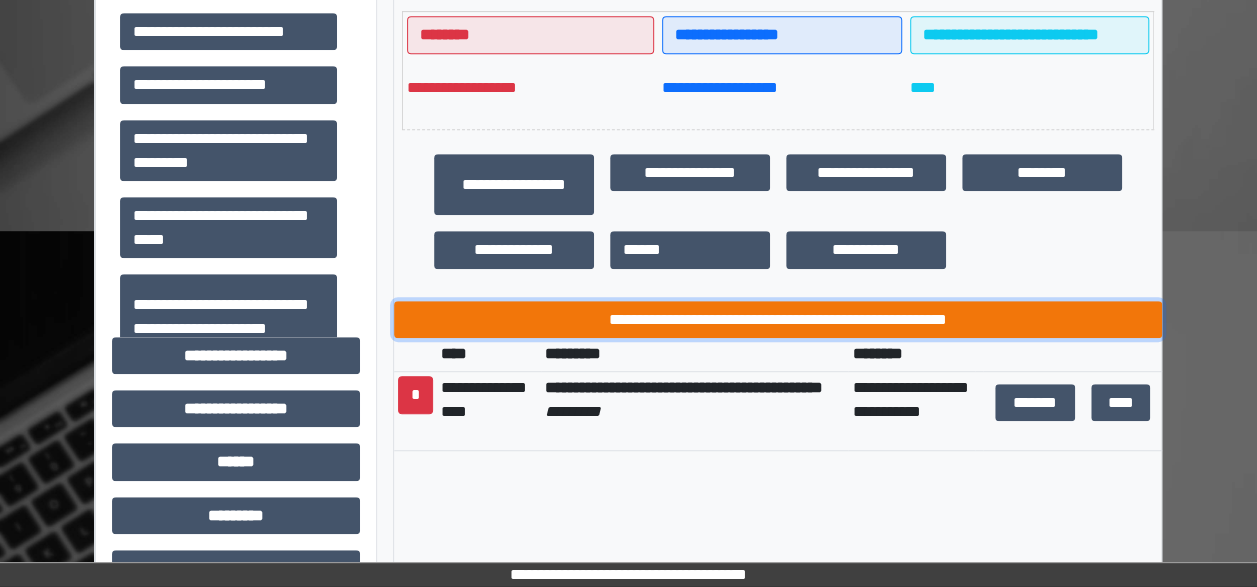 click on "**********" at bounding box center (778, 319) 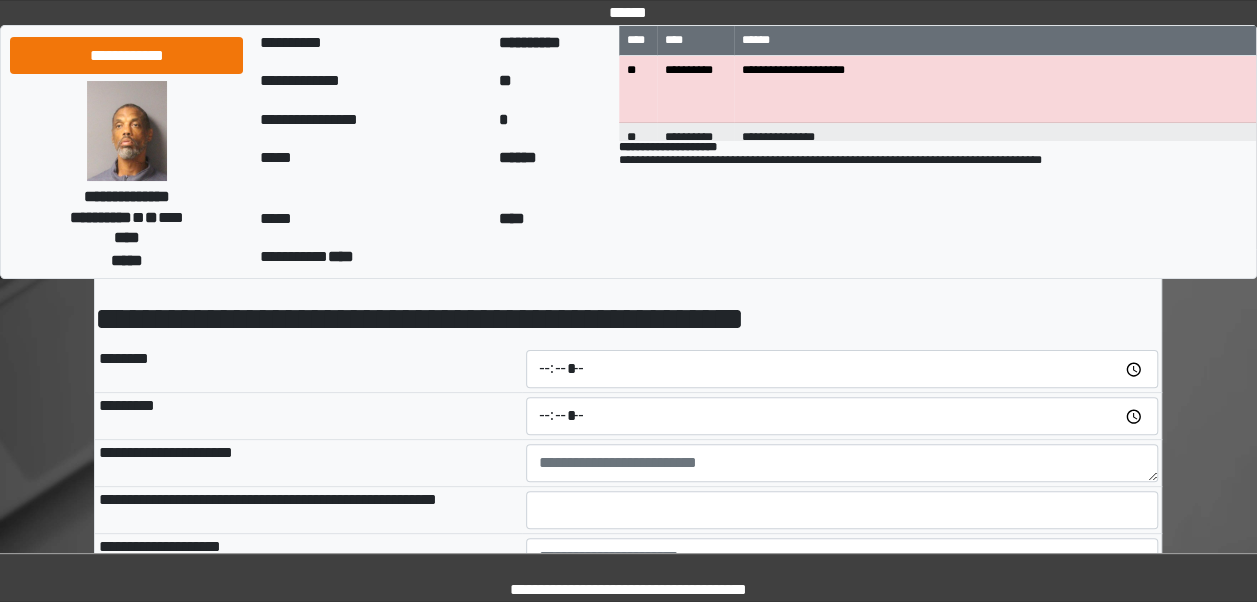 scroll, scrollTop: 96, scrollLeft: 0, axis: vertical 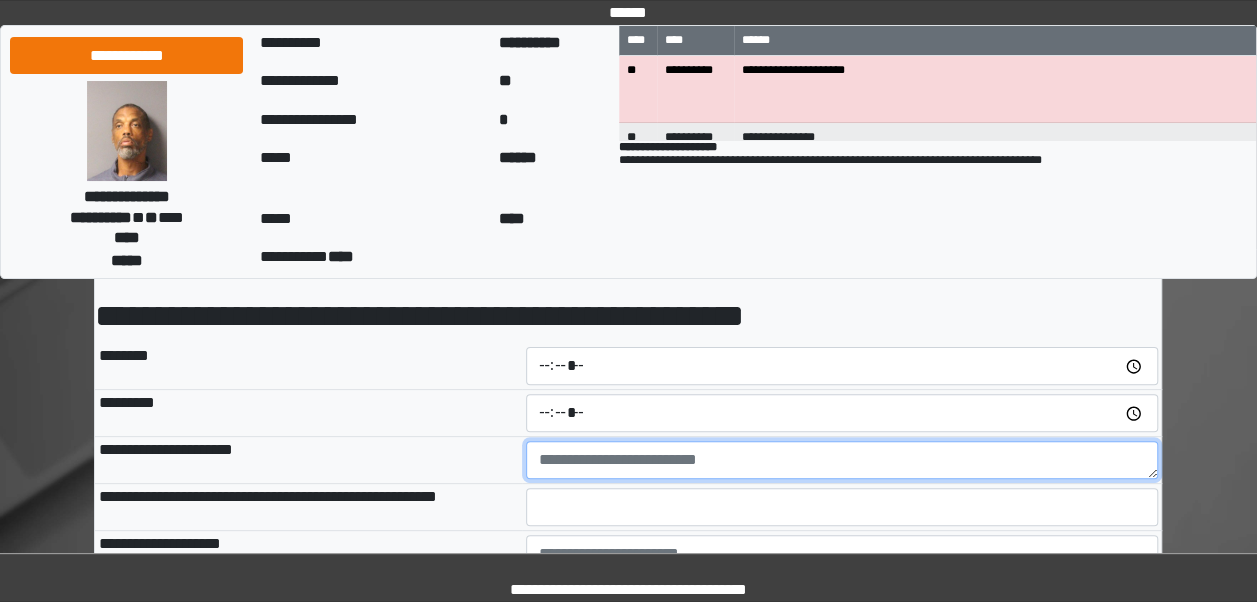 click at bounding box center (842, 460) 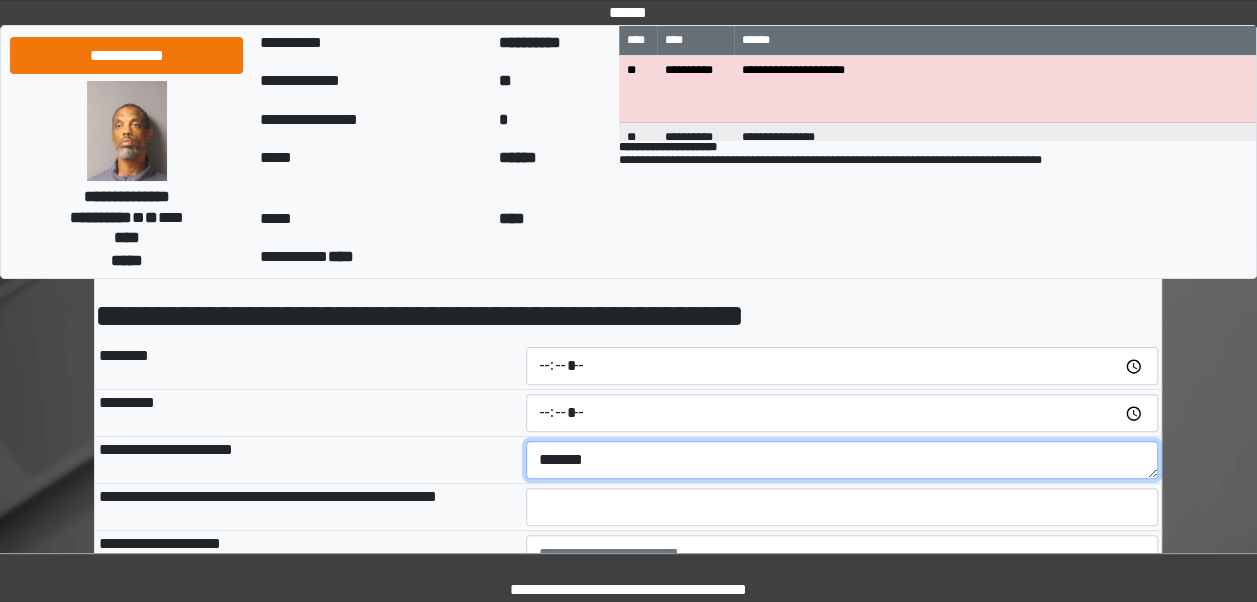type on "*******" 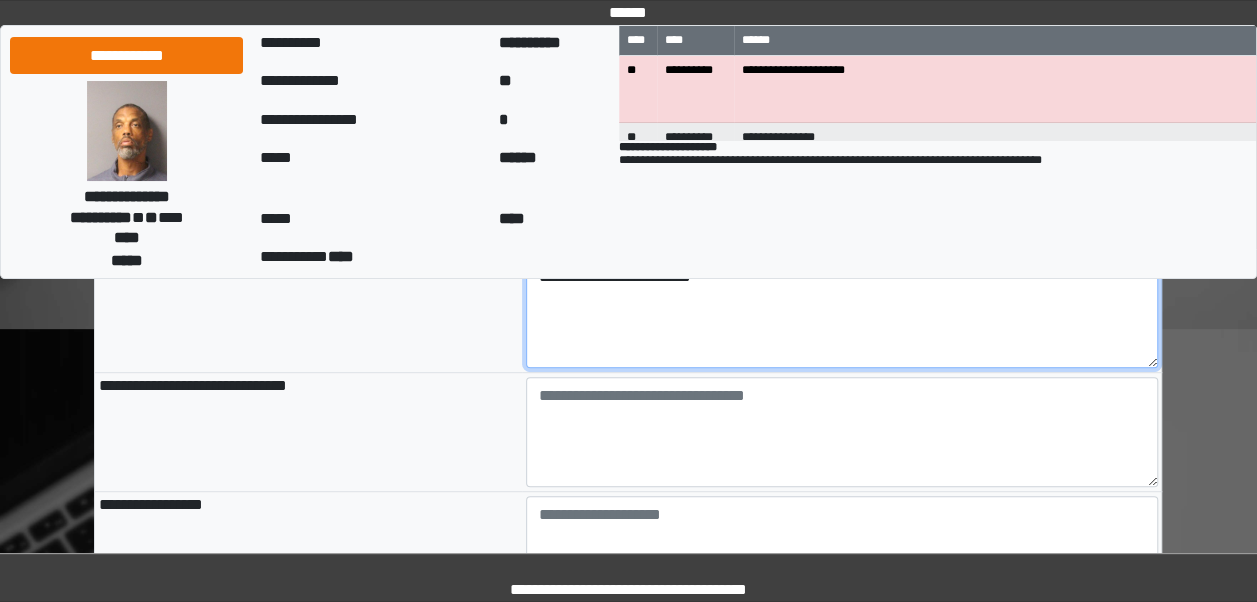 scroll, scrollTop: 374, scrollLeft: 0, axis: vertical 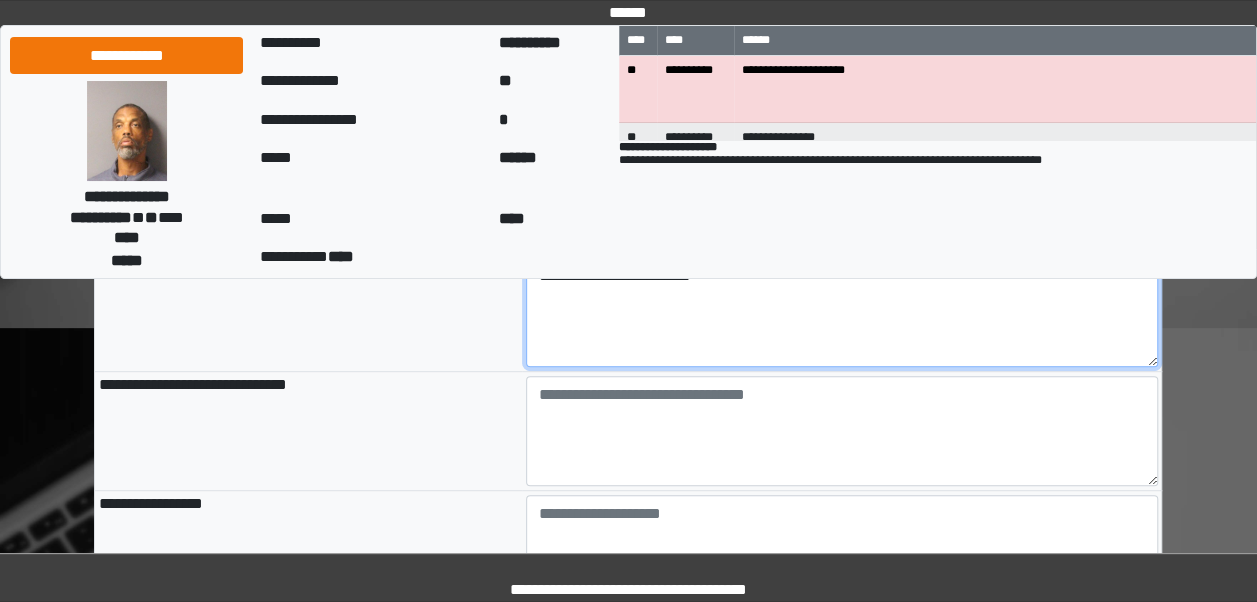 type on "**********" 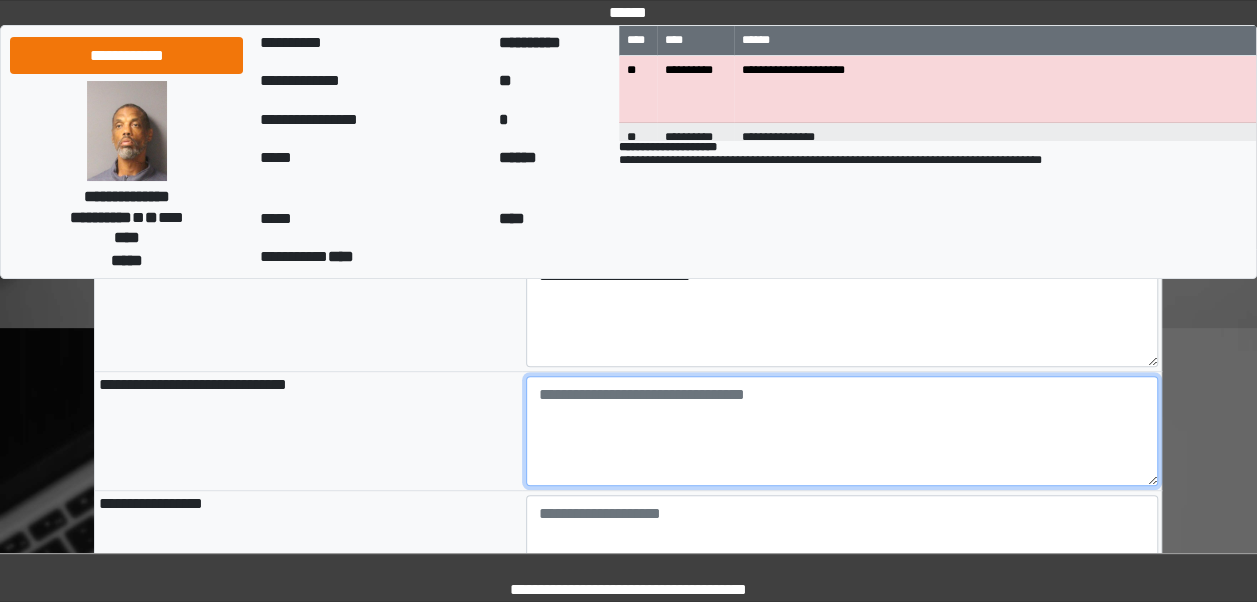 click at bounding box center [842, 431] 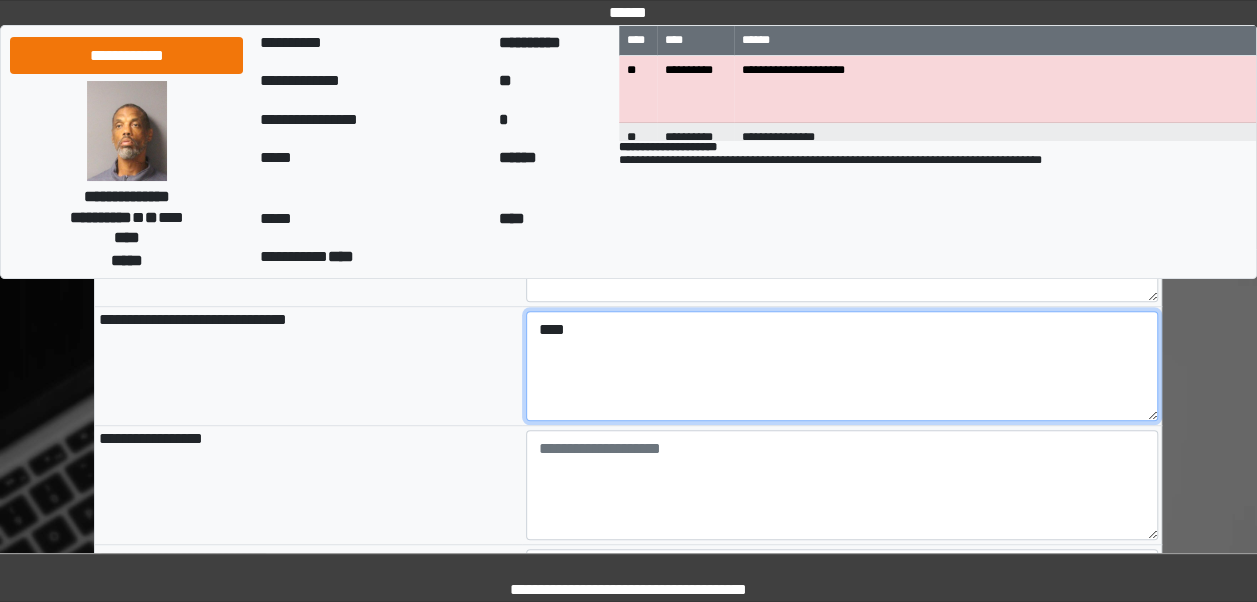 scroll, scrollTop: 434, scrollLeft: 0, axis: vertical 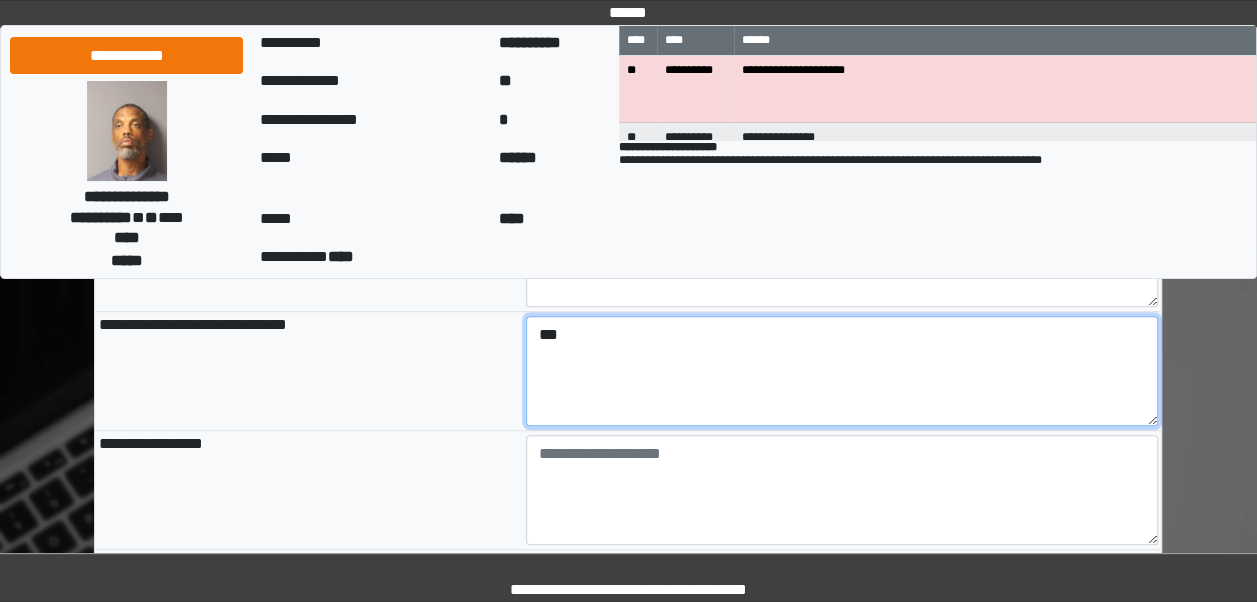 type on "***" 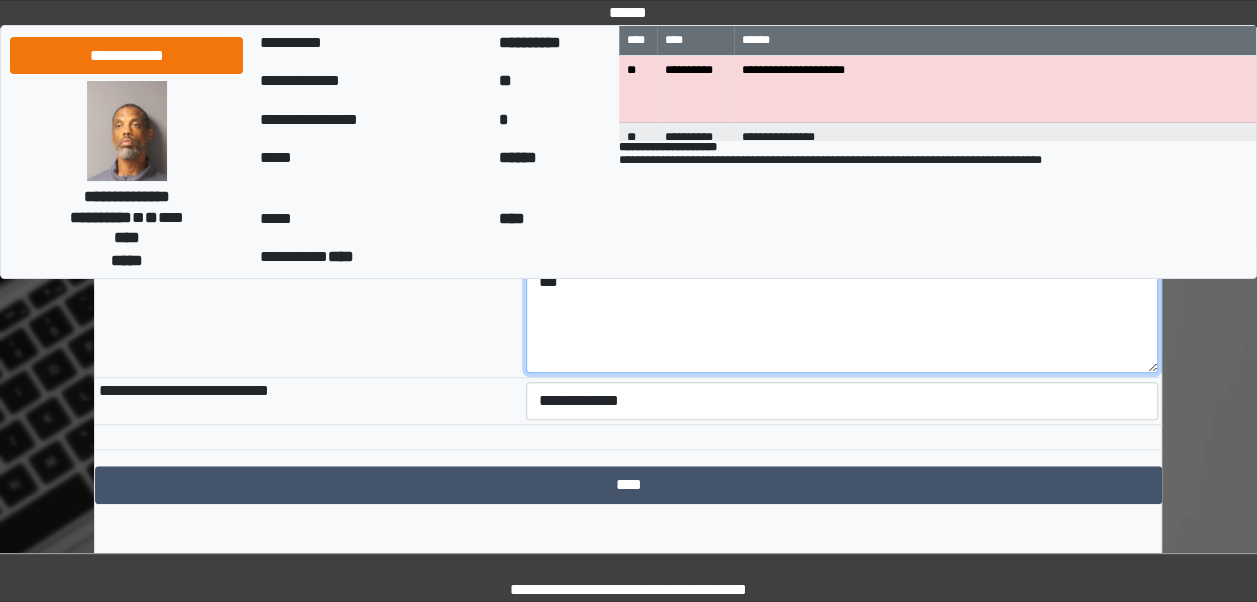 scroll, scrollTop: 628, scrollLeft: 0, axis: vertical 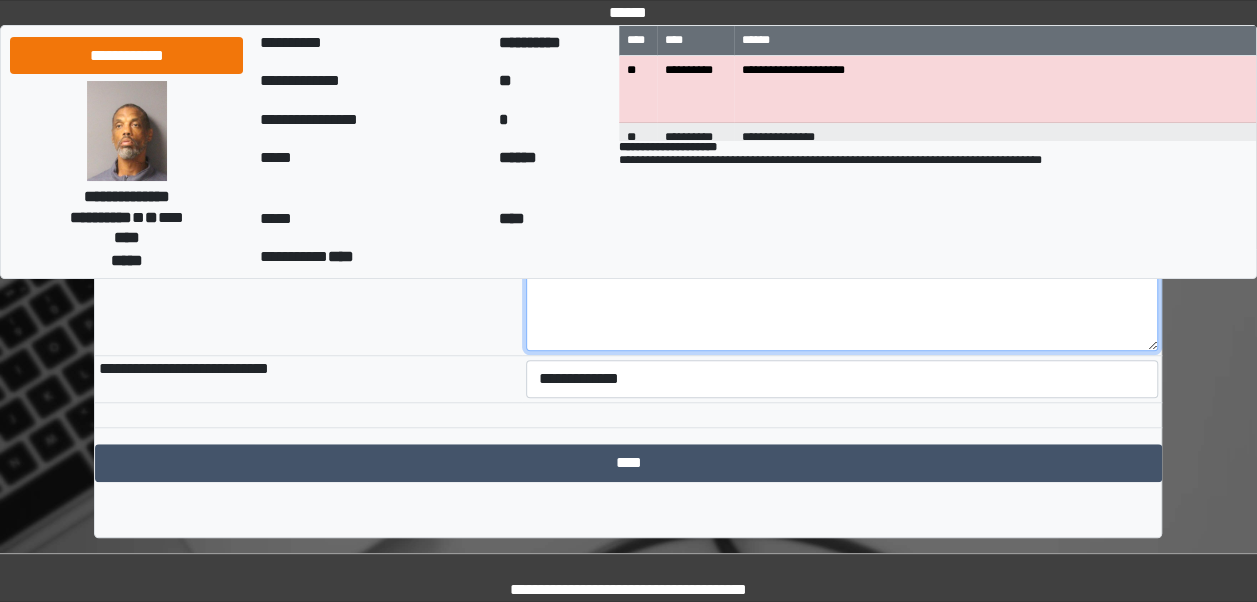 type on "***" 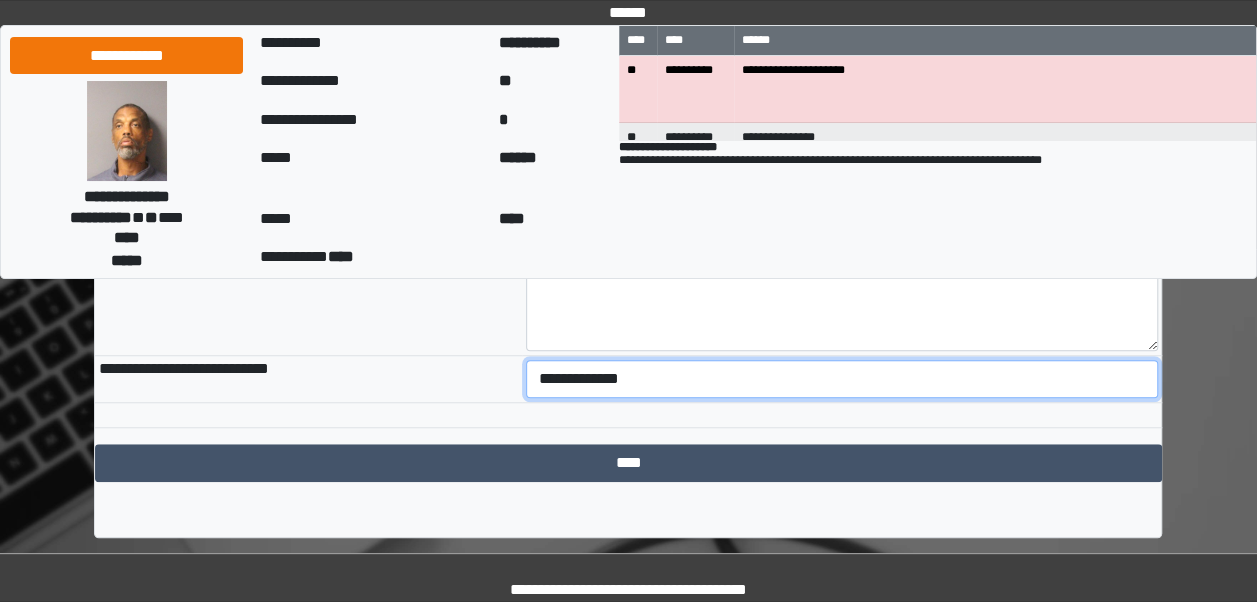 click on "**********" at bounding box center (842, 379) 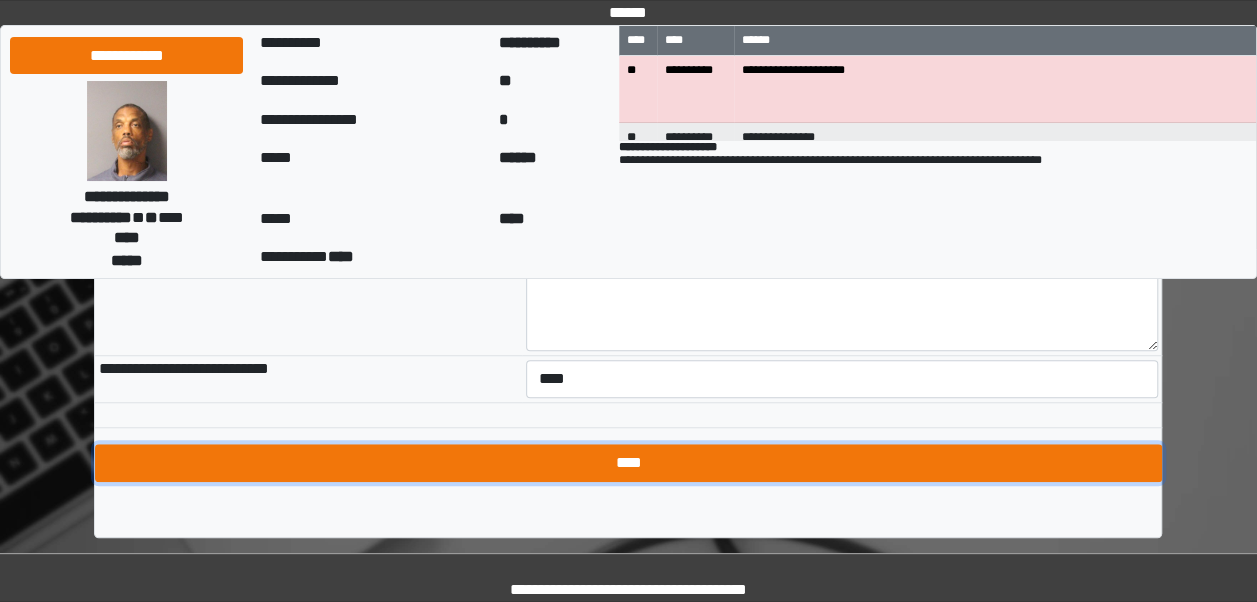 click on "****" at bounding box center (628, 463) 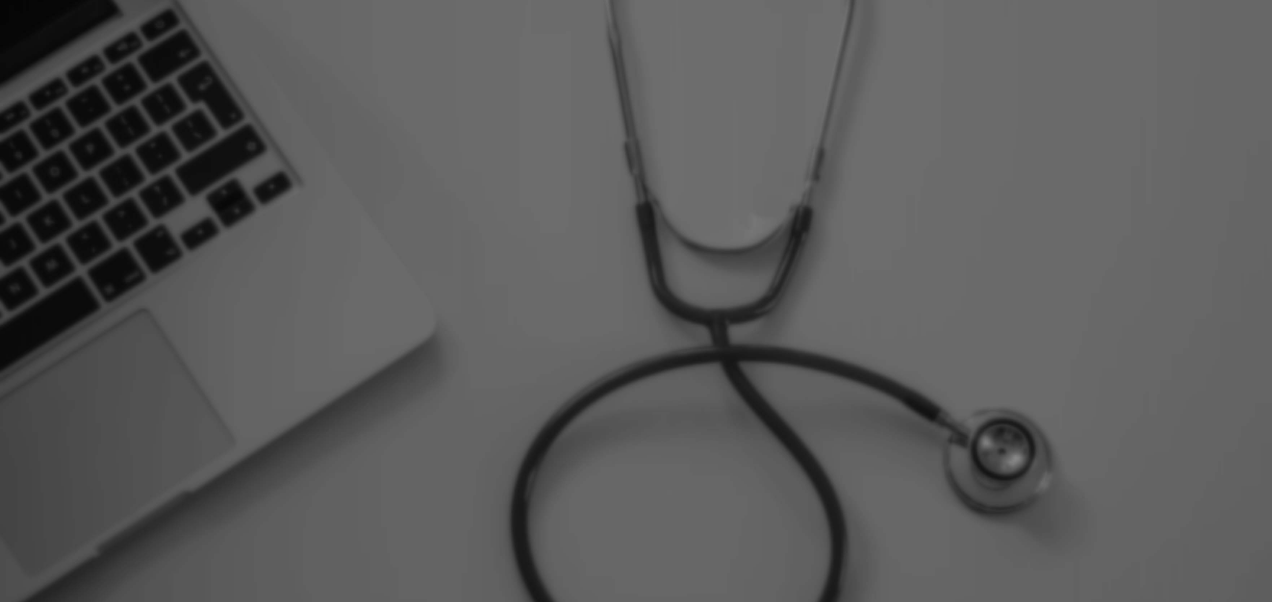 scroll, scrollTop: 0, scrollLeft: 0, axis: both 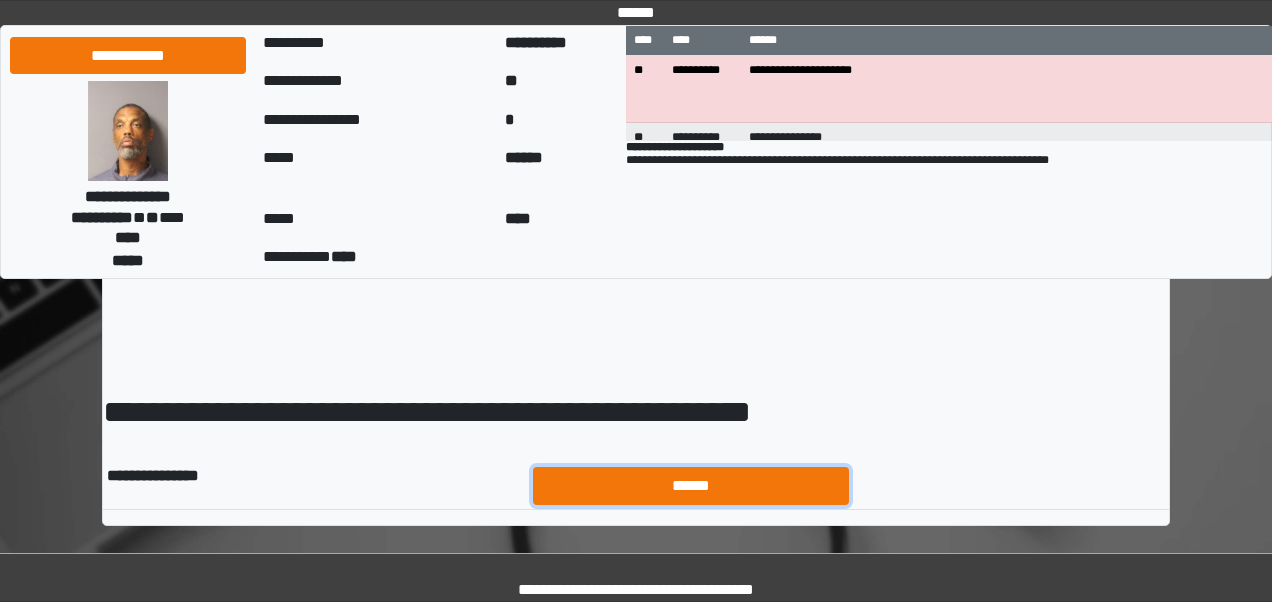 click on "******" at bounding box center (691, 485) 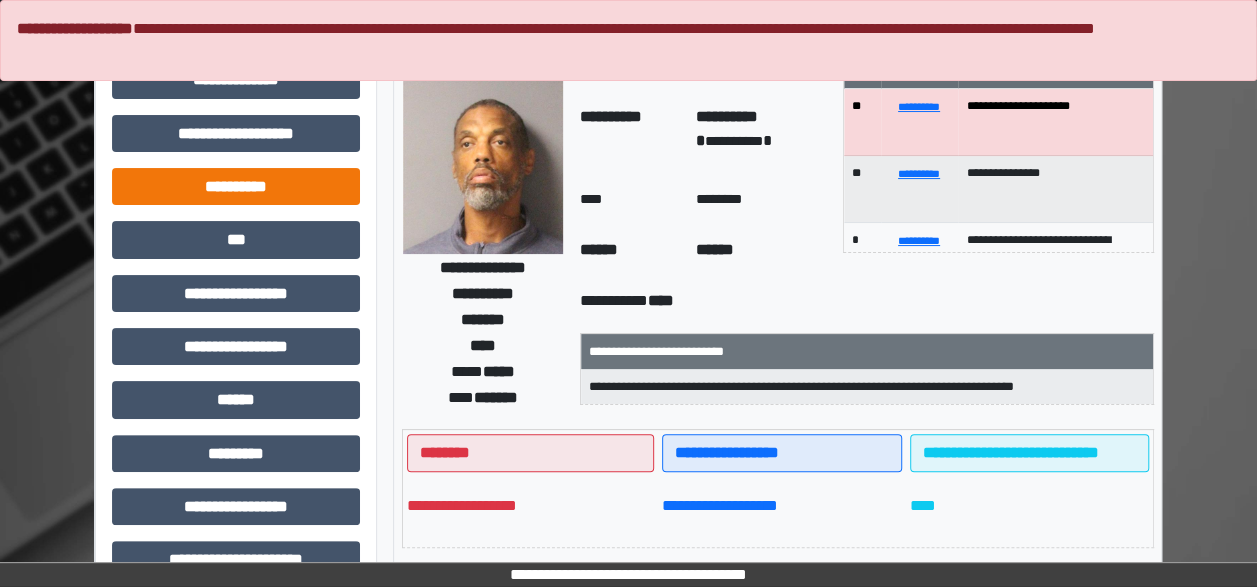 scroll, scrollTop: 0, scrollLeft: 0, axis: both 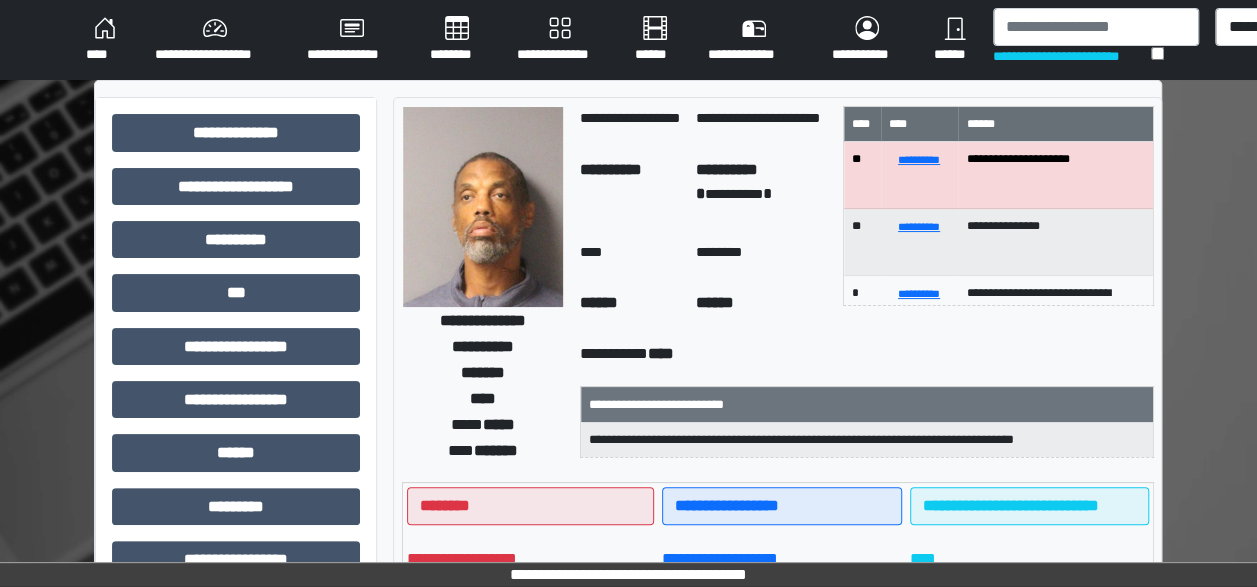click on "****" at bounding box center (104, 40) 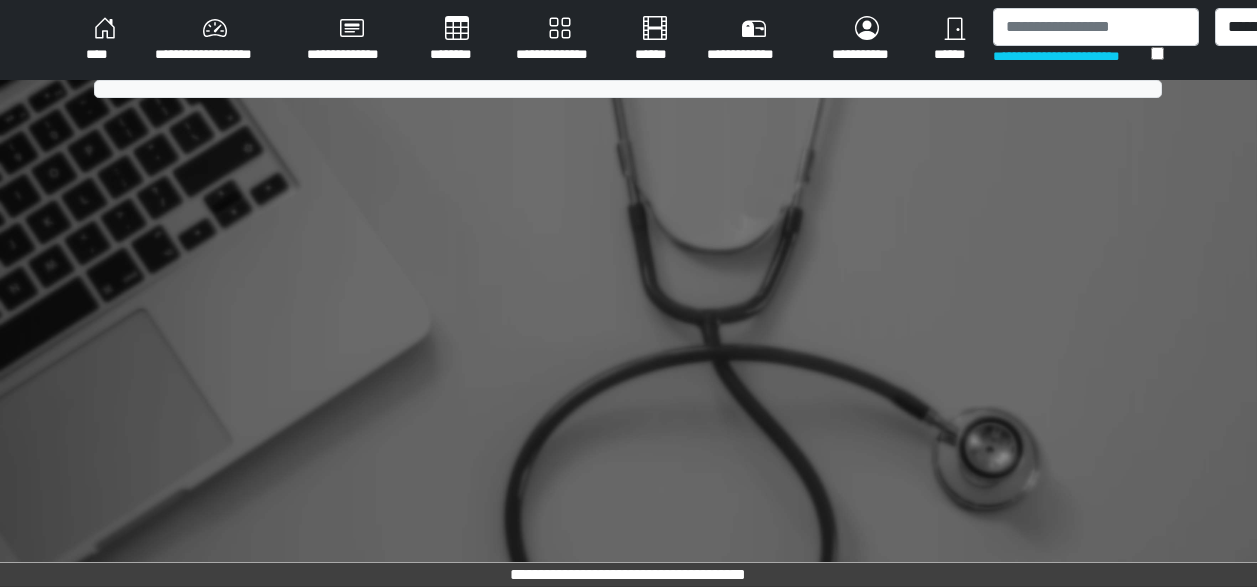 scroll, scrollTop: 0, scrollLeft: 0, axis: both 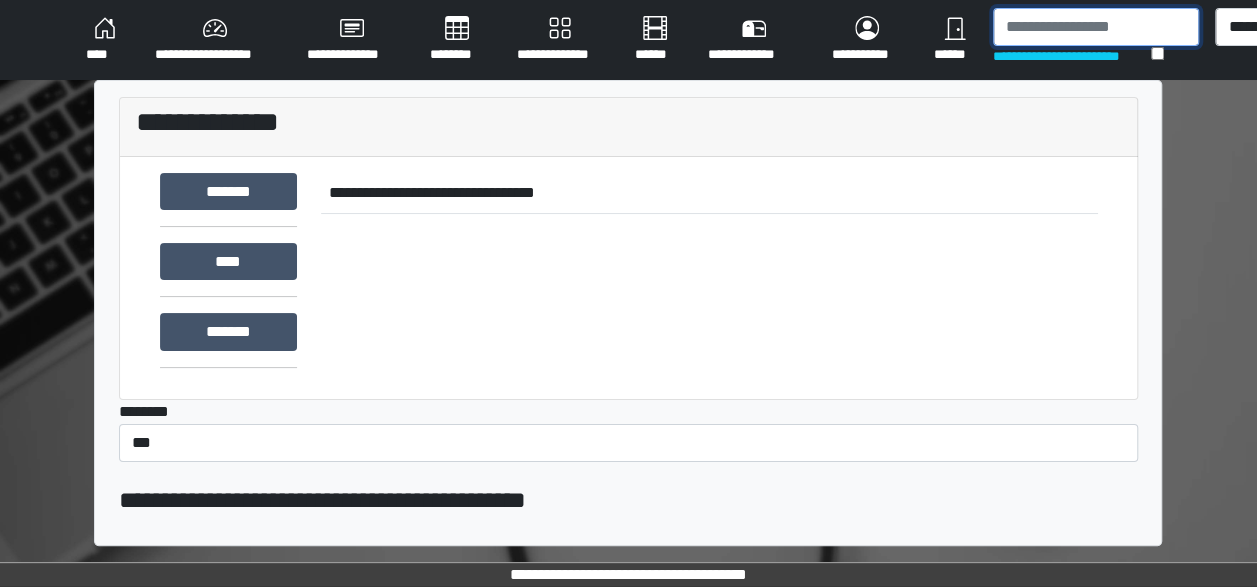 click at bounding box center [1096, 27] 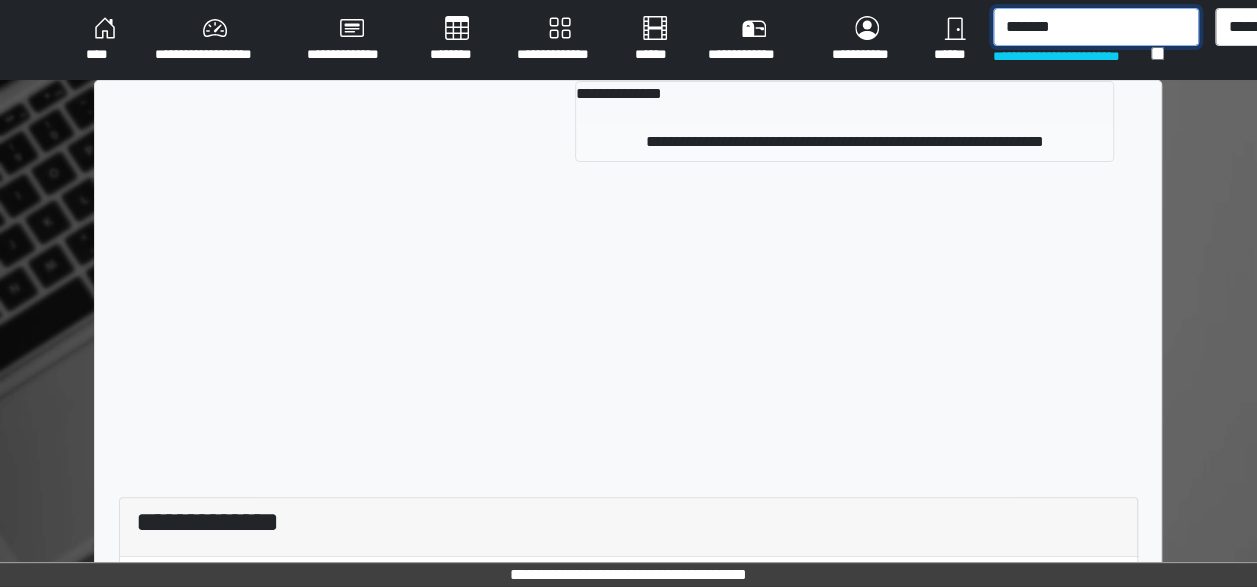type on "*******" 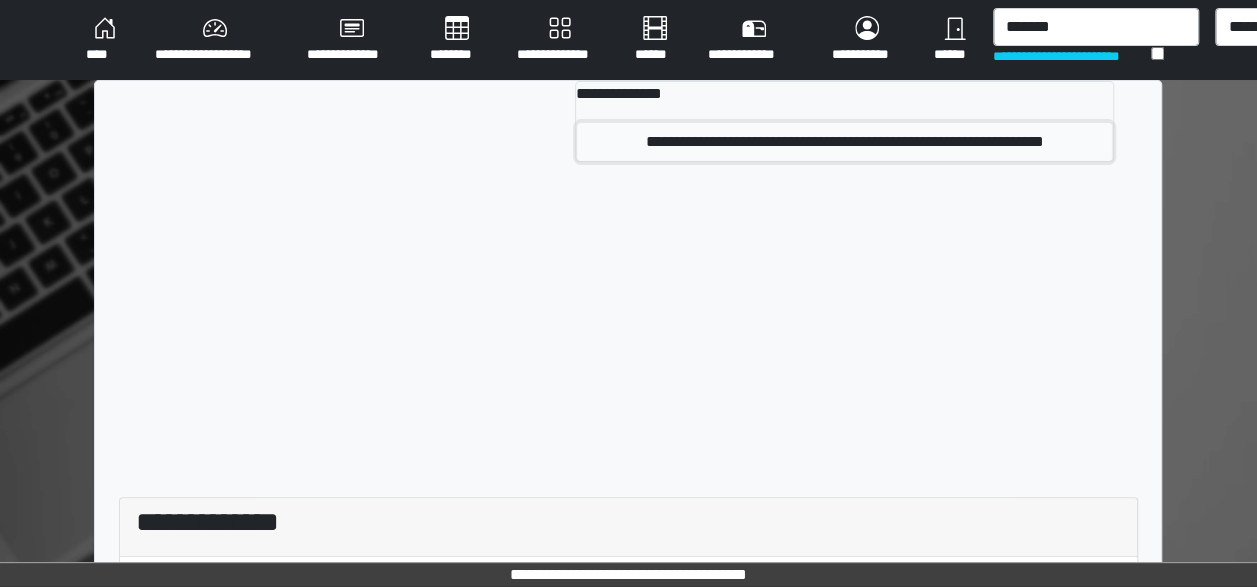 click on "**********" at bounding box center [844, 142] 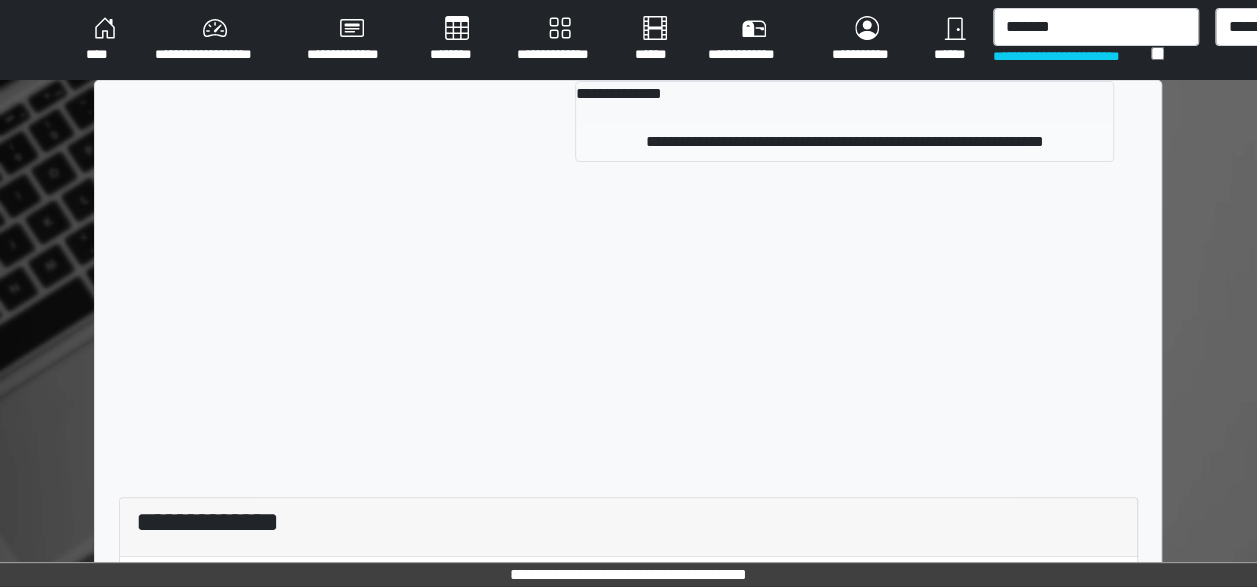 type 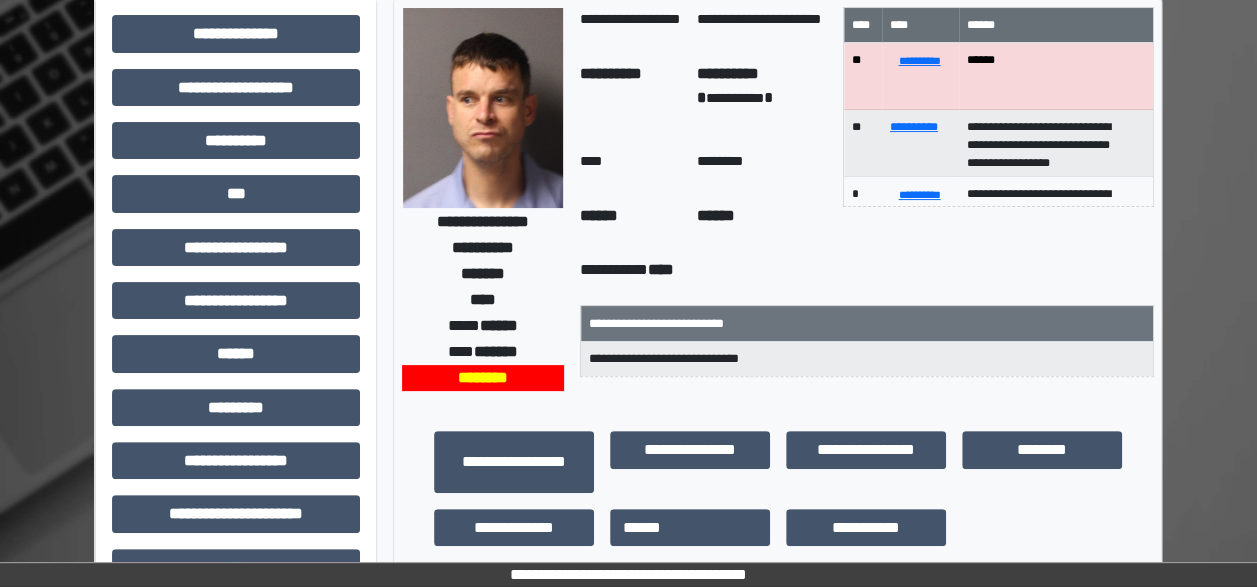 scroll, scrollTop: 100, scrollLeft: 0, axis: vertical 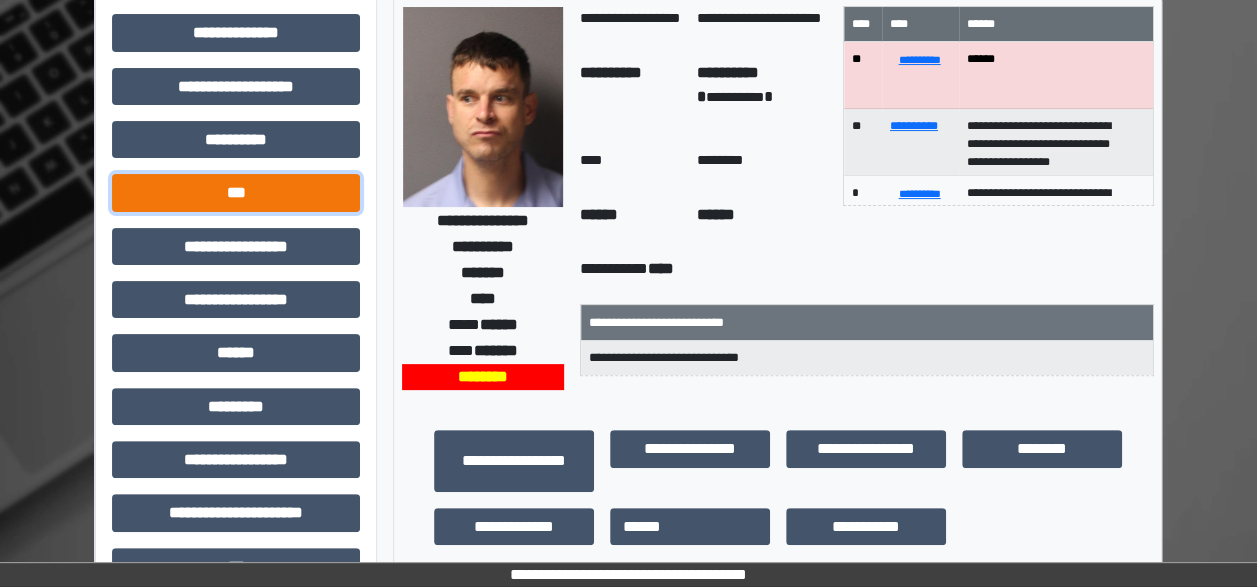 click on "***" at bounding box center (236, 192) 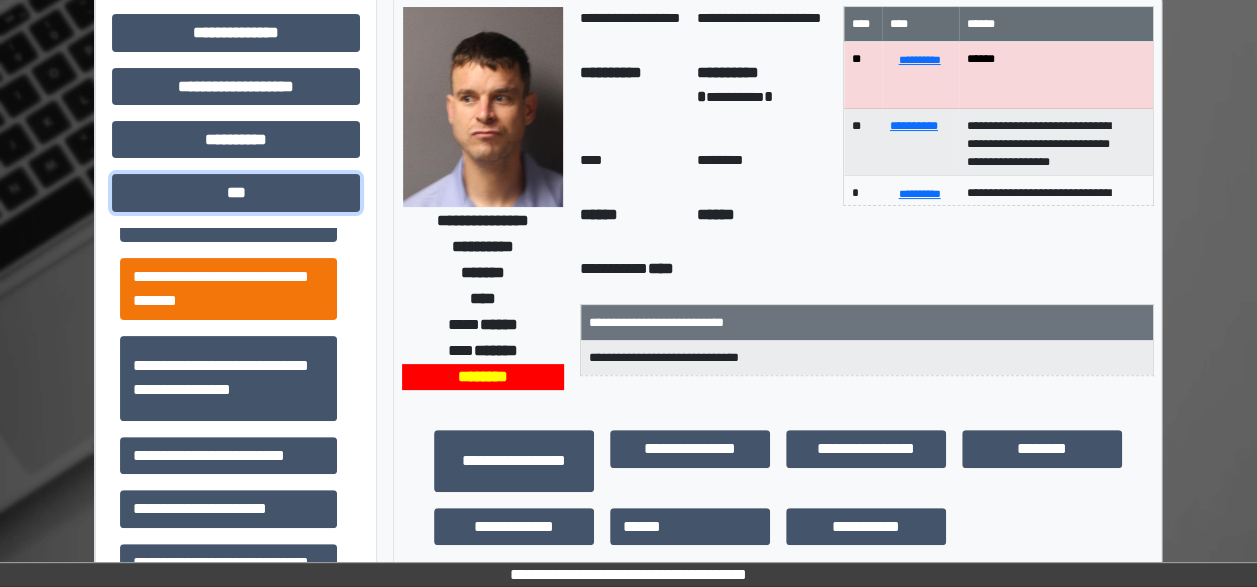 scroll, scrollTop: 9, scrollLeft: 0, axis: vertical 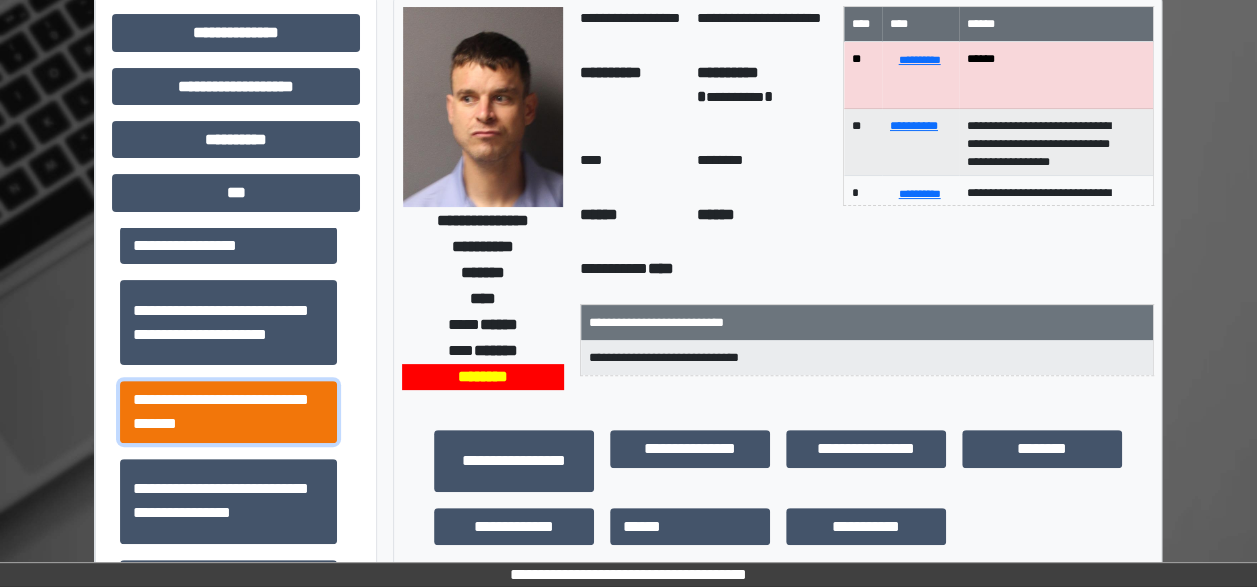 click on "**********" at bounding box center [228, 411] 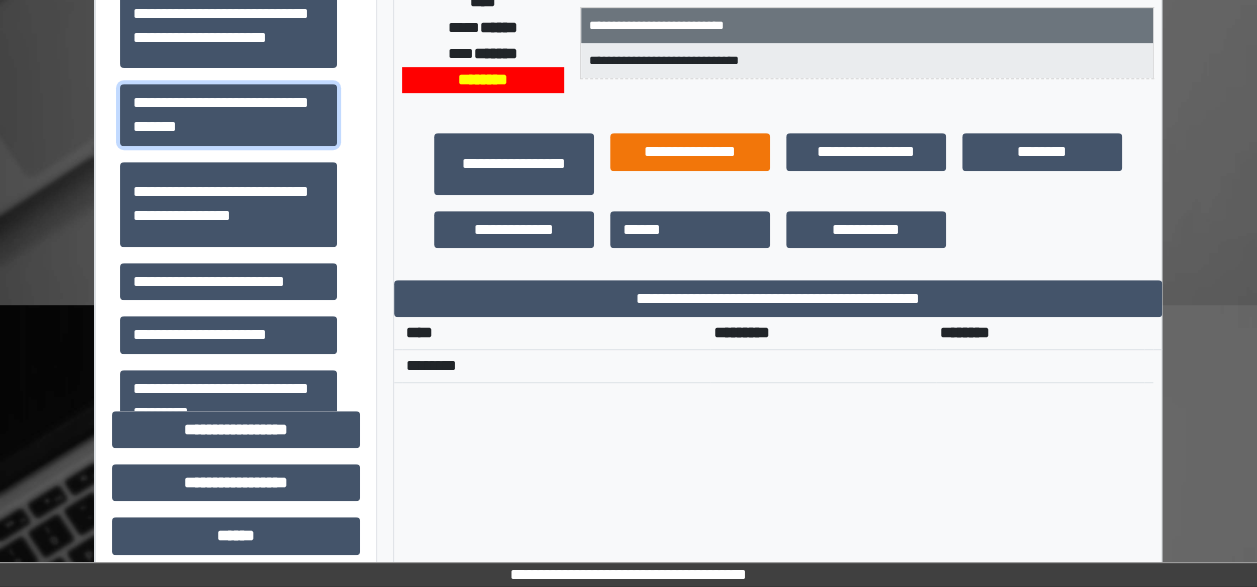 scroll, scrollTop: 400, scrollLeft: 0, axis: vertical 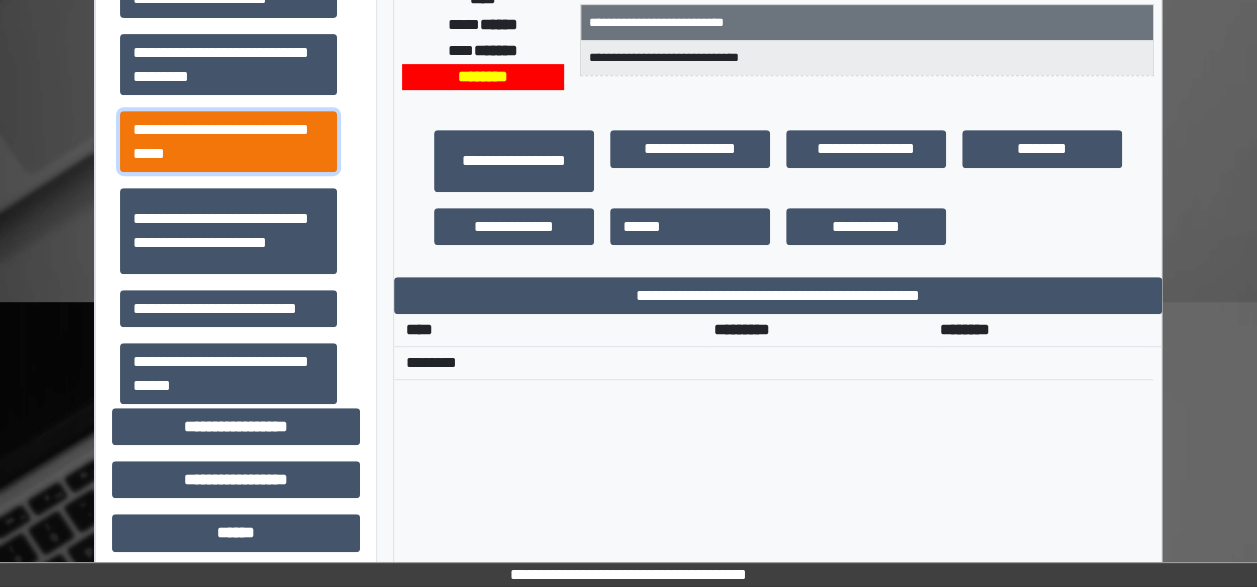 click on "**********" at bounding box center (228, 141) 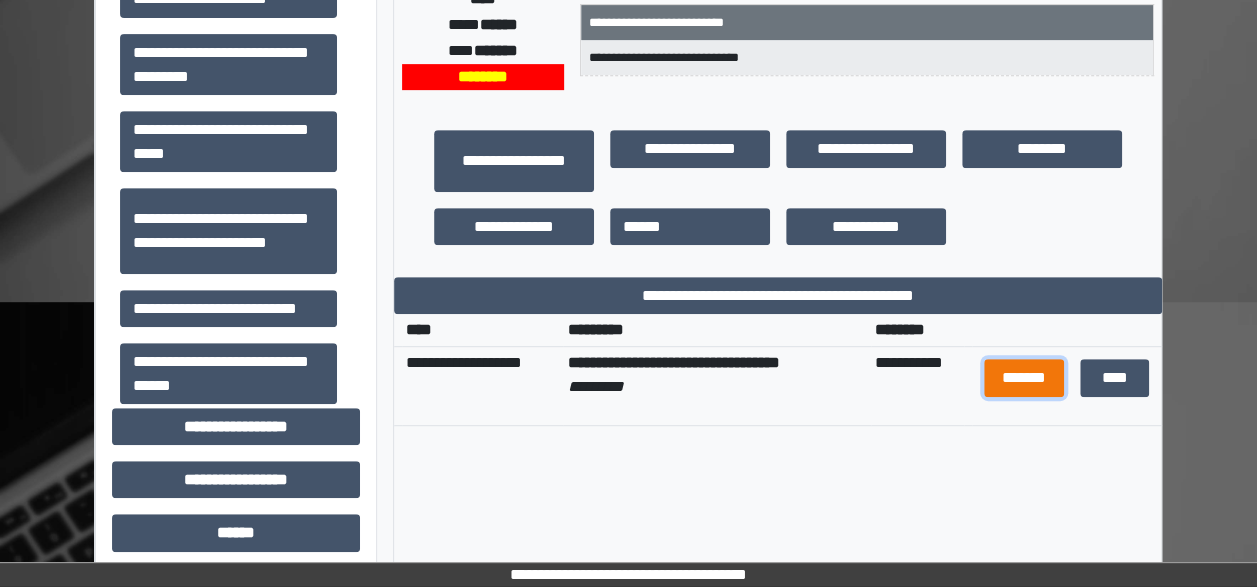 click on "*******" at bounding box center [1024, 377] 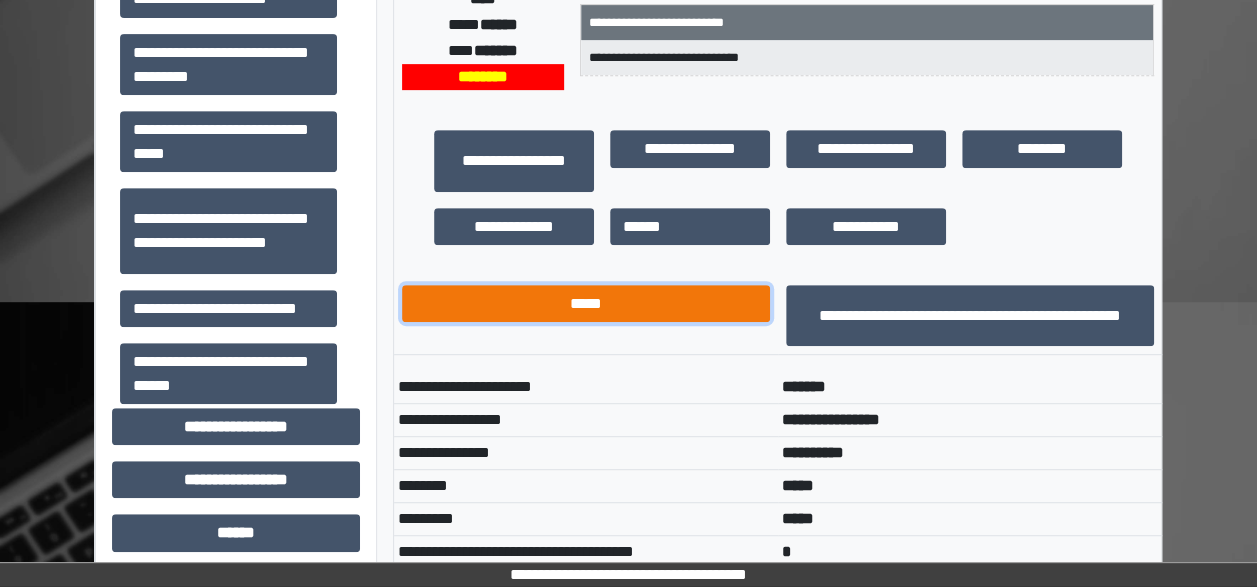 click on "*****" at bounding box center [586, 303] 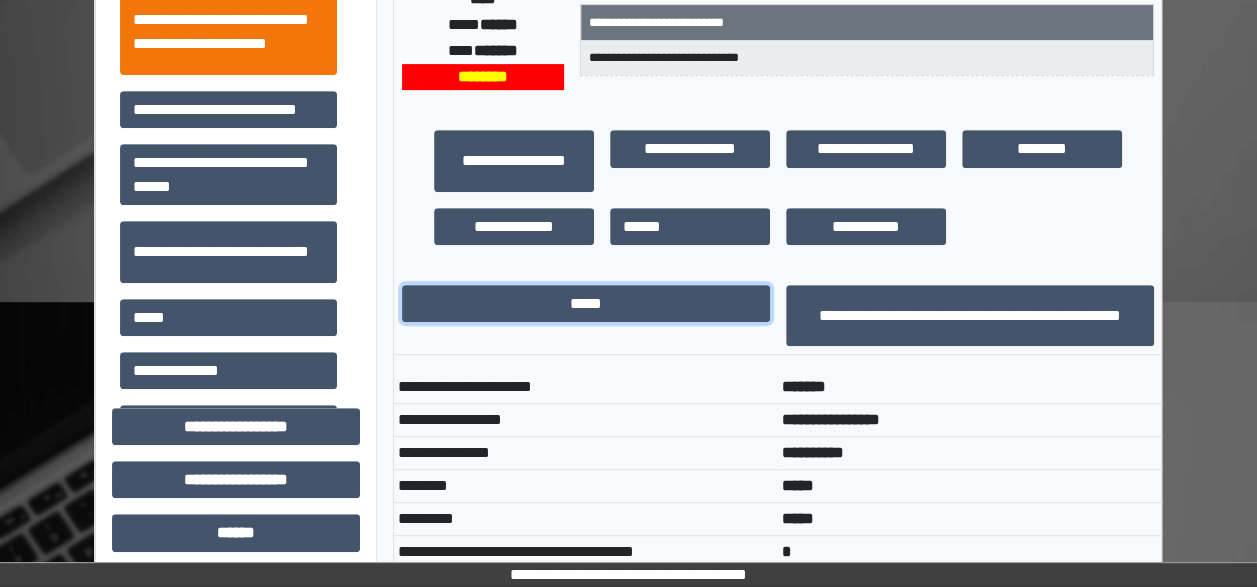 scroll, scrollTop: 518, scrollLeft: 0, axis: vertical 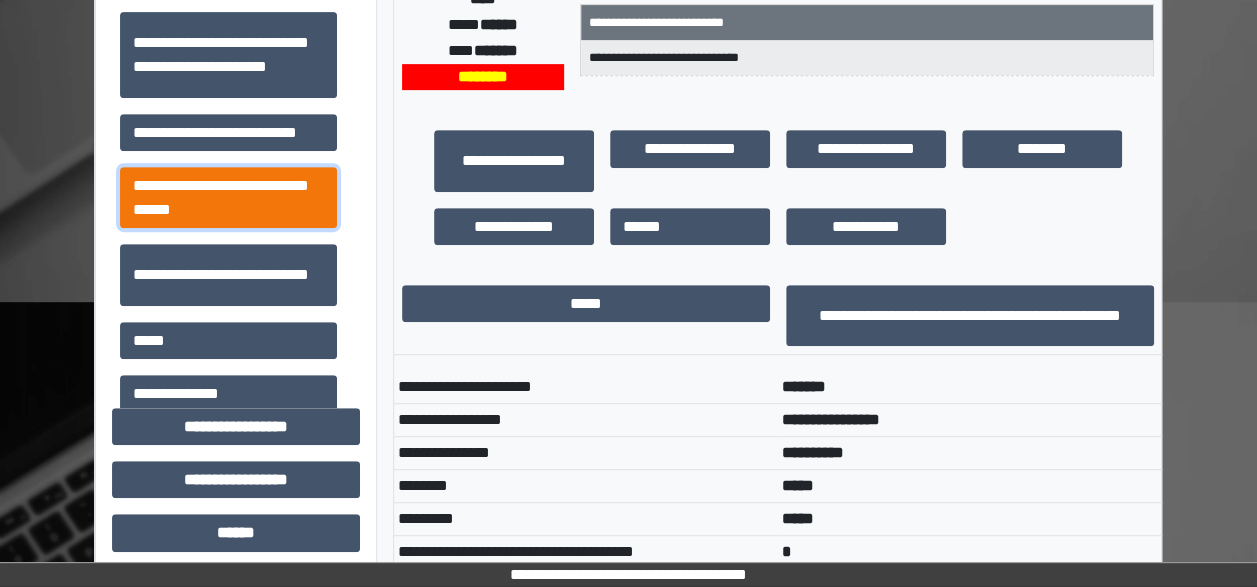 click on "**********" at bounding box center [228, 197] 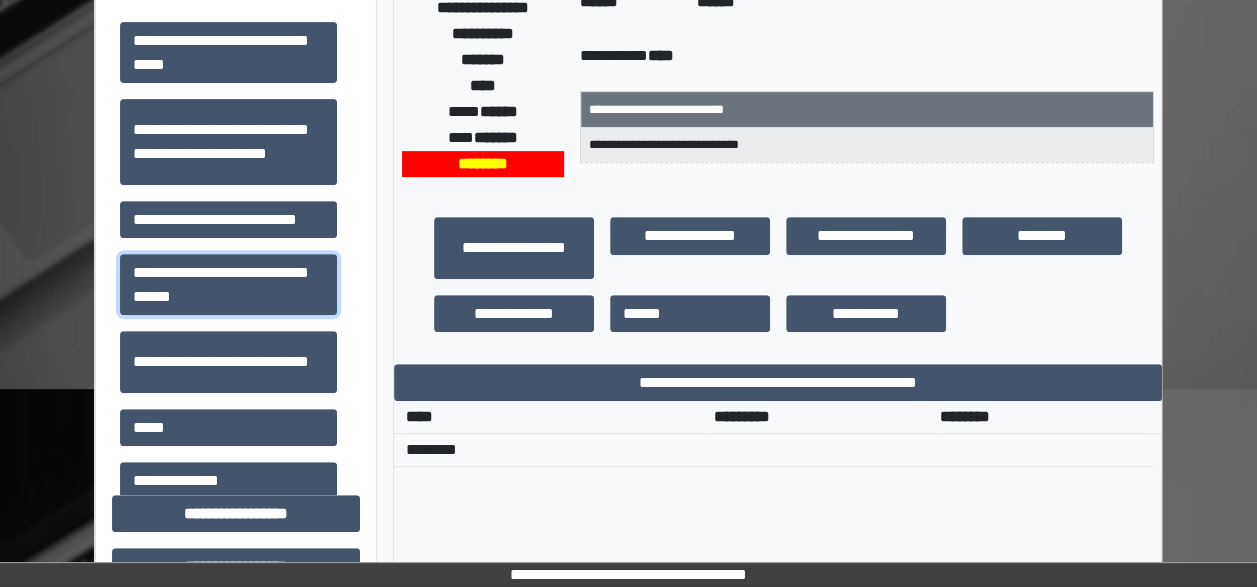 scroll, scrollTop: 311, scrollLeft: 0, axis: vertical 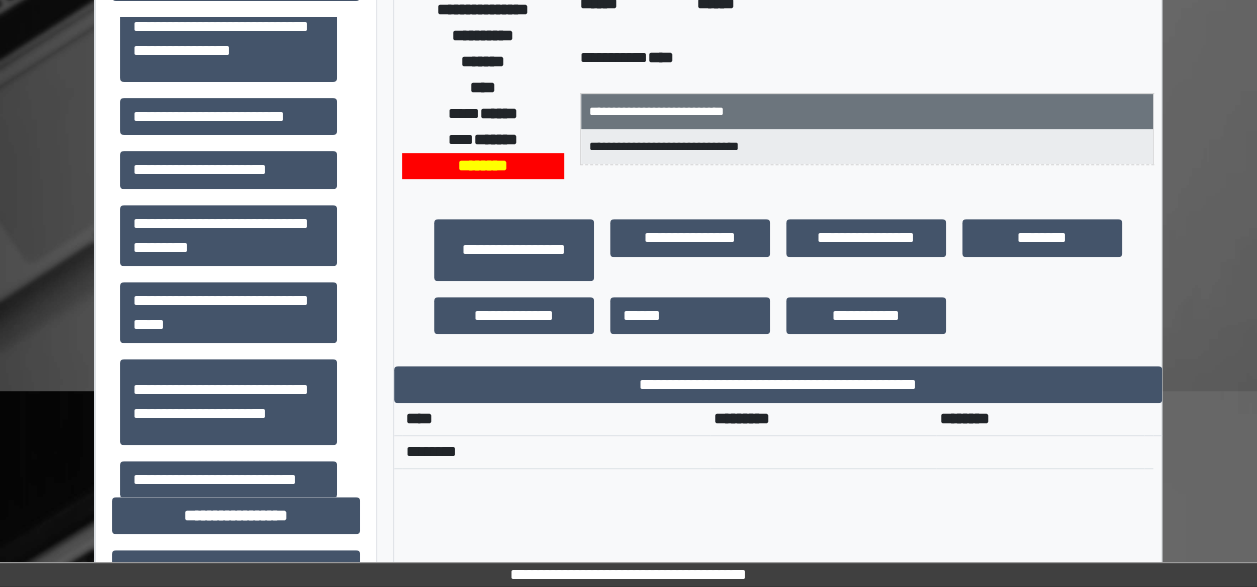 type 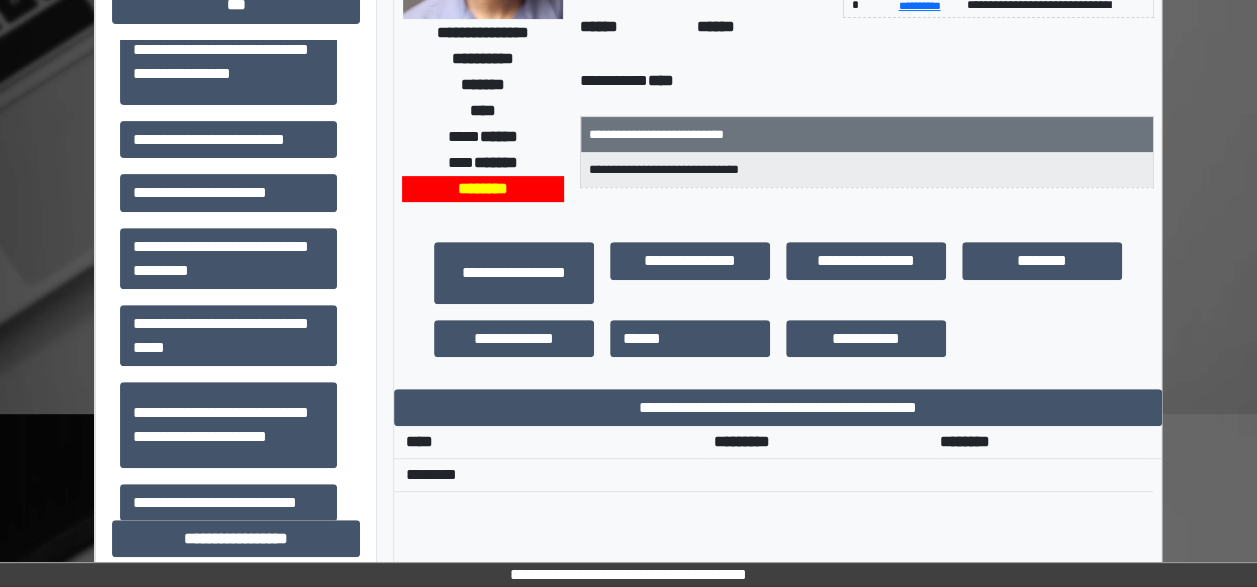 scroll, scrollTop: 0, scrollLeft: 0, axis: both 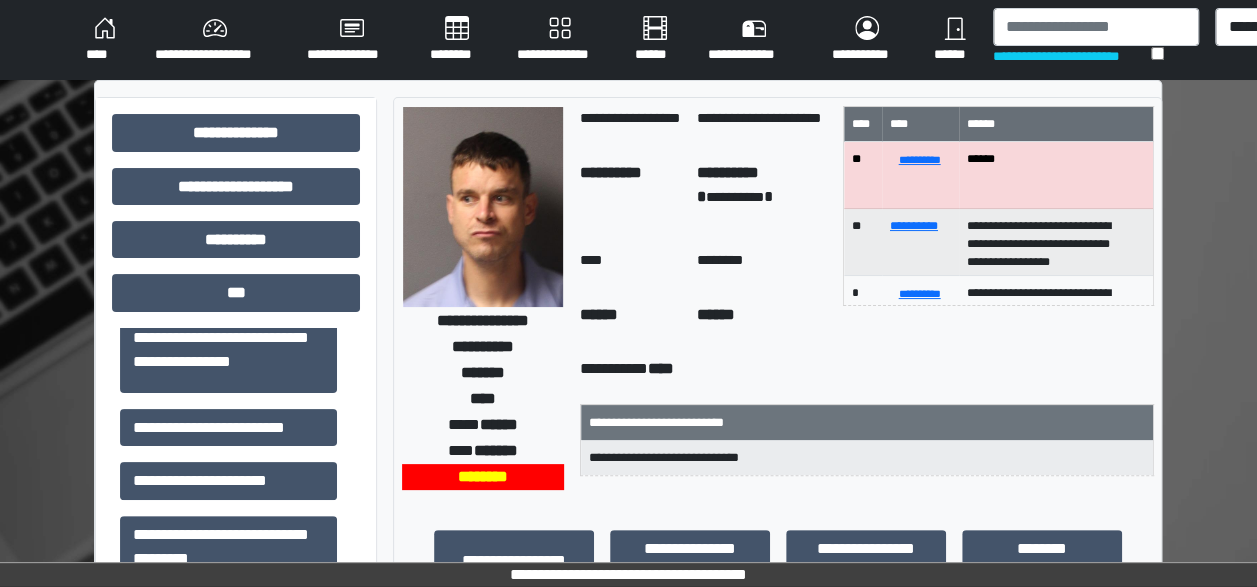 click on "****" at bounding box center [104, 40] 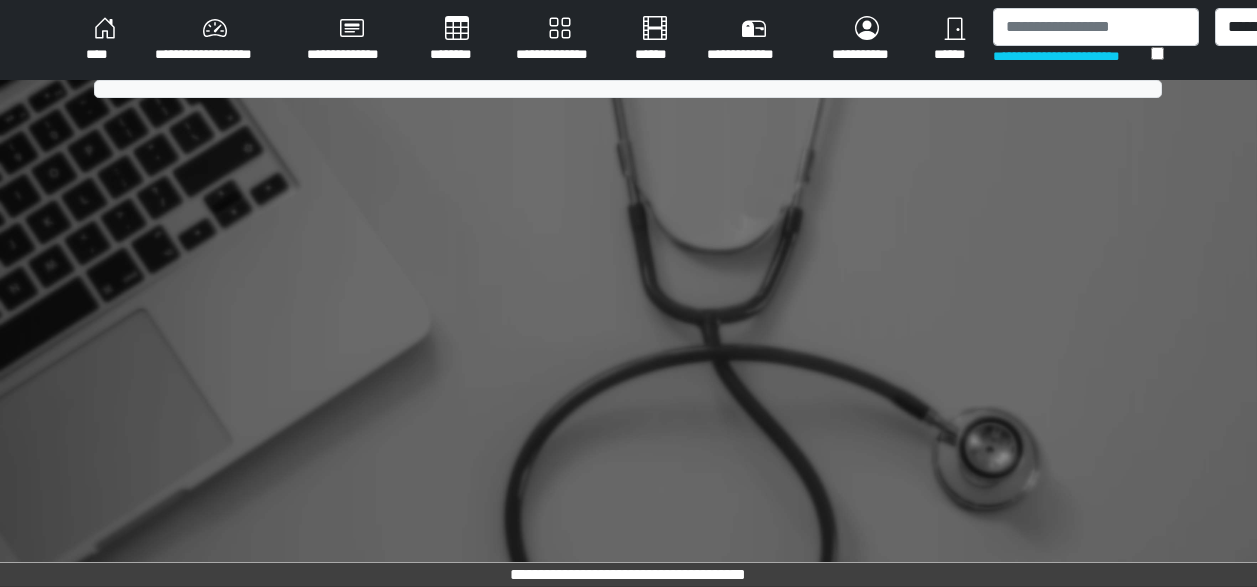 scroll, scrollTop: 0, scrollLeft: 0, axis: both 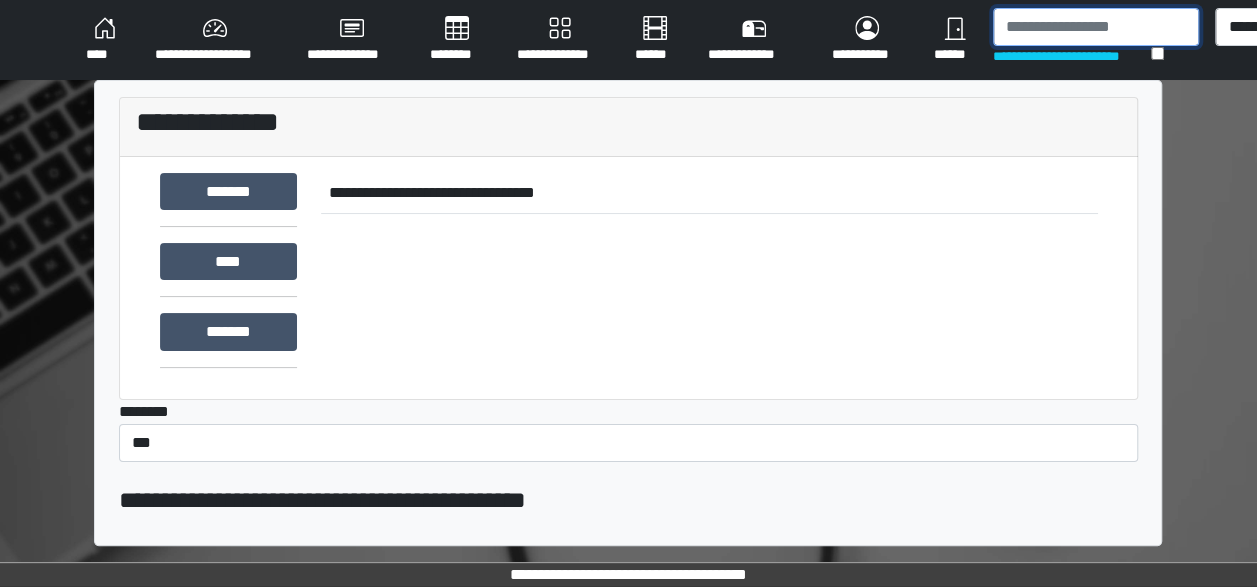 click at bounding box center (1096, 27) 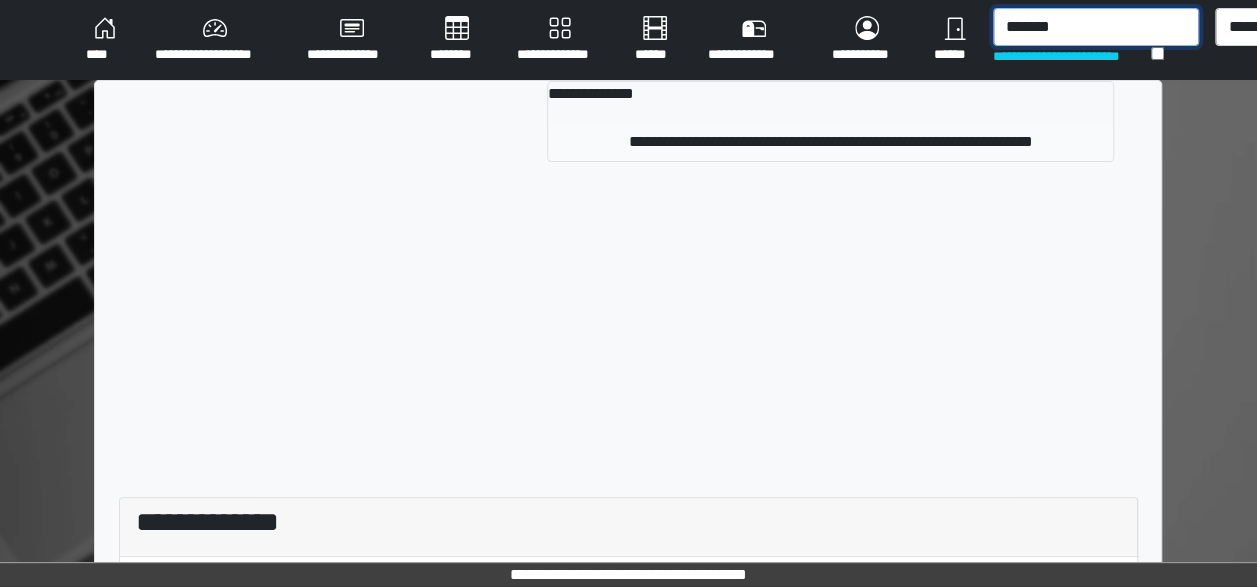 type on "*******" 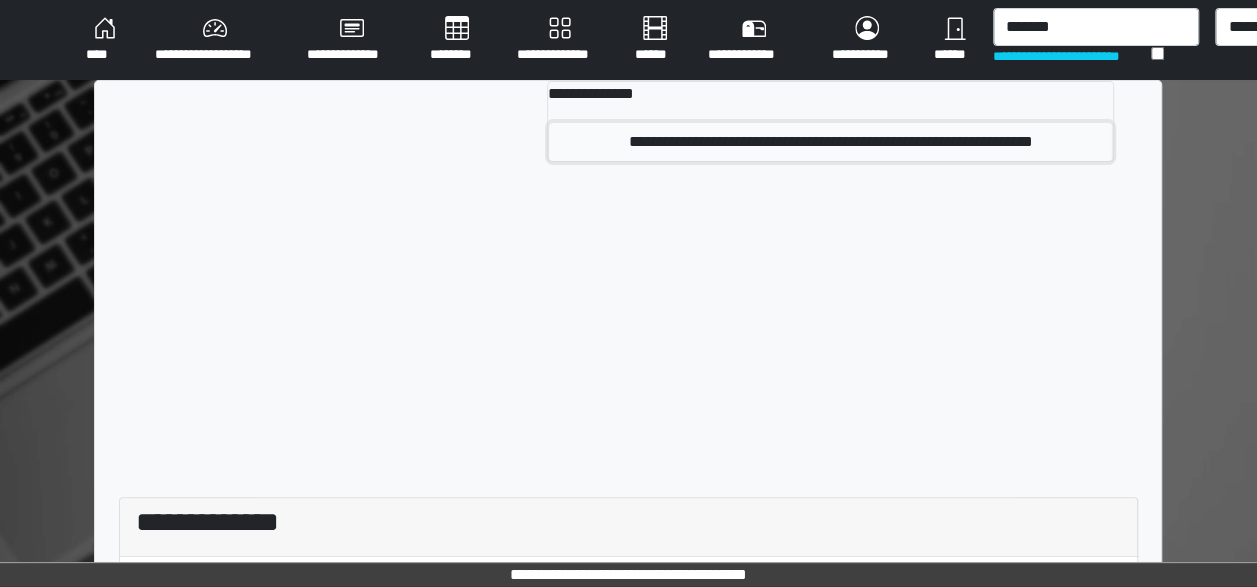 click on "**********" at bounding box center (830, 142) 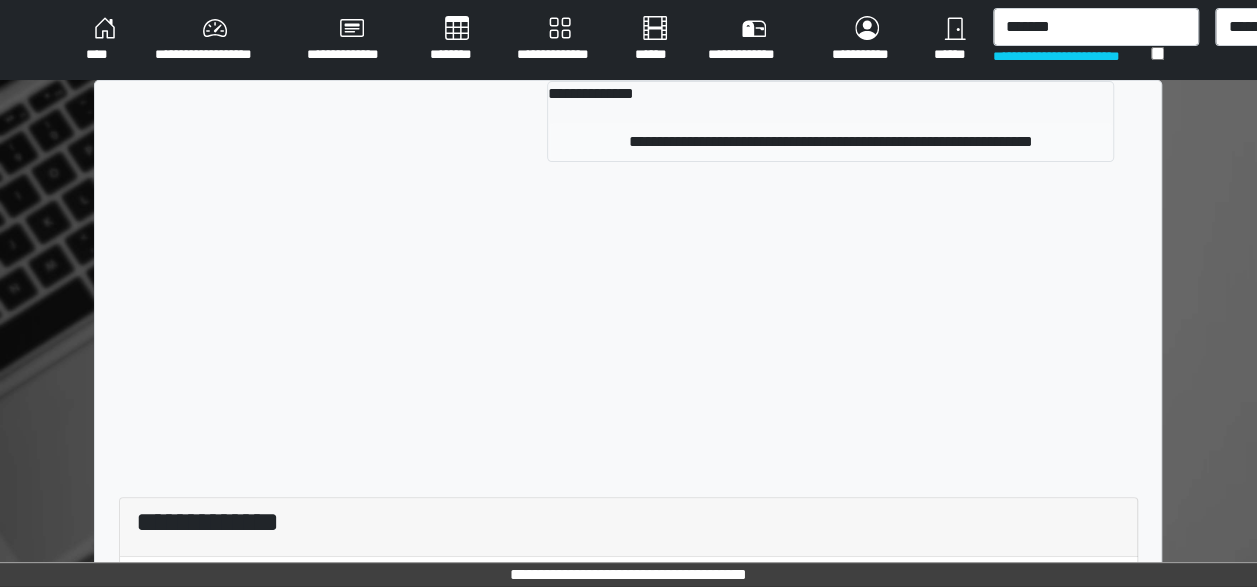 type 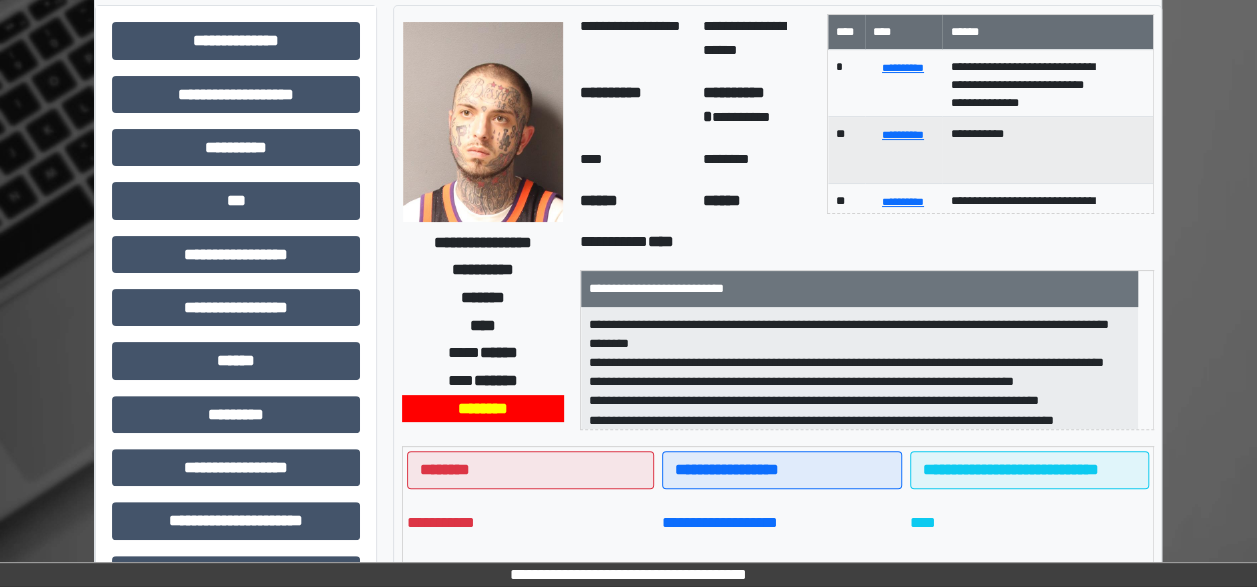 scroll, scrollTop: 90, scrollLeft: 0, axis: vertical 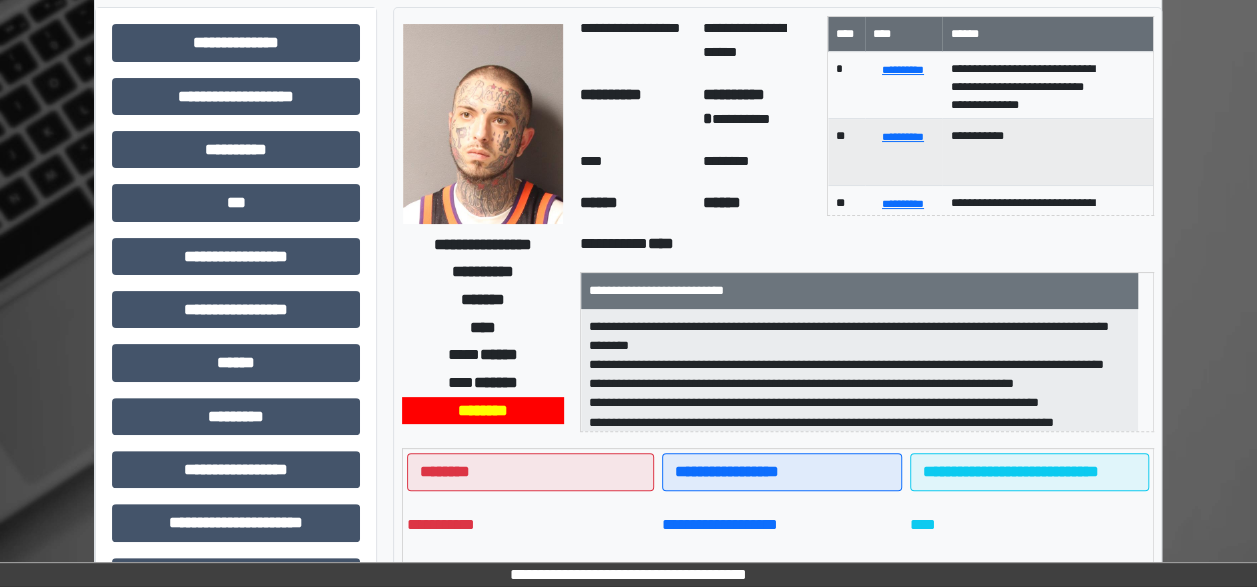 click at bounding box center (483, 124) 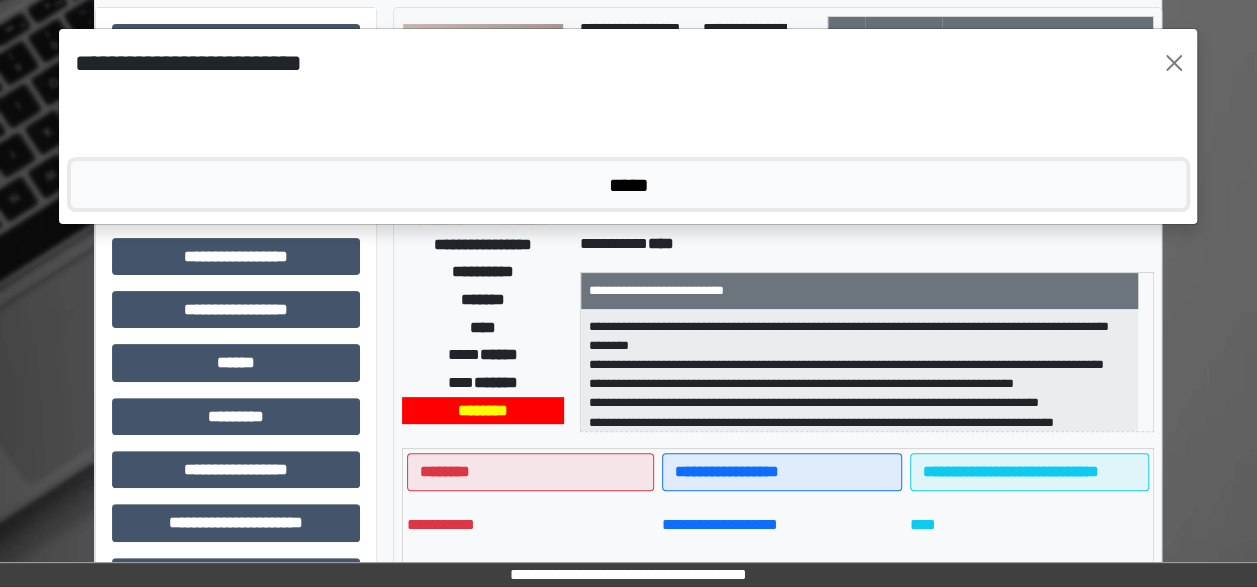 click on "*****" at bounding box center [628, 184] 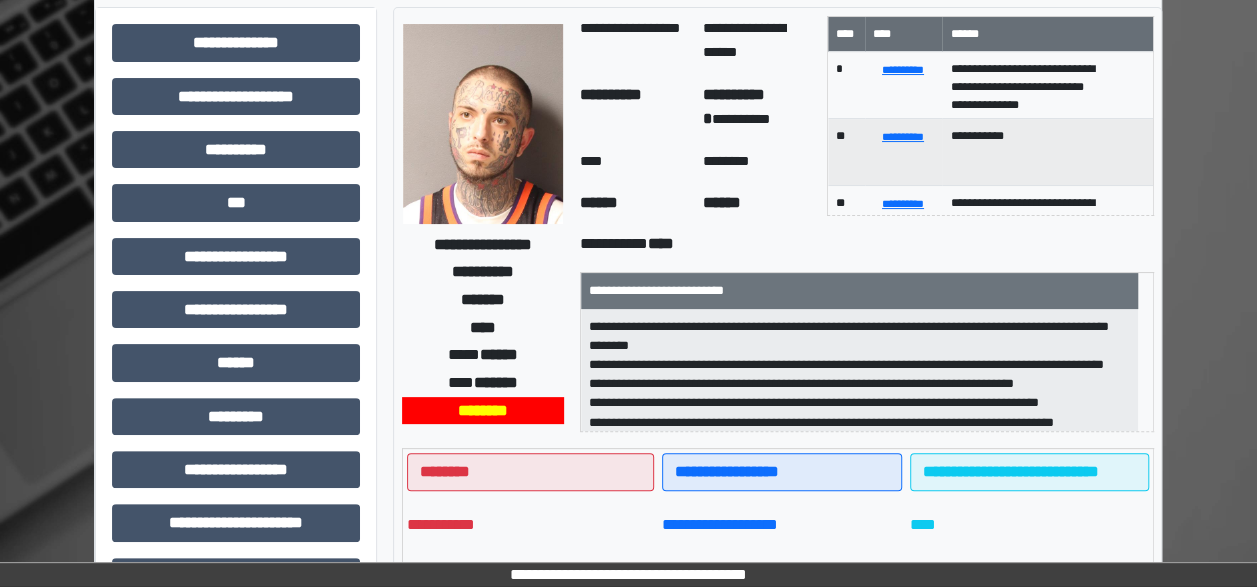 click at bounding box center [483, 124] 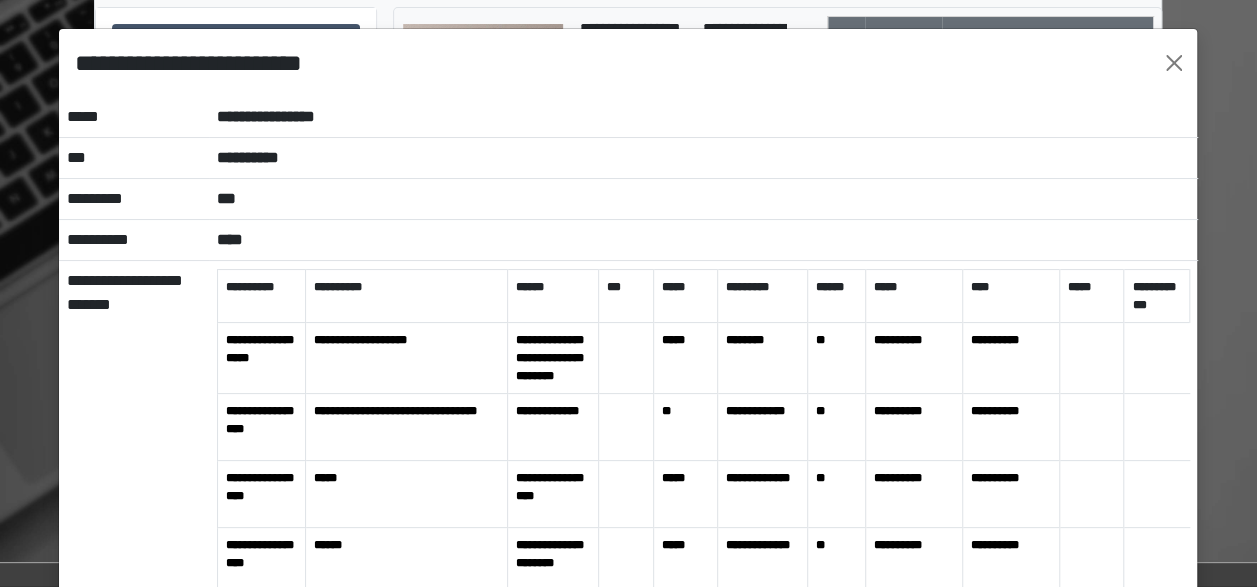 click on "**********" at bounding box center [703, 158] 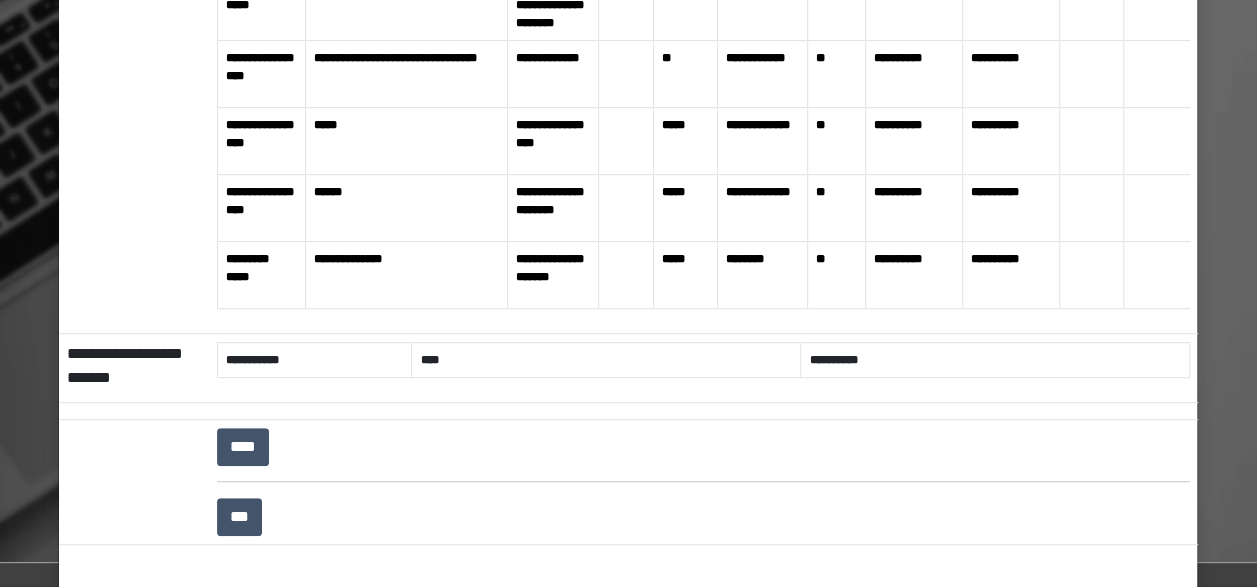 scroll, scrollTop: 511, scrollLeft: 0, axis: vertical 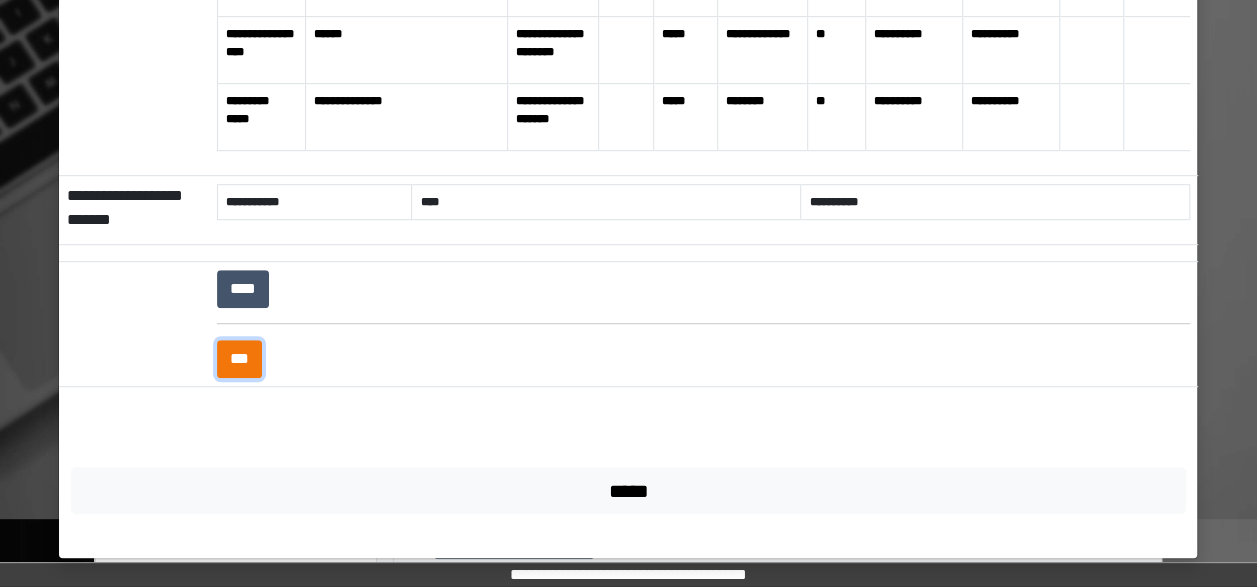 click on "***" at bounding box center [239, 359] 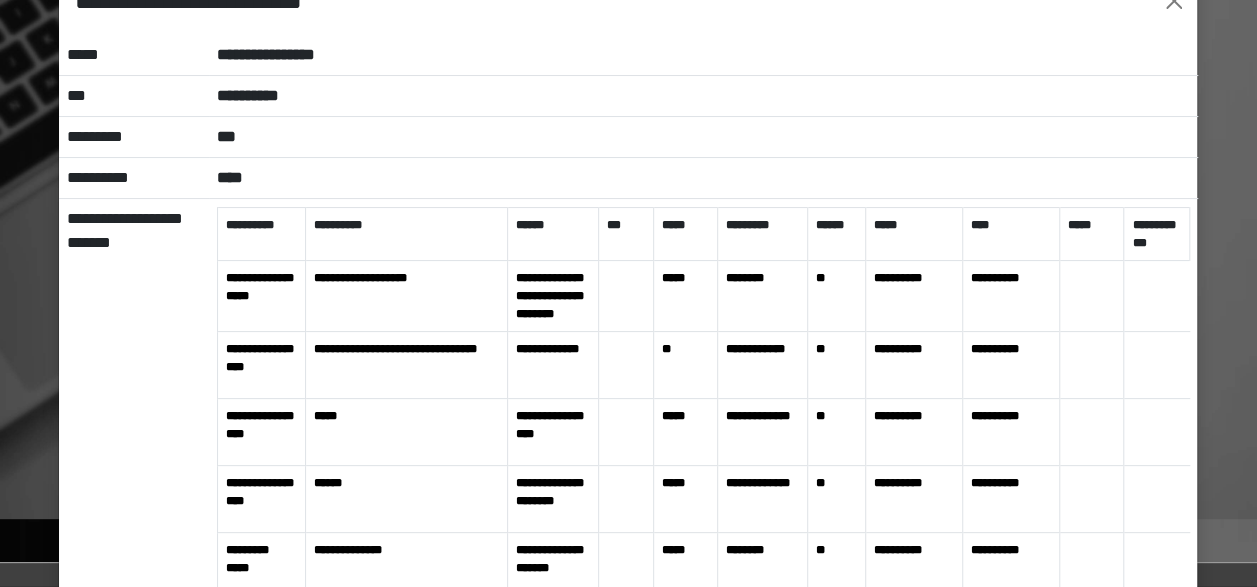 scroll, scrollTop: 0, scrollLeft: 0, axis: both 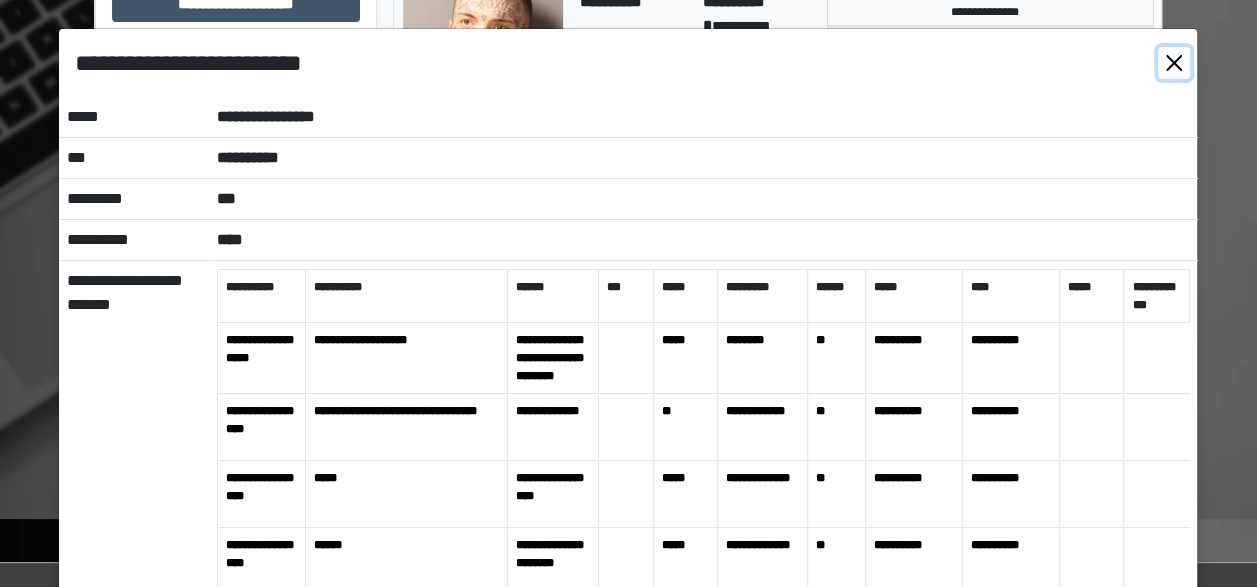 click at bounding box center (1174, 63) 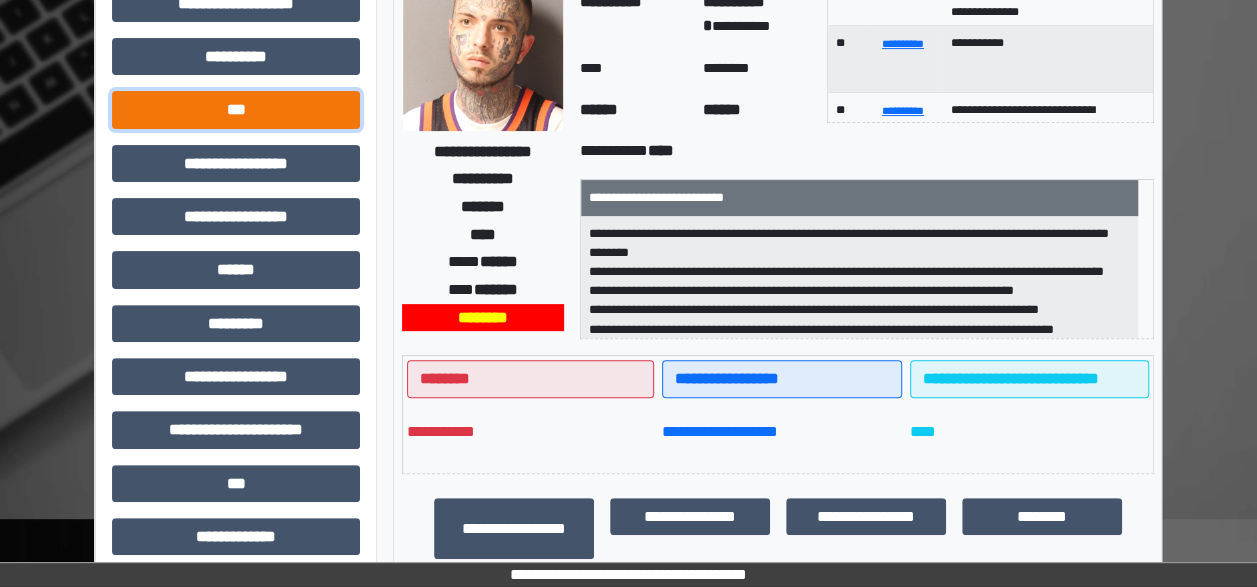 click on "***" at bounding box center [236, 109] 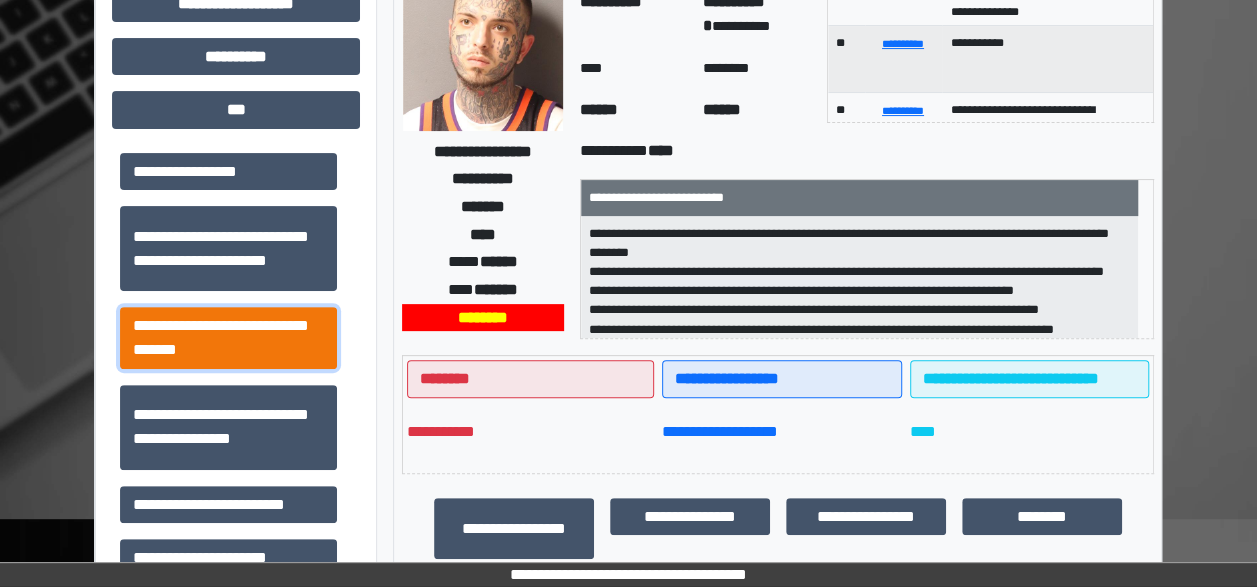 click on "**********" at bounding box center [228, 337] 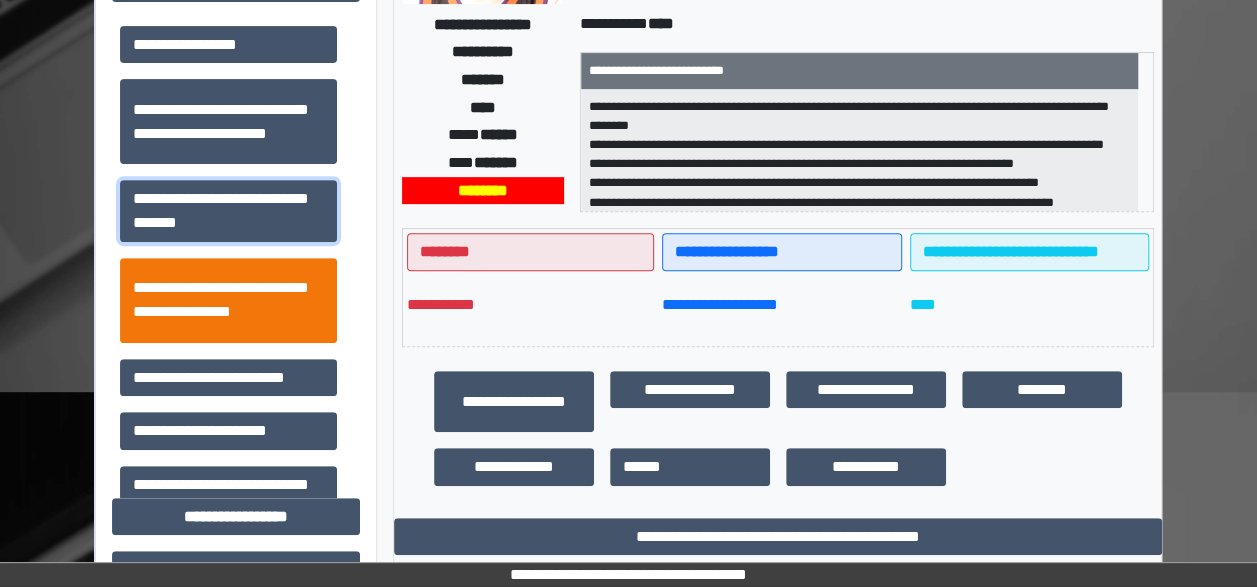 scroll, scrollTop: 309, scrollLeft: 0, axis: vertical 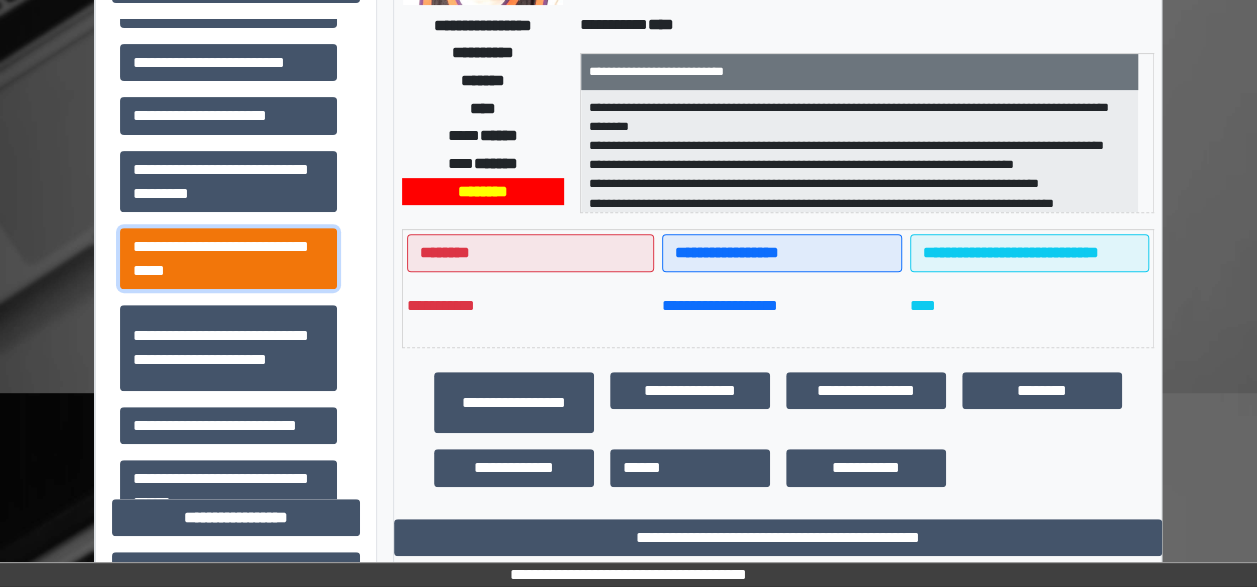 click on "**********" at bounding box center [228, 258] 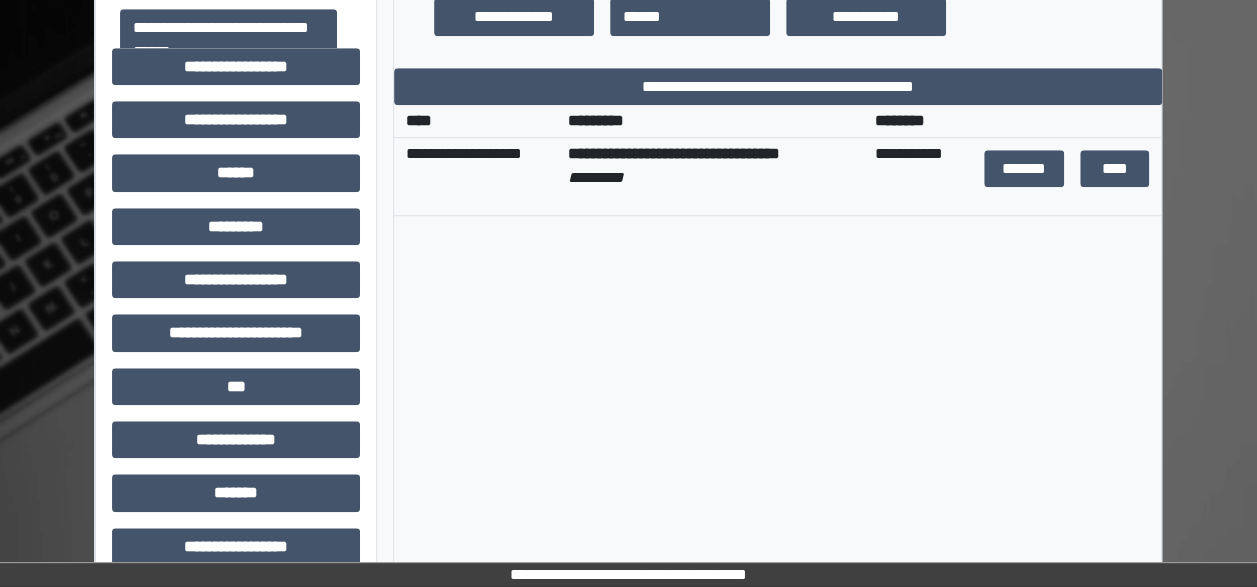 scroll, scrollTop: 775, scrollLeft: 0, axis: vertical 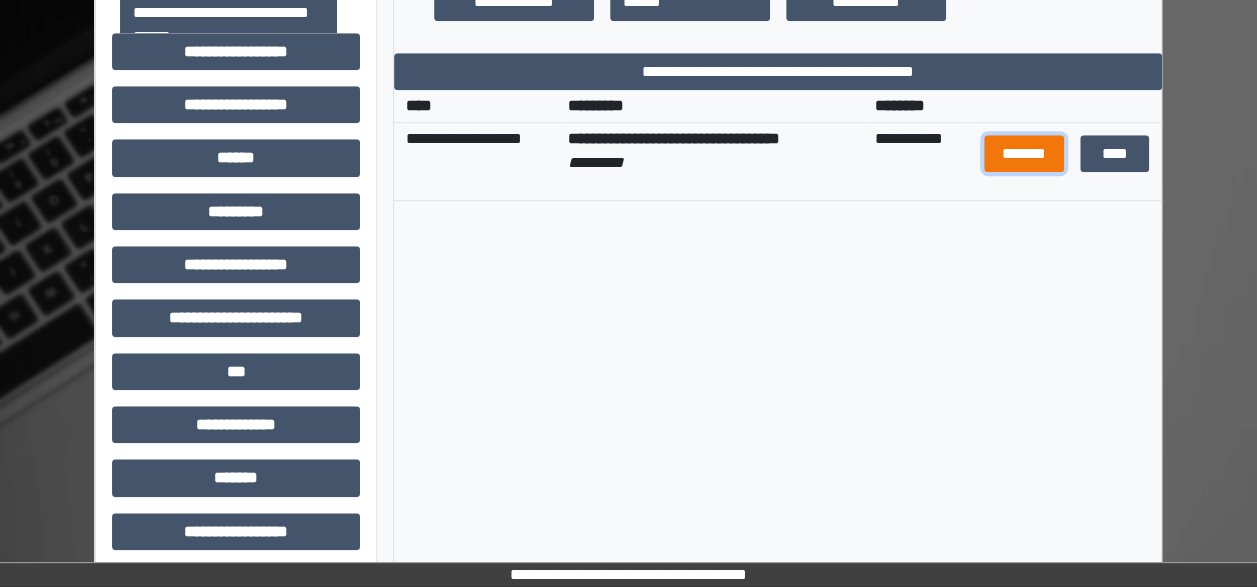 click on "*******" at bounding box center [1024, 153] 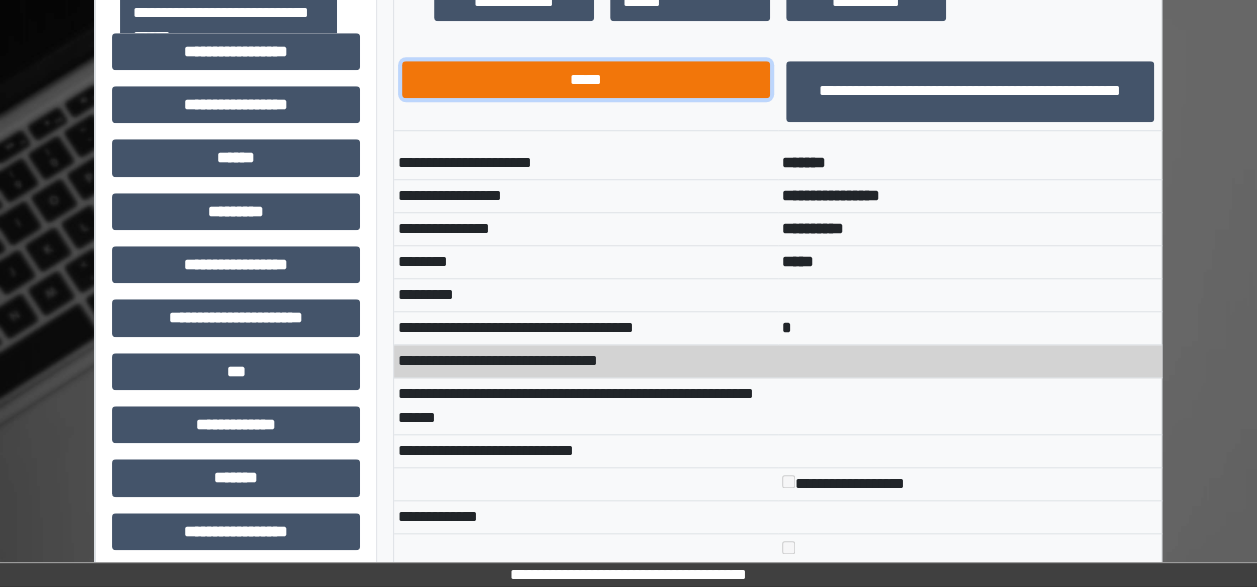 click on "*****" at bounding box center [586, 79] 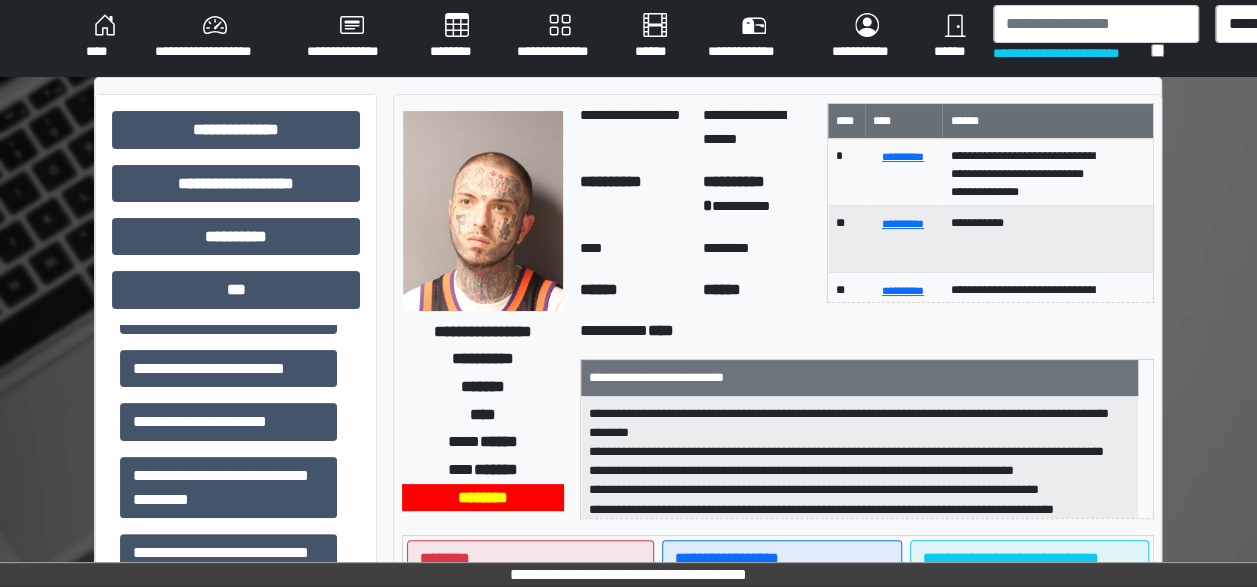 scroll, scrollTop: 0, scrollLeft: 0, axis: both 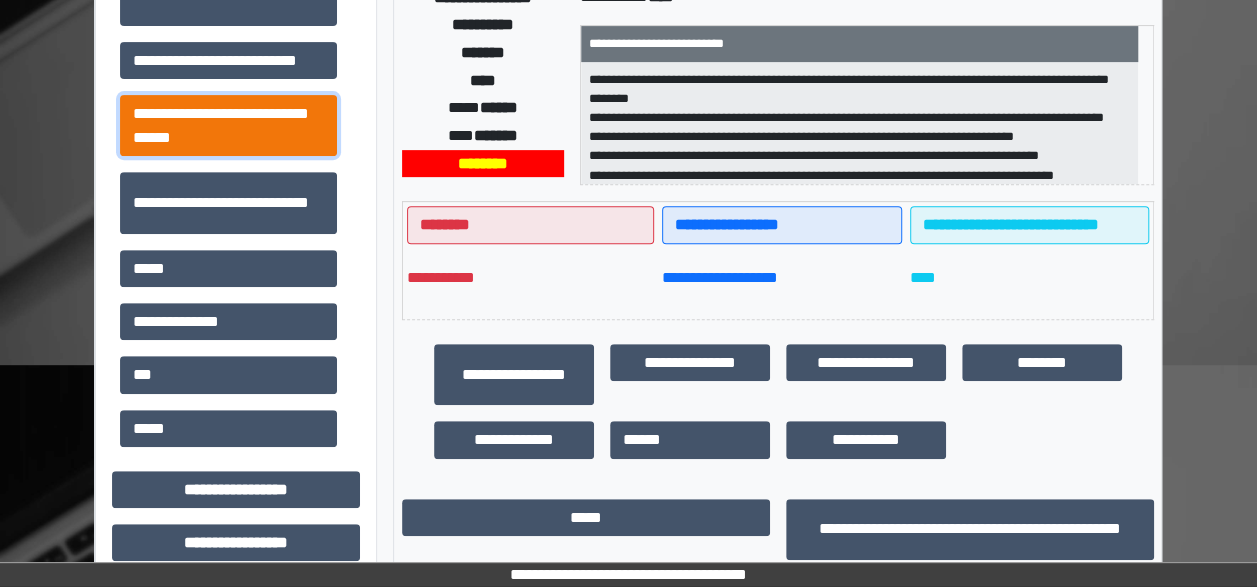 click on "**********" at bounding box center (228, 125) 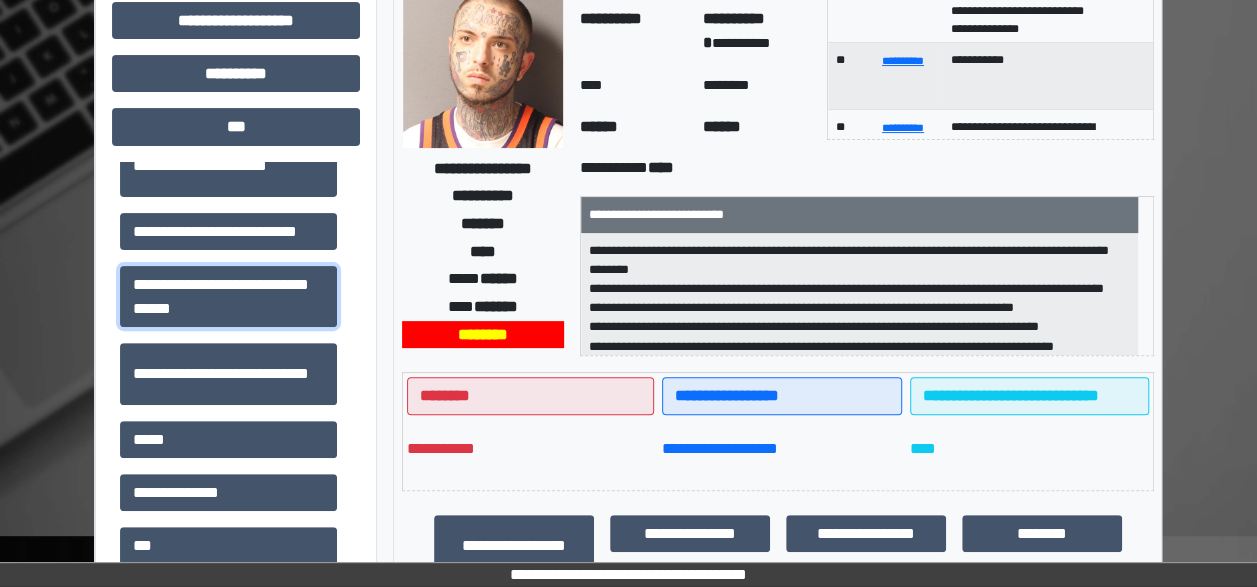 scroll, scrollTop: 147, scrollLeft: 0, axis: vertical 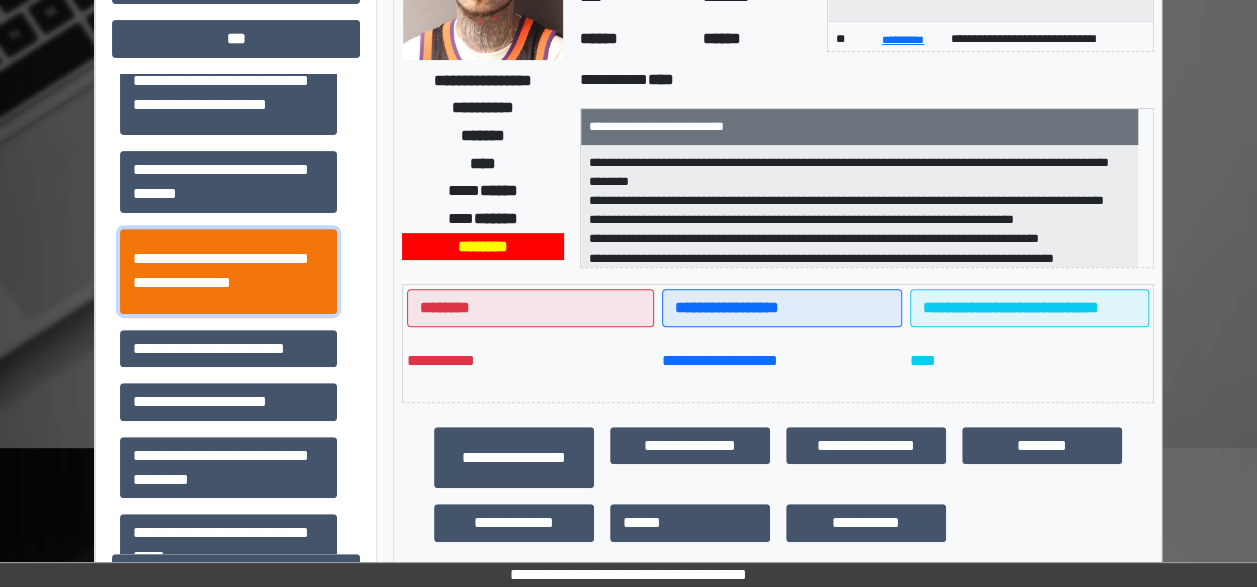 click on "**********" at bounding box center (228, 271) 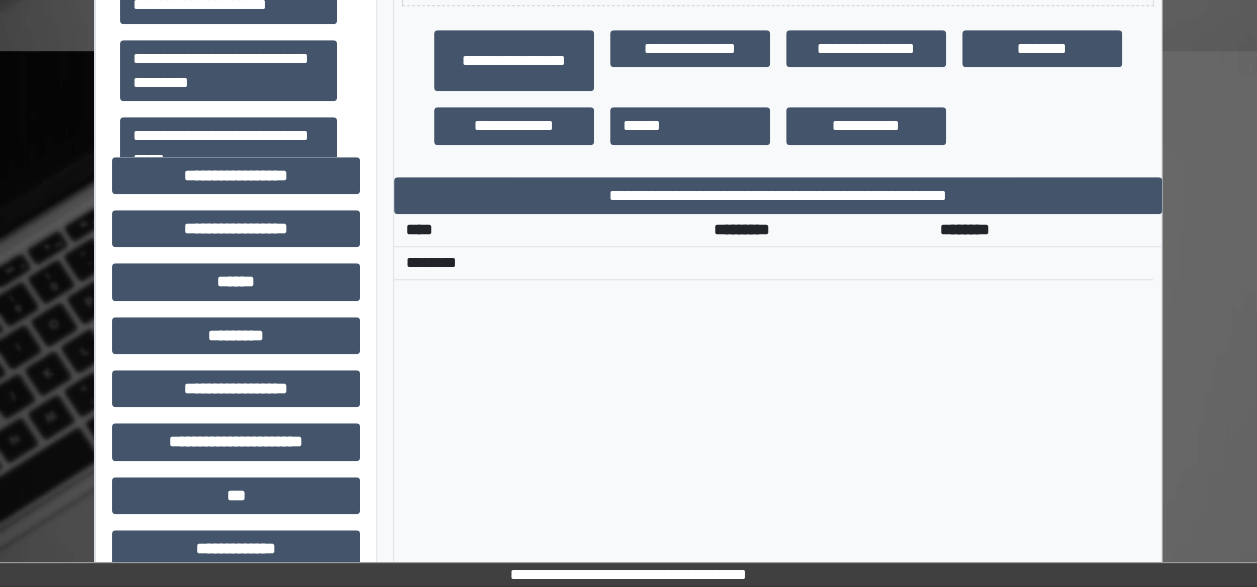 scroll, scrollTop: 652, scrollLeft: 0, axis: vertical 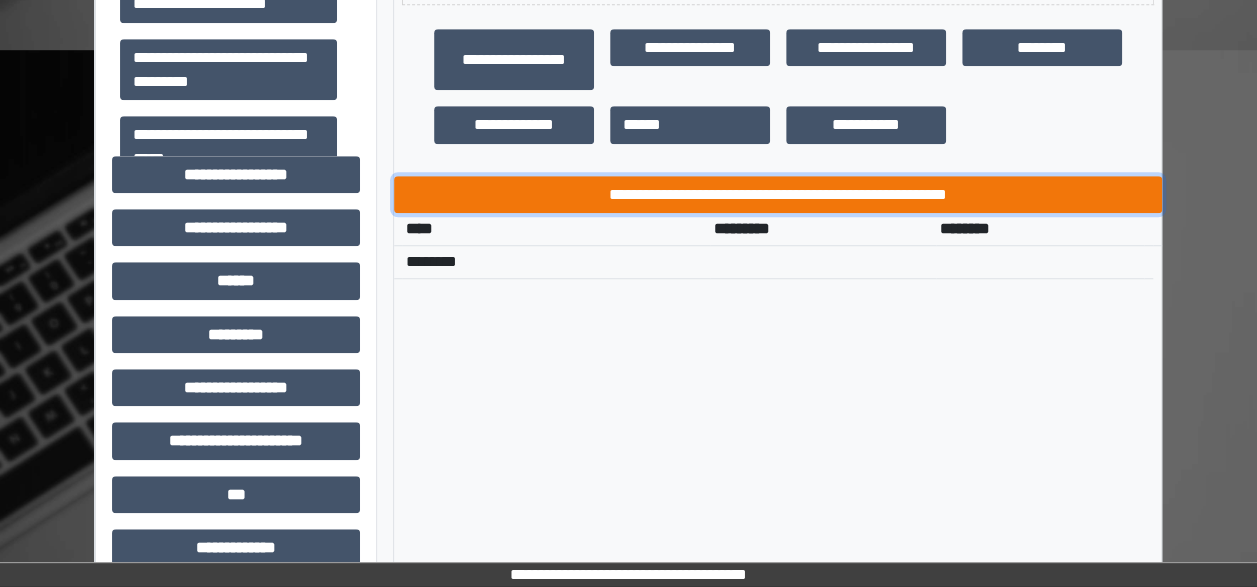 click on "**********" at bounding box center [778, 194] 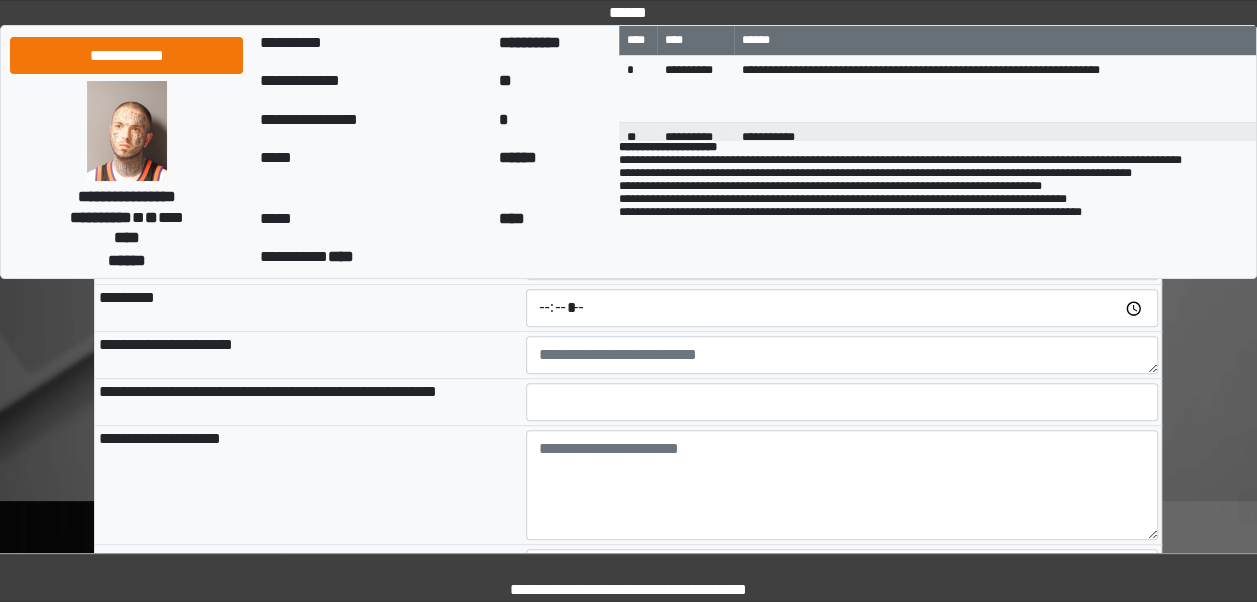 scroll, scrollTop: 202, scrollLeft: 0, axis: vertical 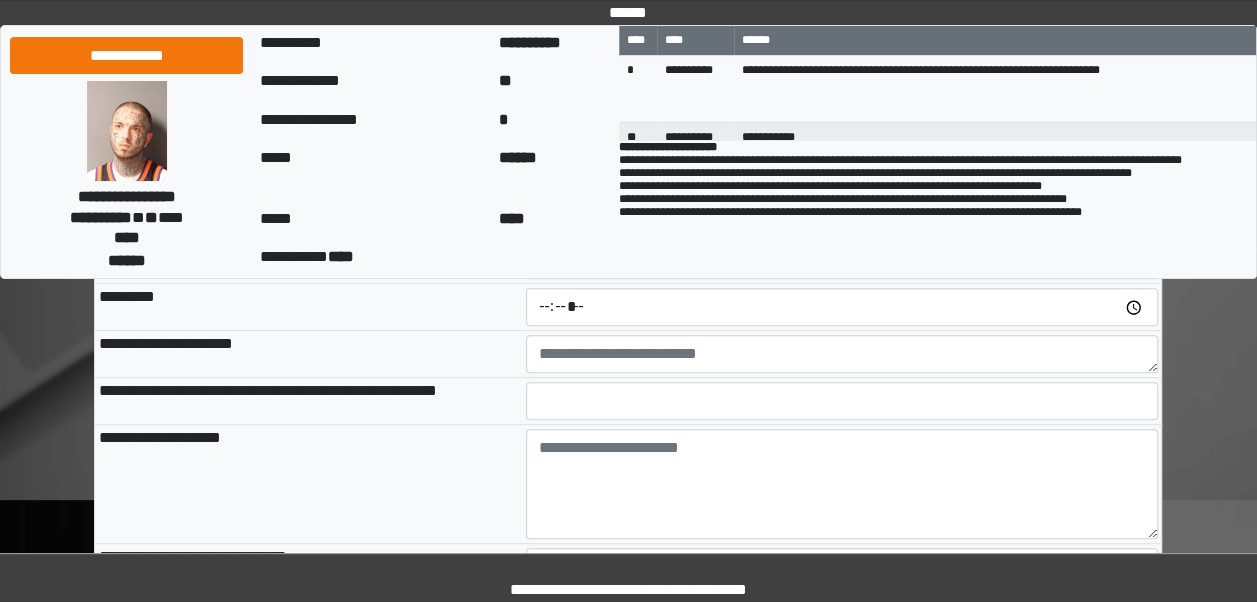click at bounding box center [842, 354] 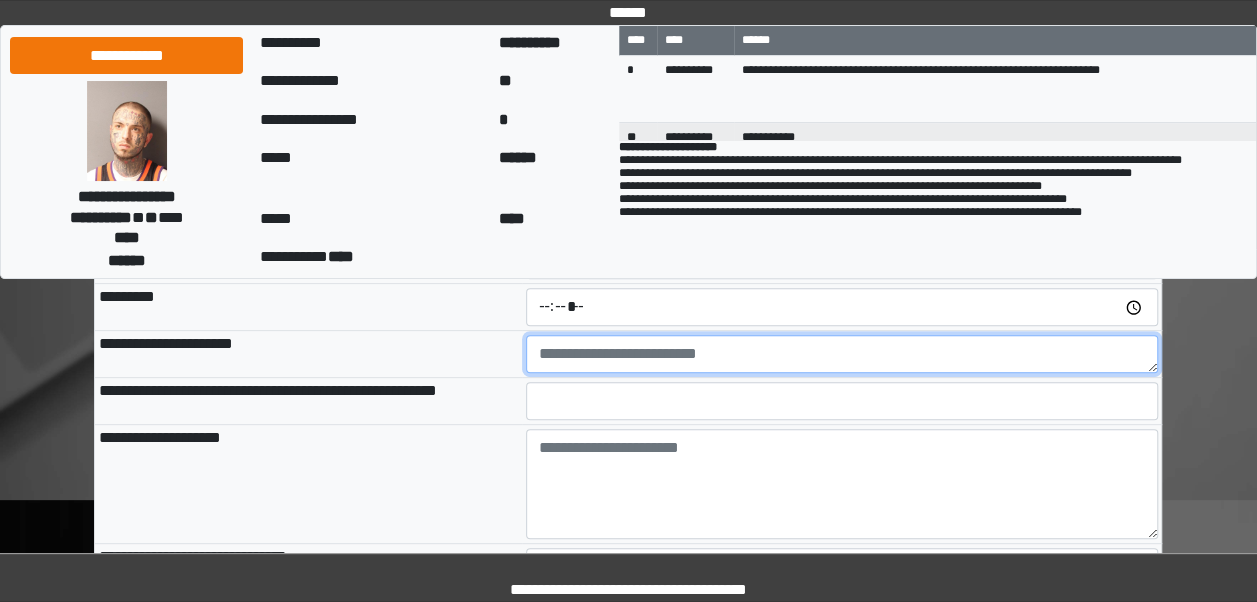 click at bounding box center (842, 354) 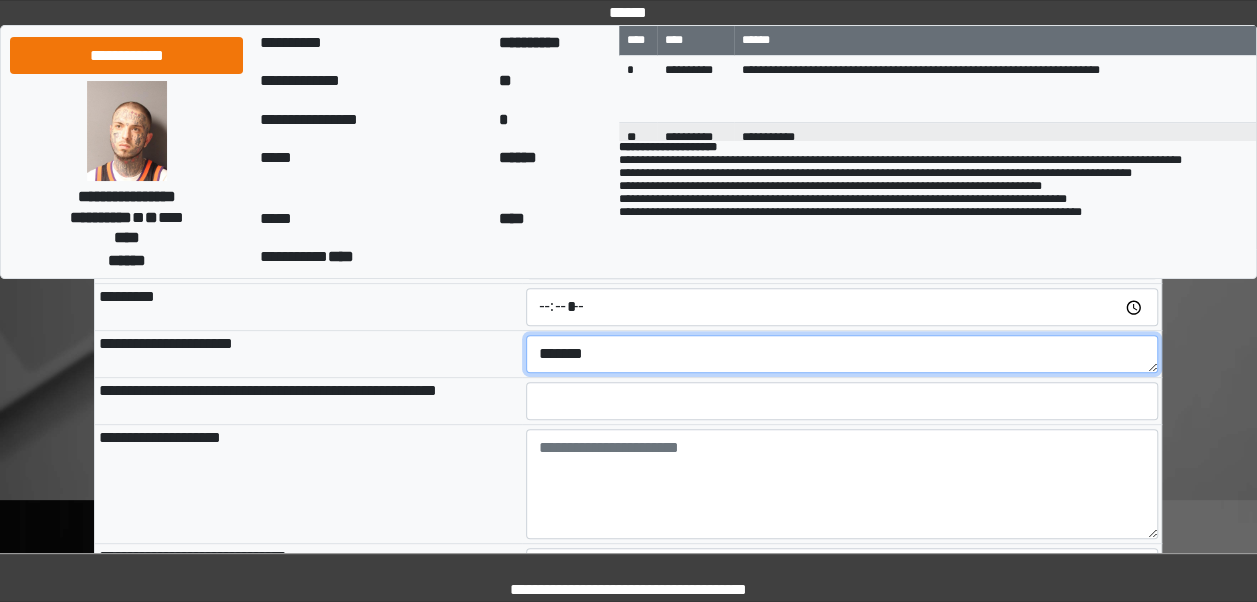 type on "*******" 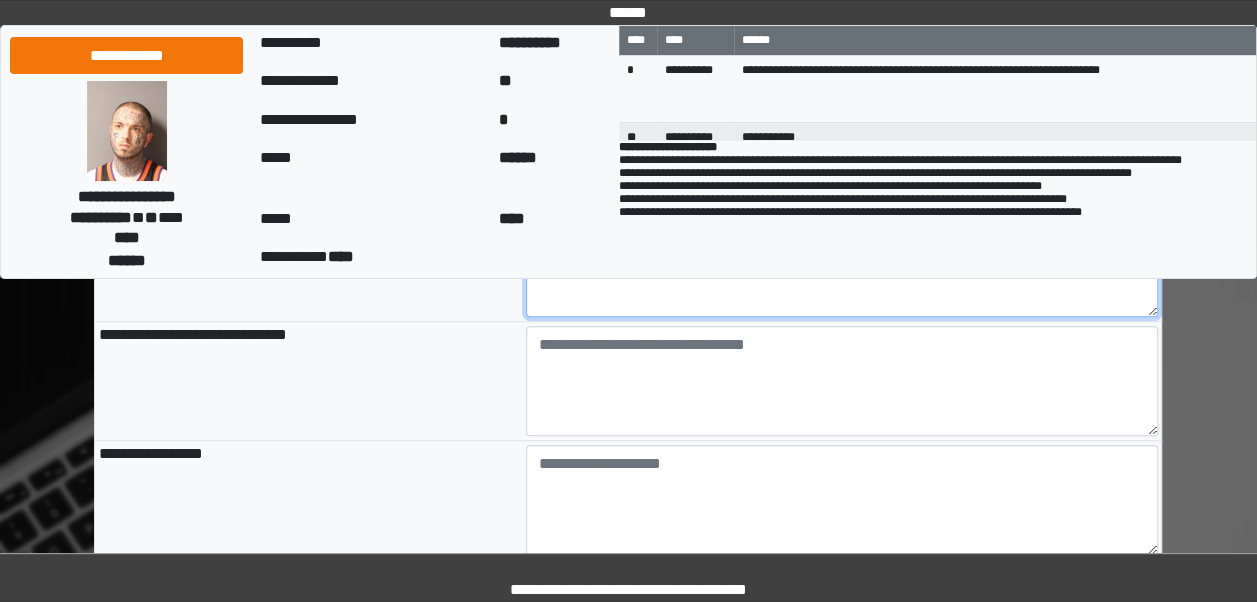 scroll, scrollTop: 628, scrollLeft: 0, axis: vertical 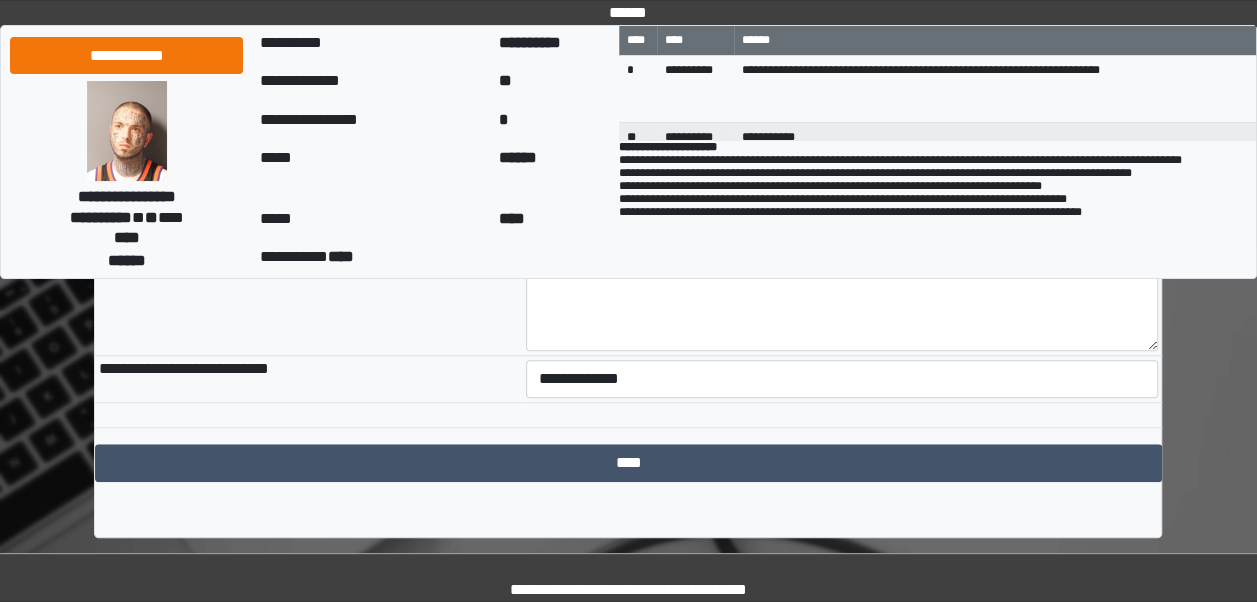 type on "**********" 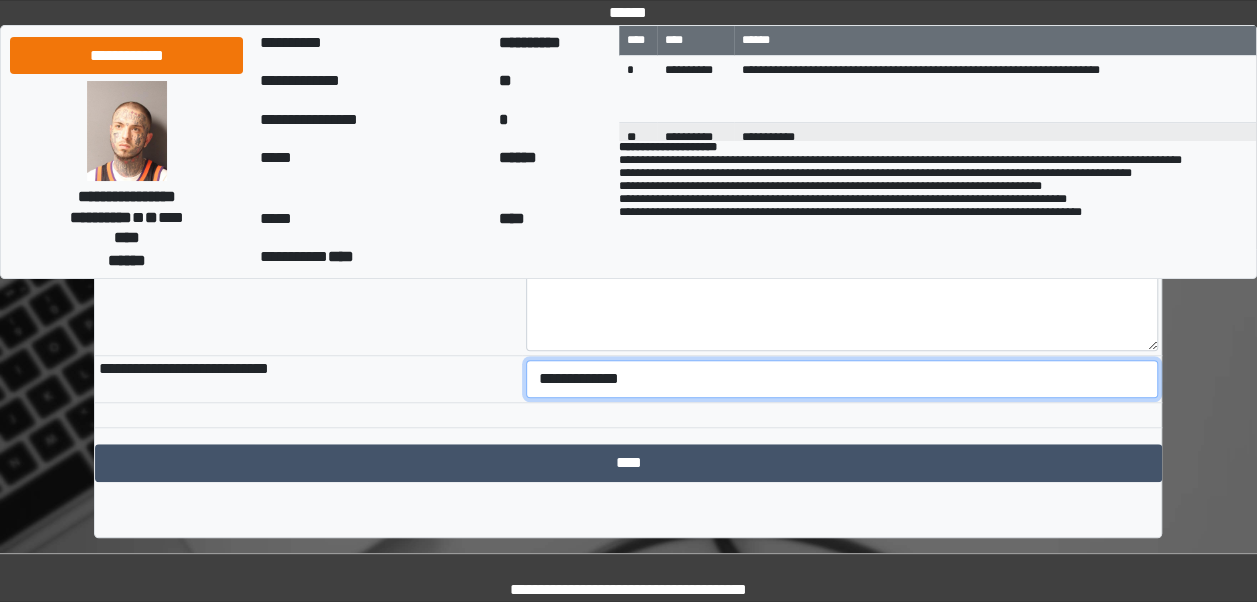 click on "**********" at bounding box center [842, 379] 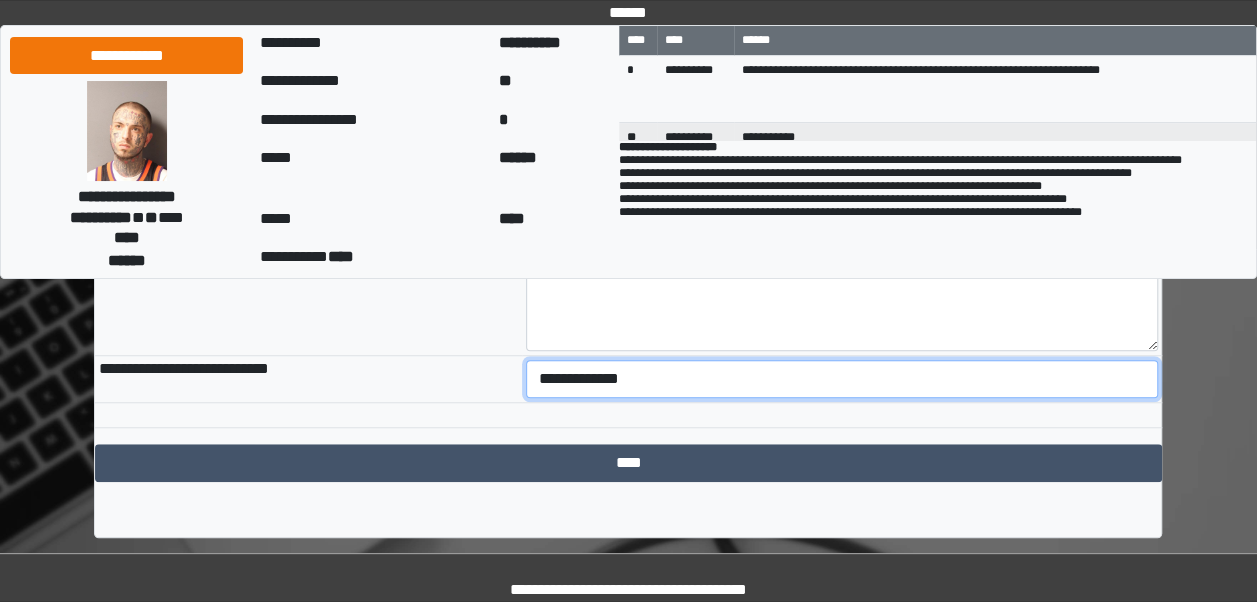 select on "***" 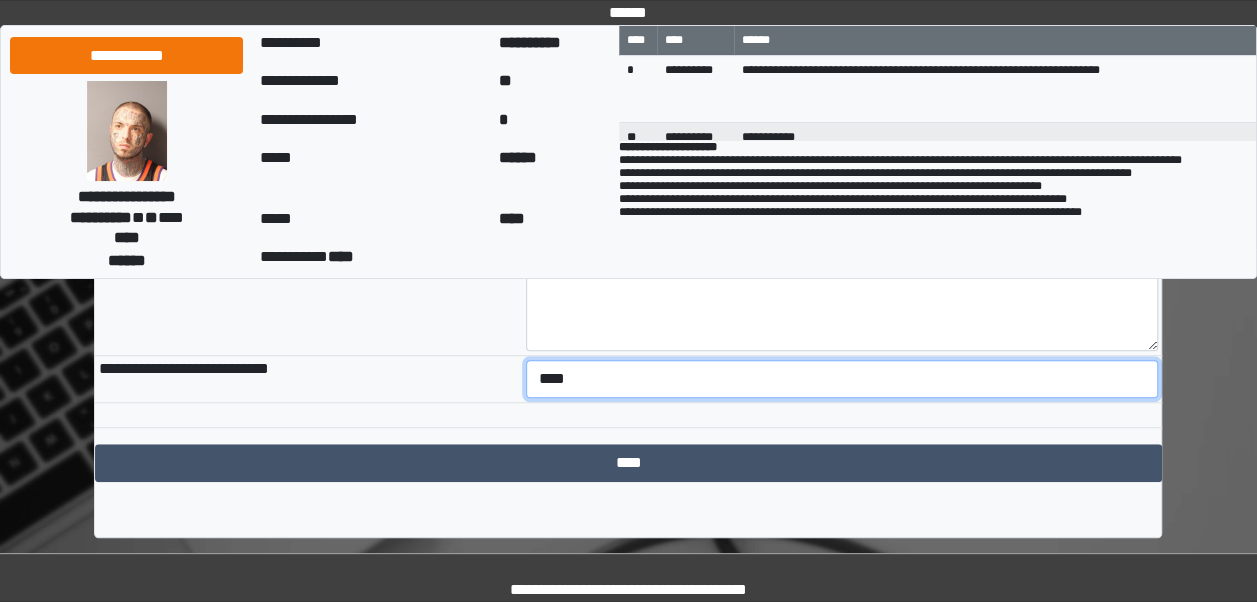 click on "**********" at bounding box center [842, 379] 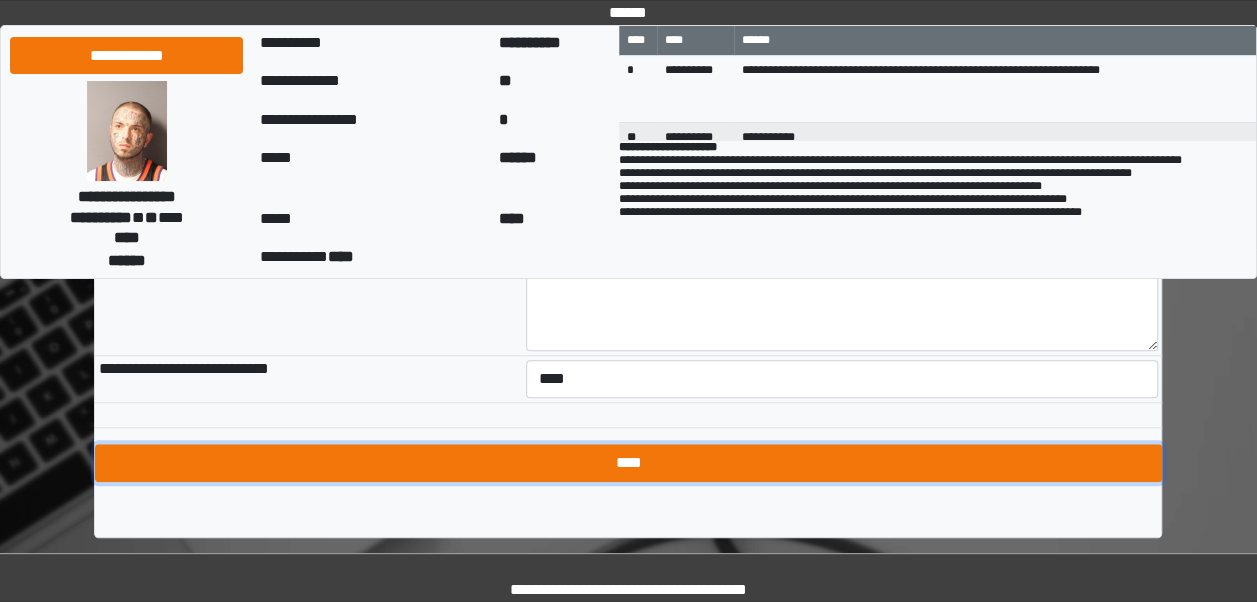 click on "****" at bounding box center (628, 463) 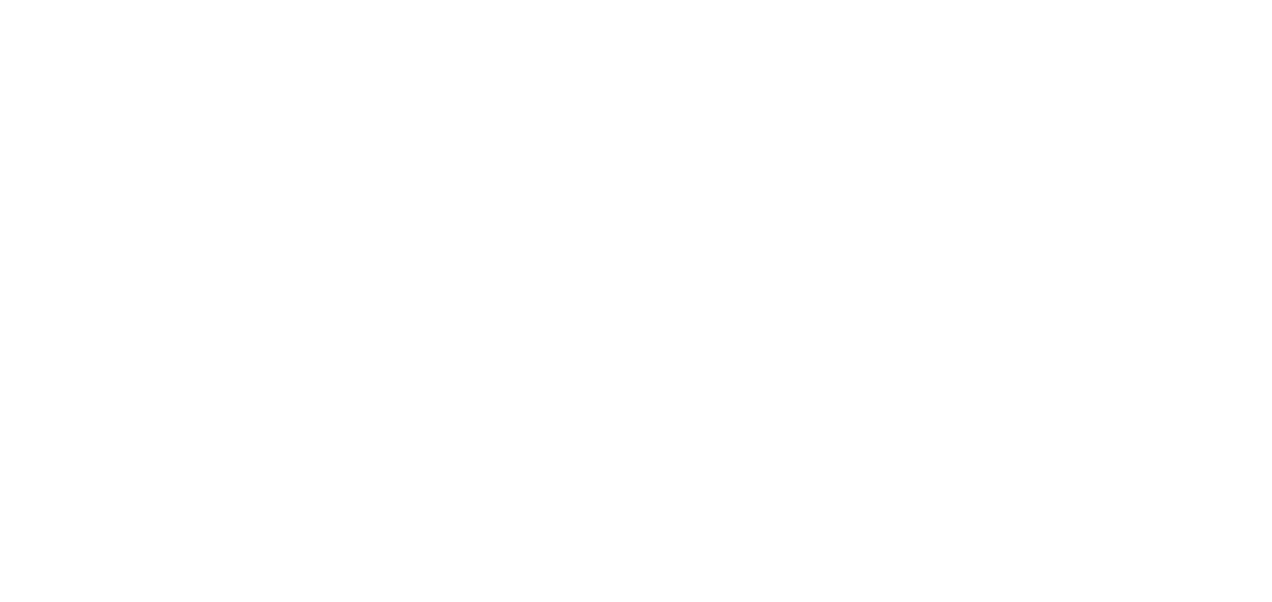 scroll, scrollTop: 0, scrollLeft: 0, axis: both 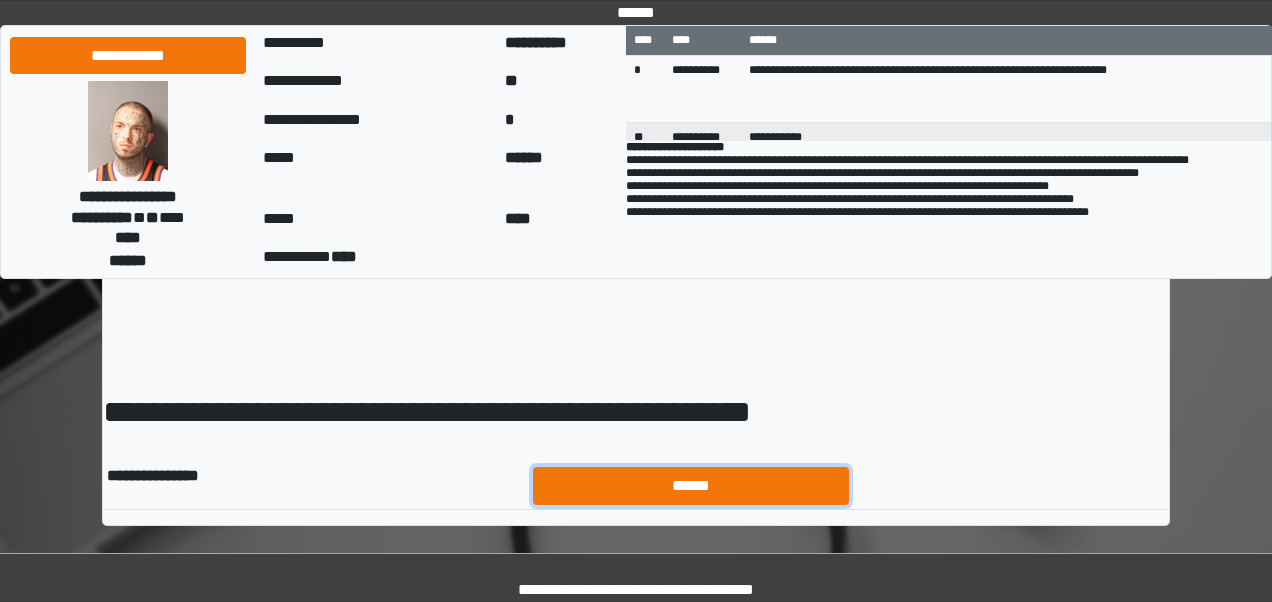 click on "******" at bounding box center (691, 485) 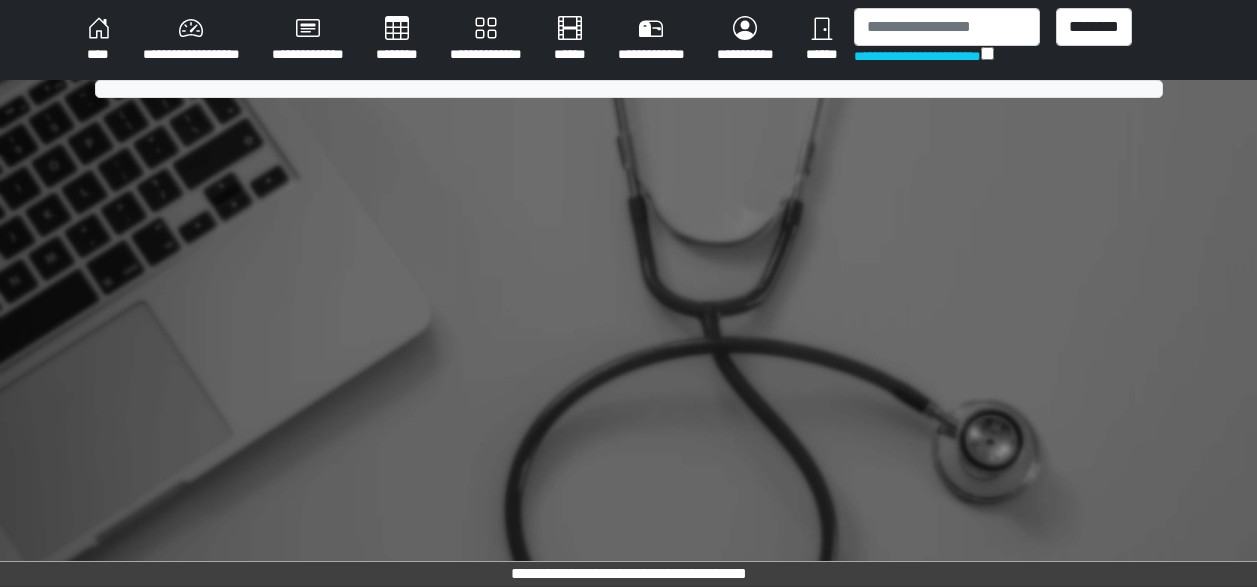 scroll, scrollTop: 0, scrollLeft: 0, axis: both 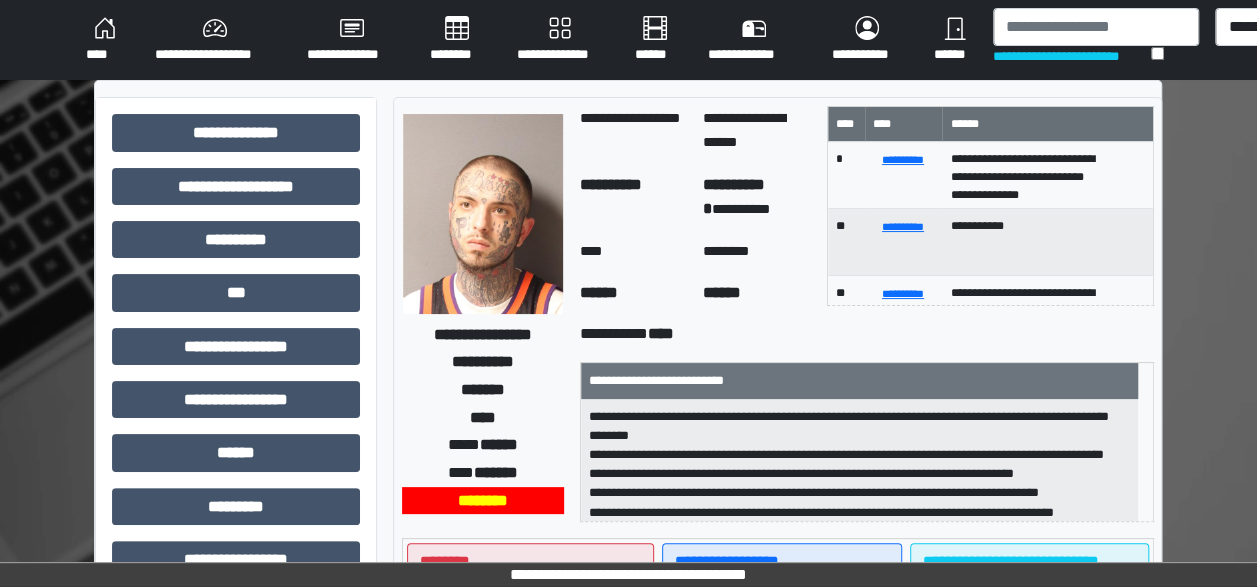 click on "****" at bounding box center (104, 40) 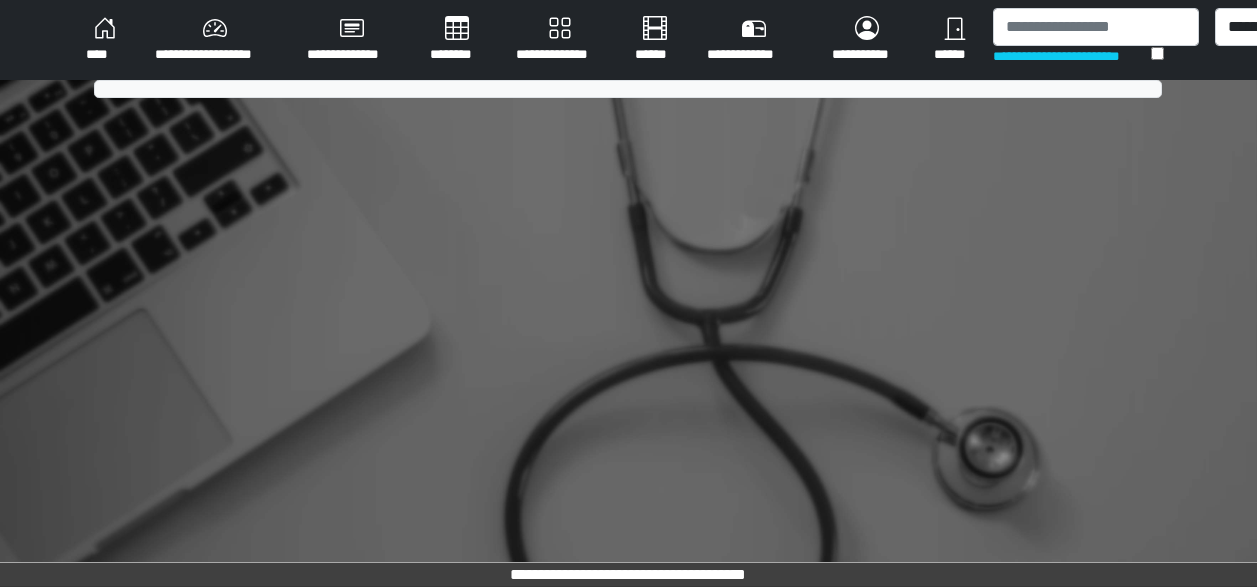 scroll, scrollTop: 0, scrollLeft: 0, axis: both 